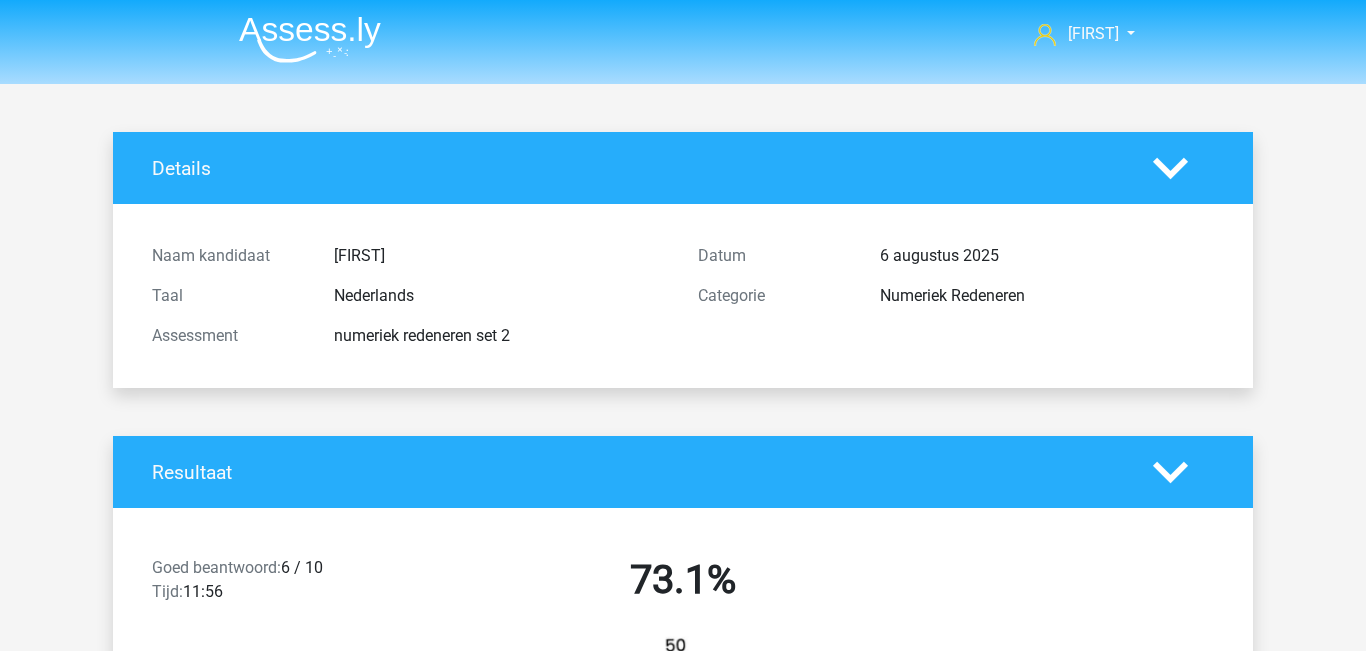 scroll, scrollTop: 858, scrollLeft: 0, axis: vertical 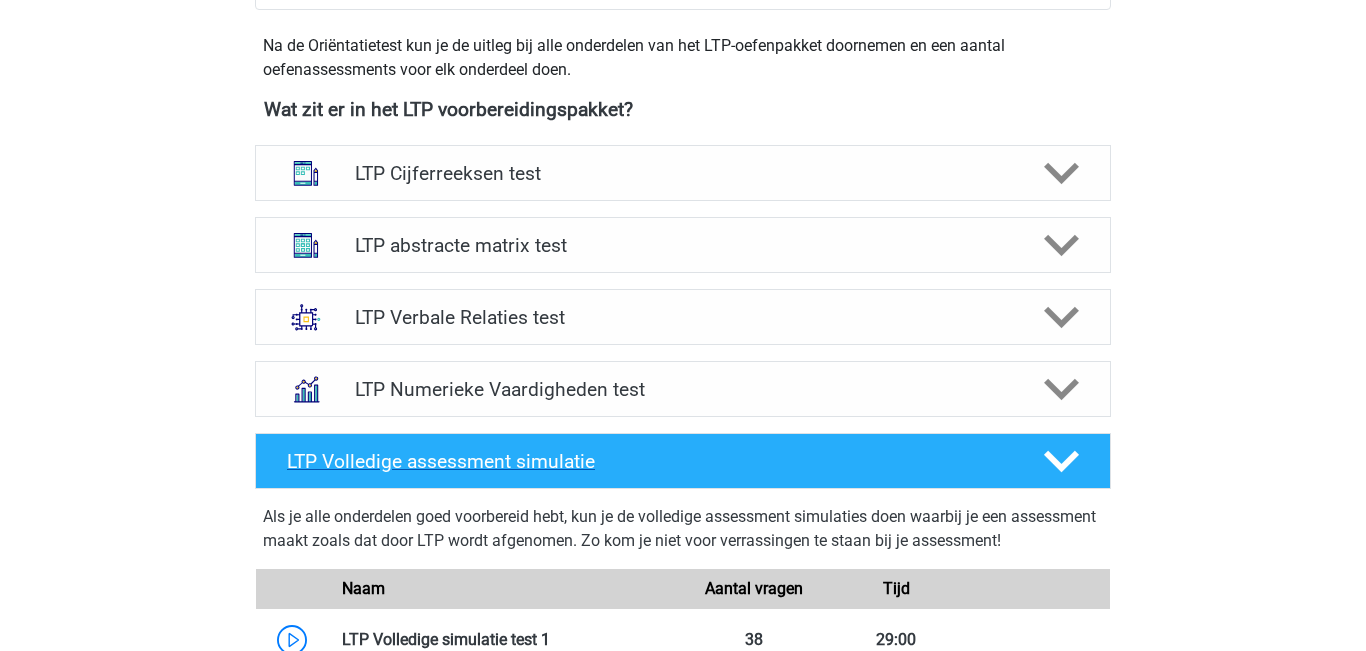 click on "LTP Volledige assessment simulatie" at bounding box center (649, 461) 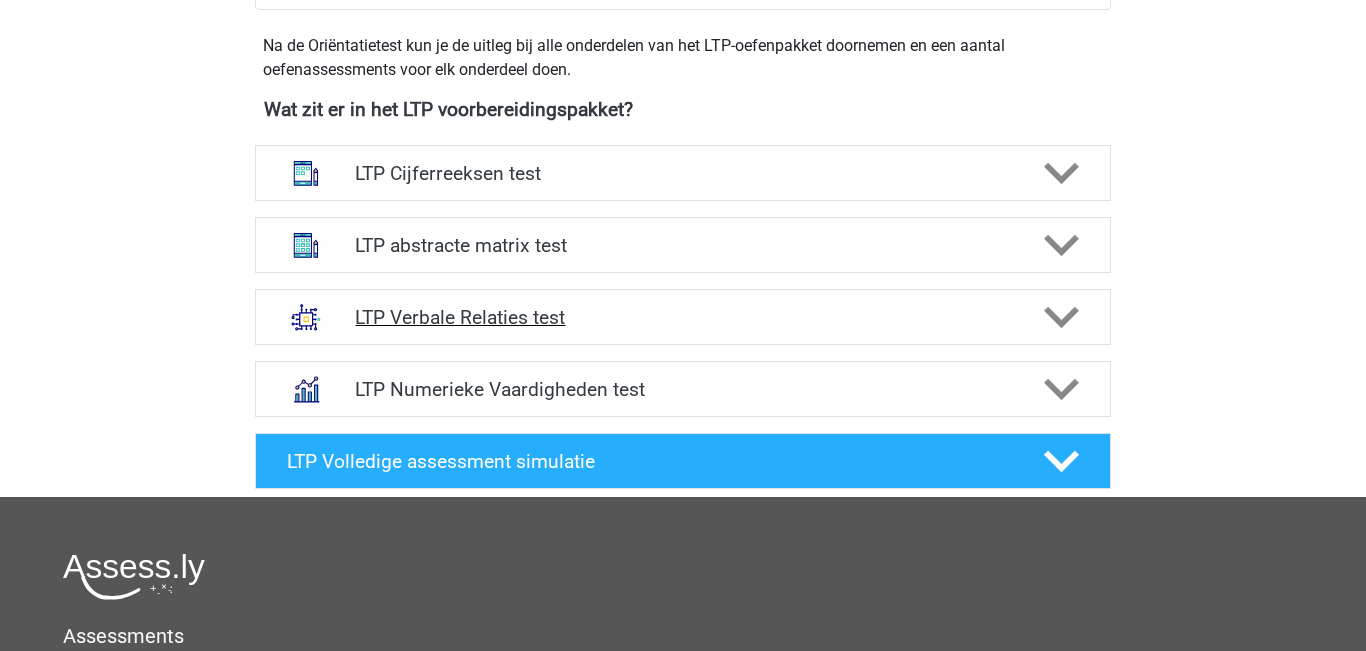 click on "LTP Verbale Relaties test" at bounding box center (682, 317) 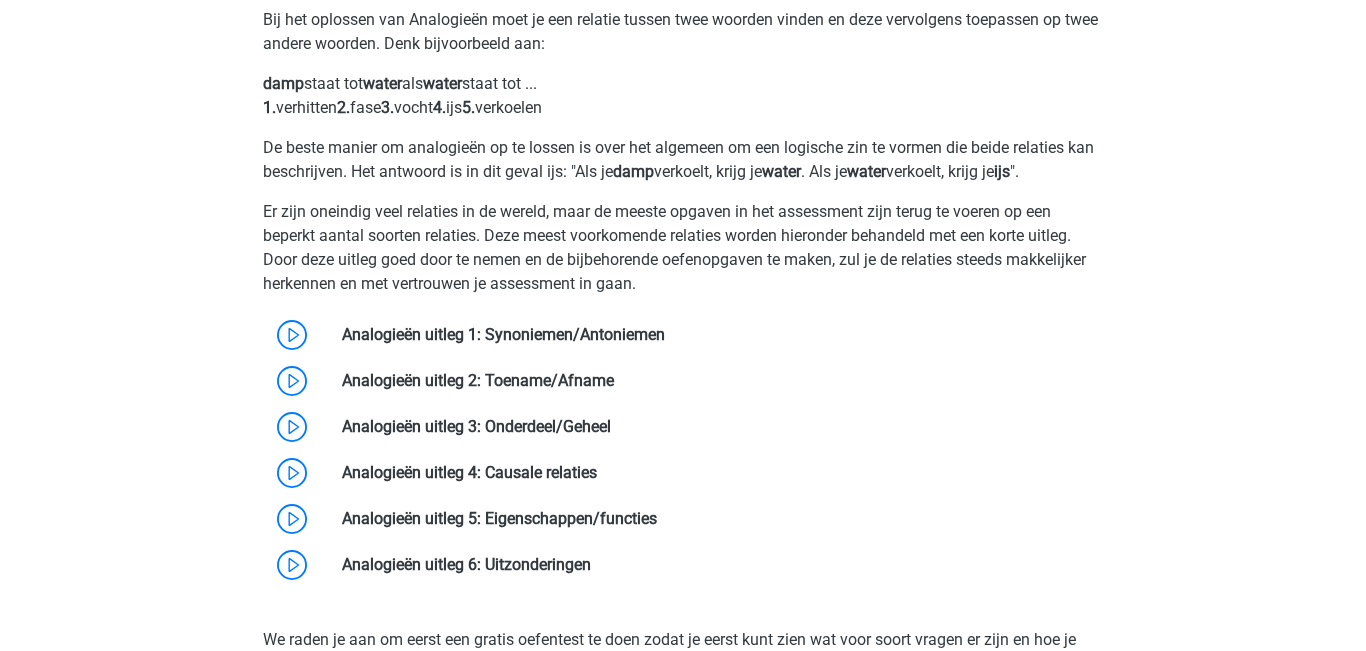 scroll, scrollTop: 1064, scrollLeft: 0, axis: vertical 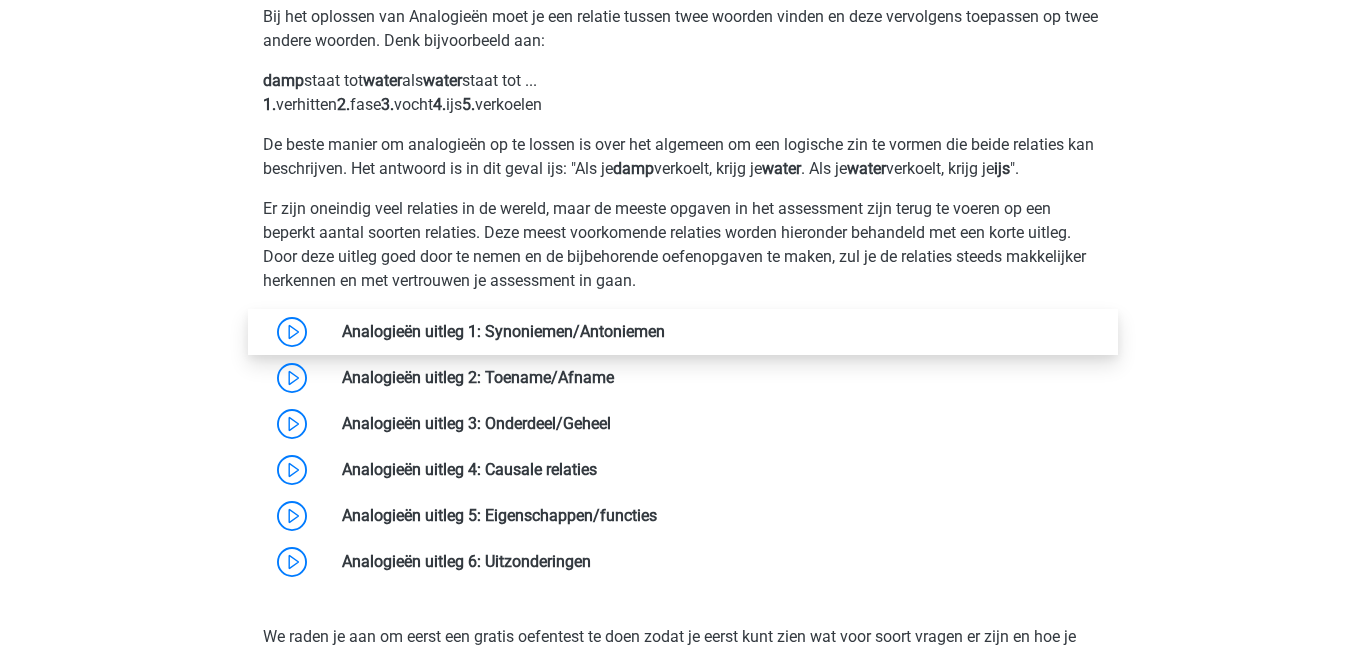 click at bounding box center (665, 331) 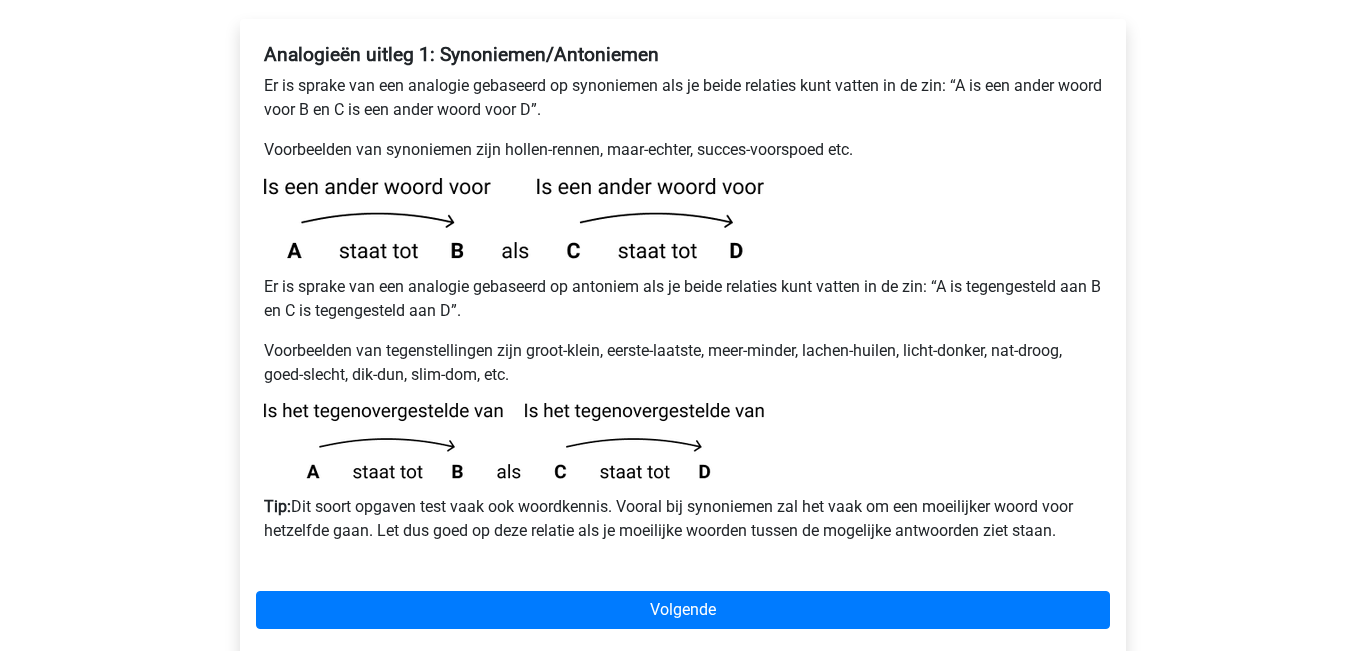 scroll, scrollTop: 336, scrollLeft: 0, axis: vertical 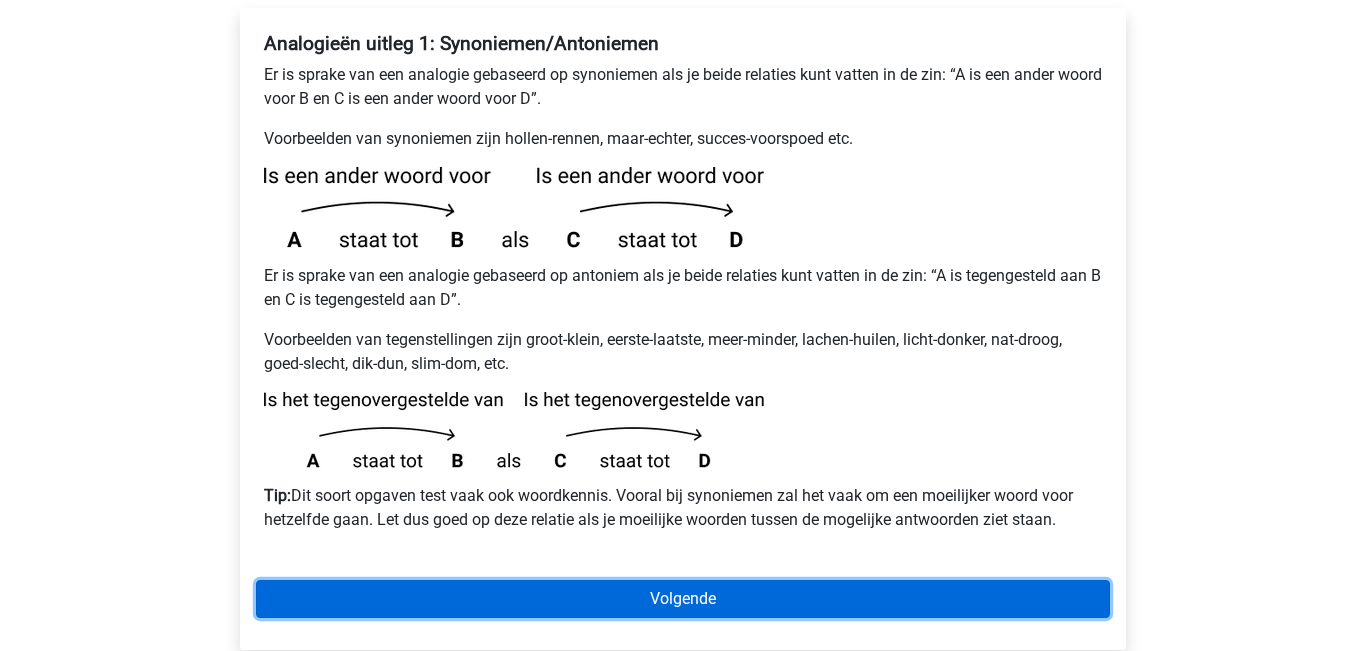 click on "Volgende" at bounding box center (683, 599) 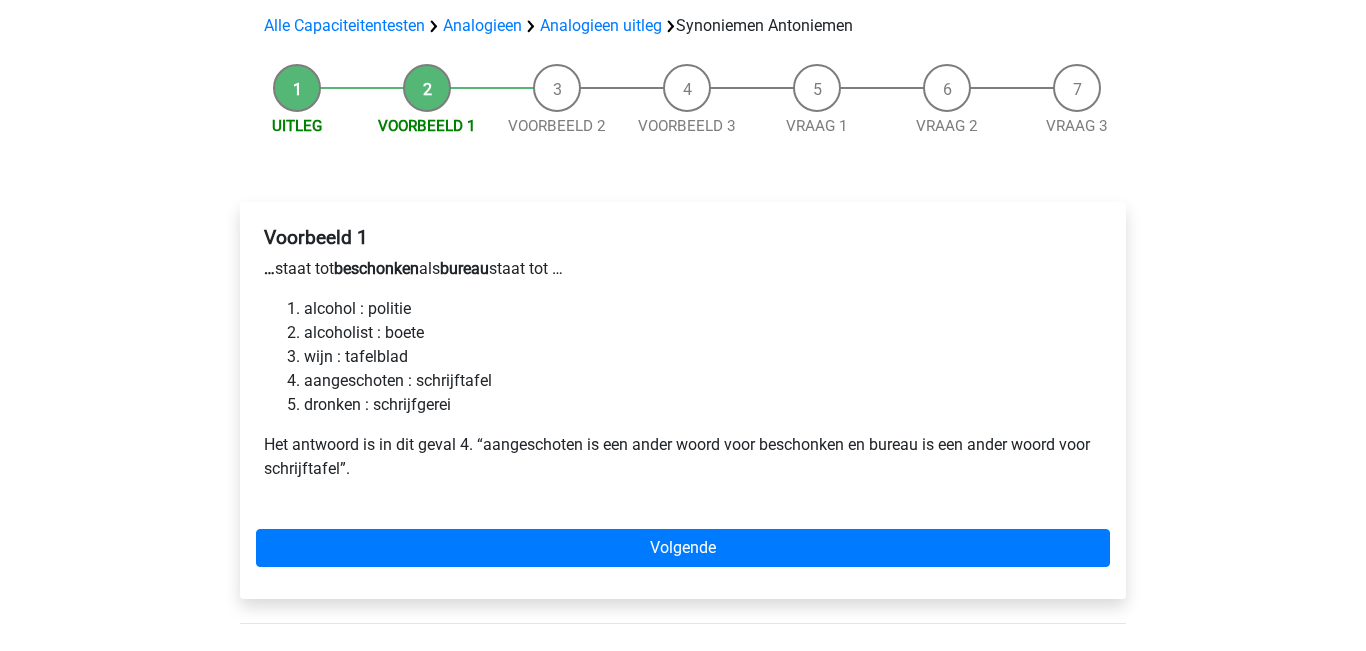 scroll, scrollTop: 143, scrollLeft: 0, axis: vertical 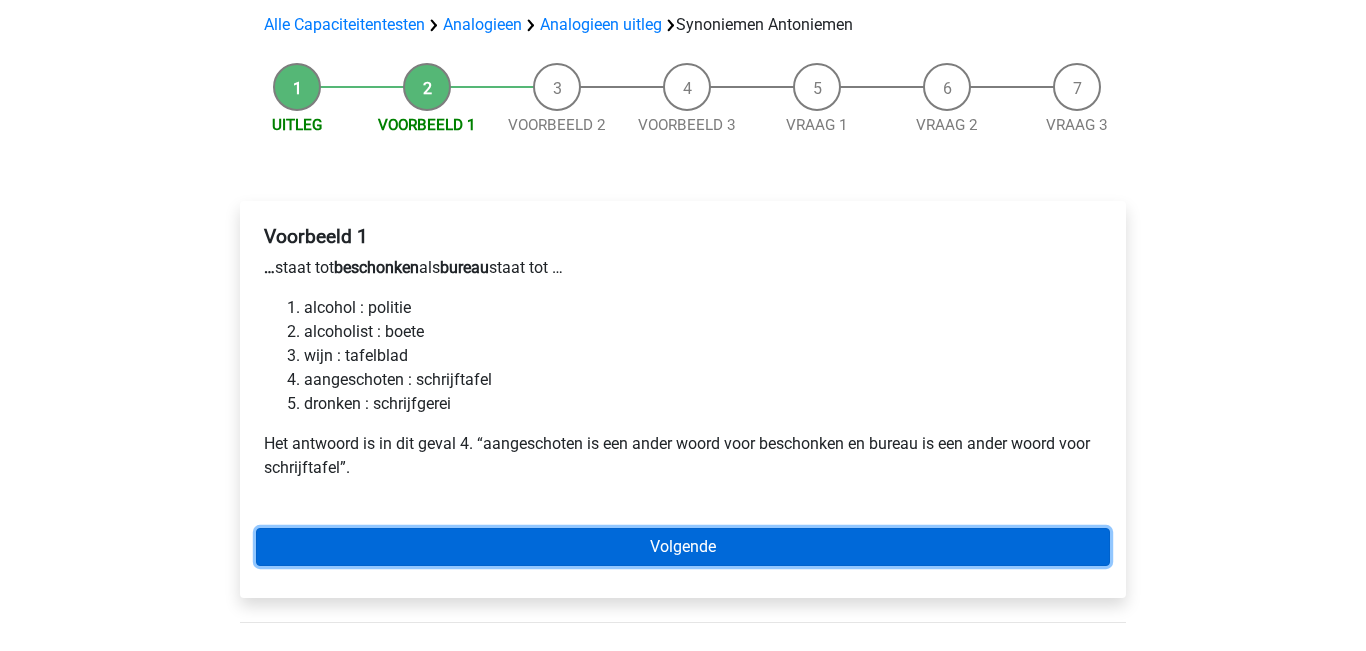 click on "Volgende" at bounding box center [683, 547] 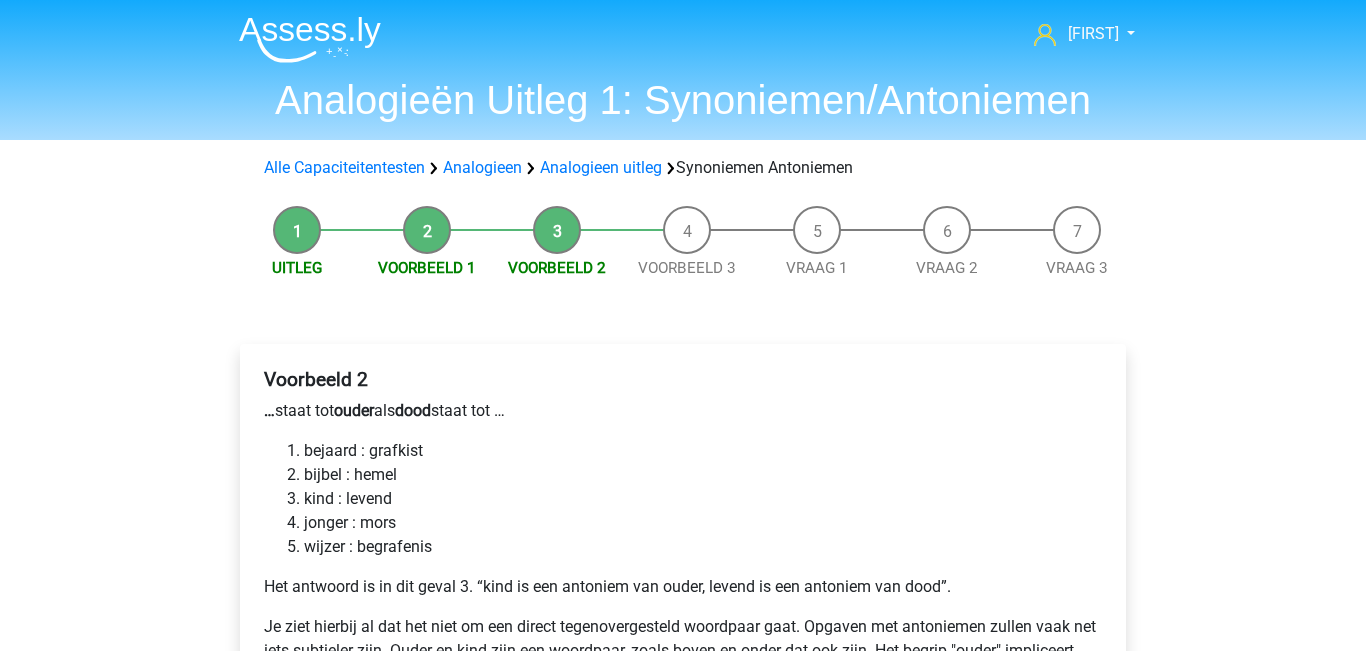 scroll, scrollTop: 0, scrollLeft: 0, axis: both 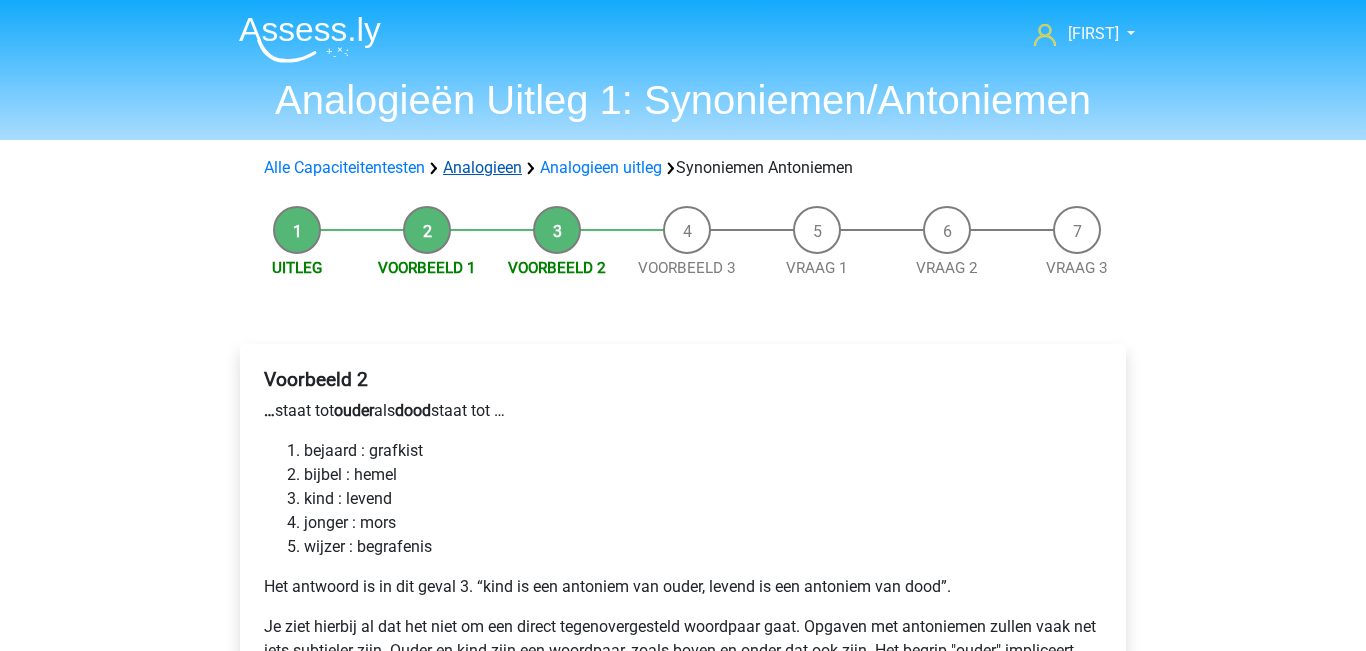 click on "Analogieen" at bounding box center (482, 167) 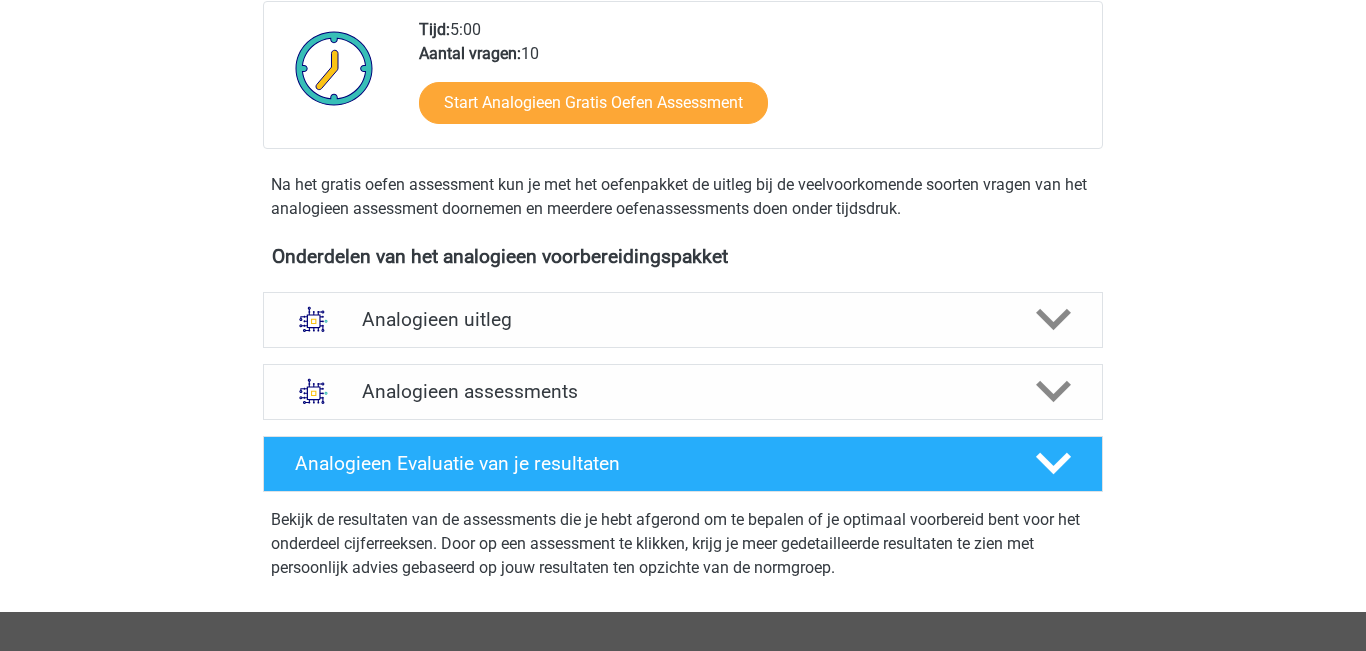 scroll, scrollTop: 466, scrollLeft: 0, axis: vertical 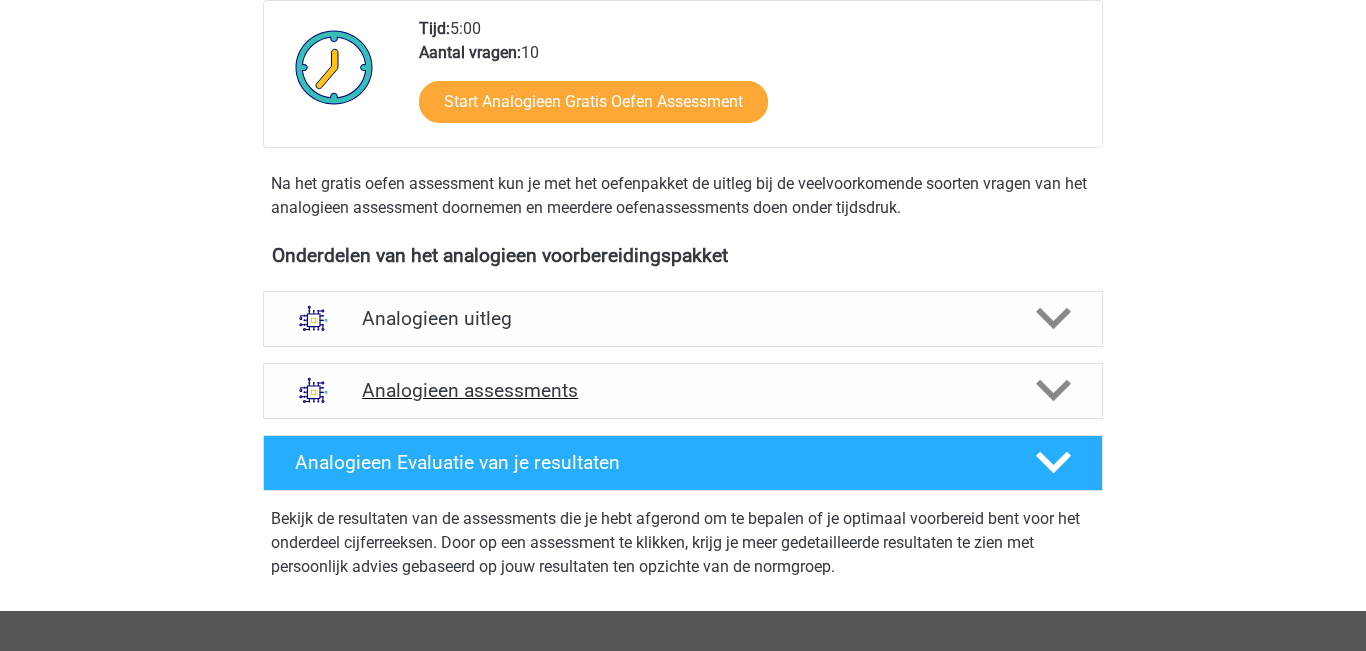 click 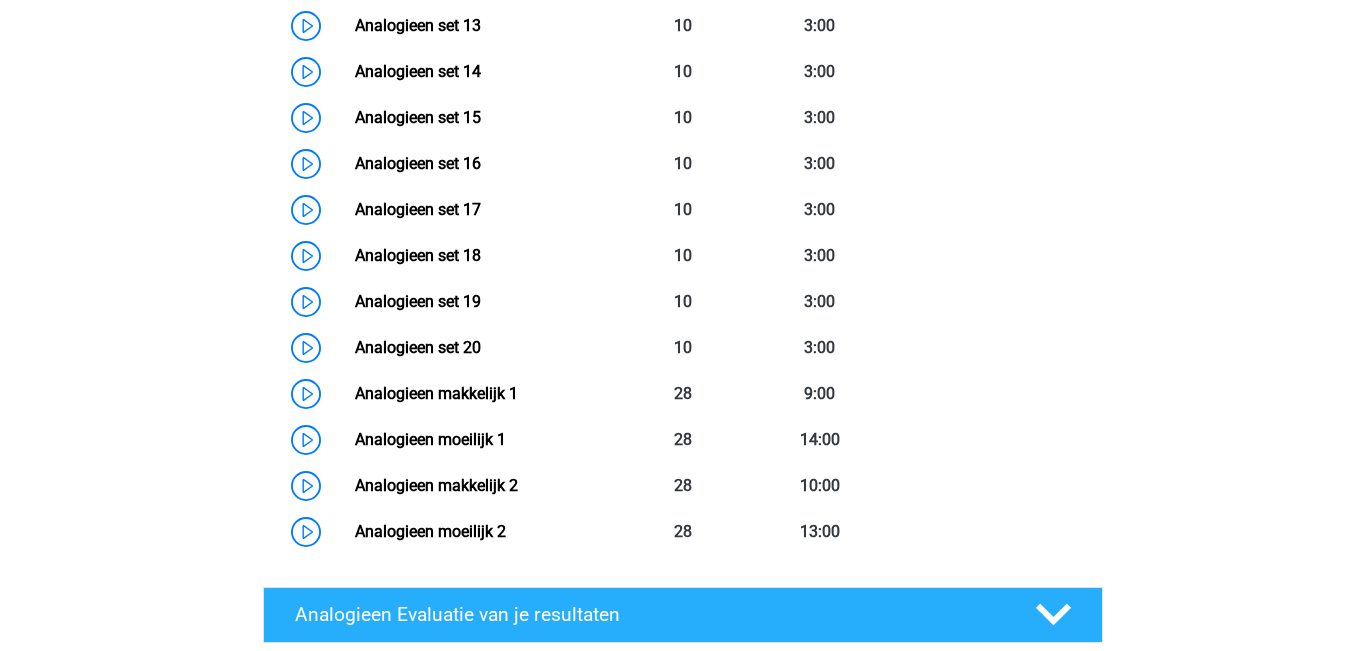 scroll, scrollTop: 1556, scrollLeft: 0, axis: vertical 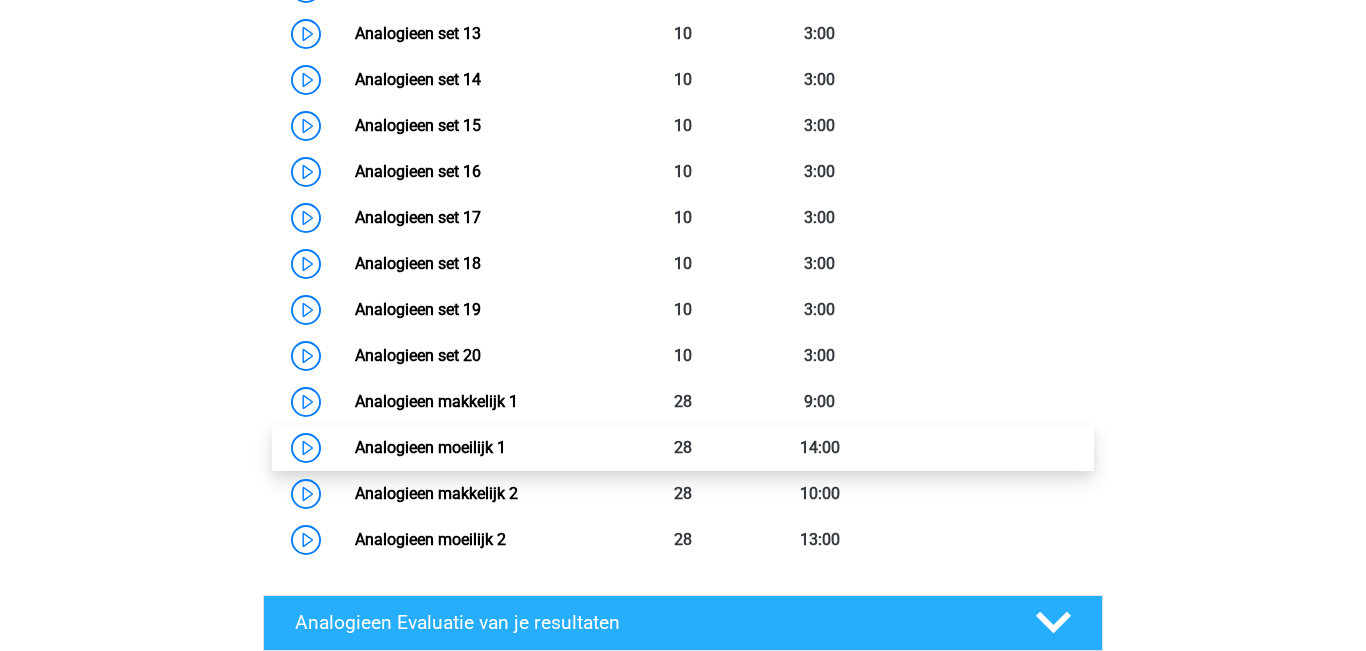 click on "Analogieen
moeilijk 1" at bounding box center (430, 447) 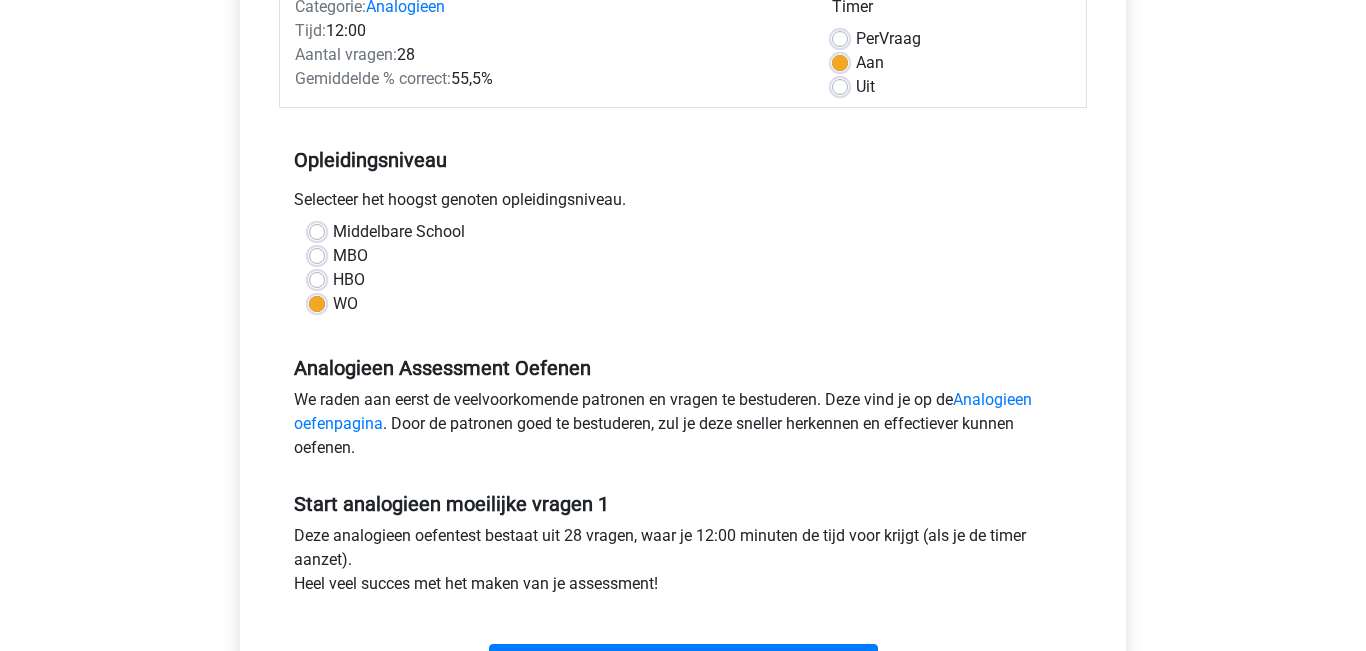 scroll, scrollTop: 379, scrollLeft: 0, axis: vertical 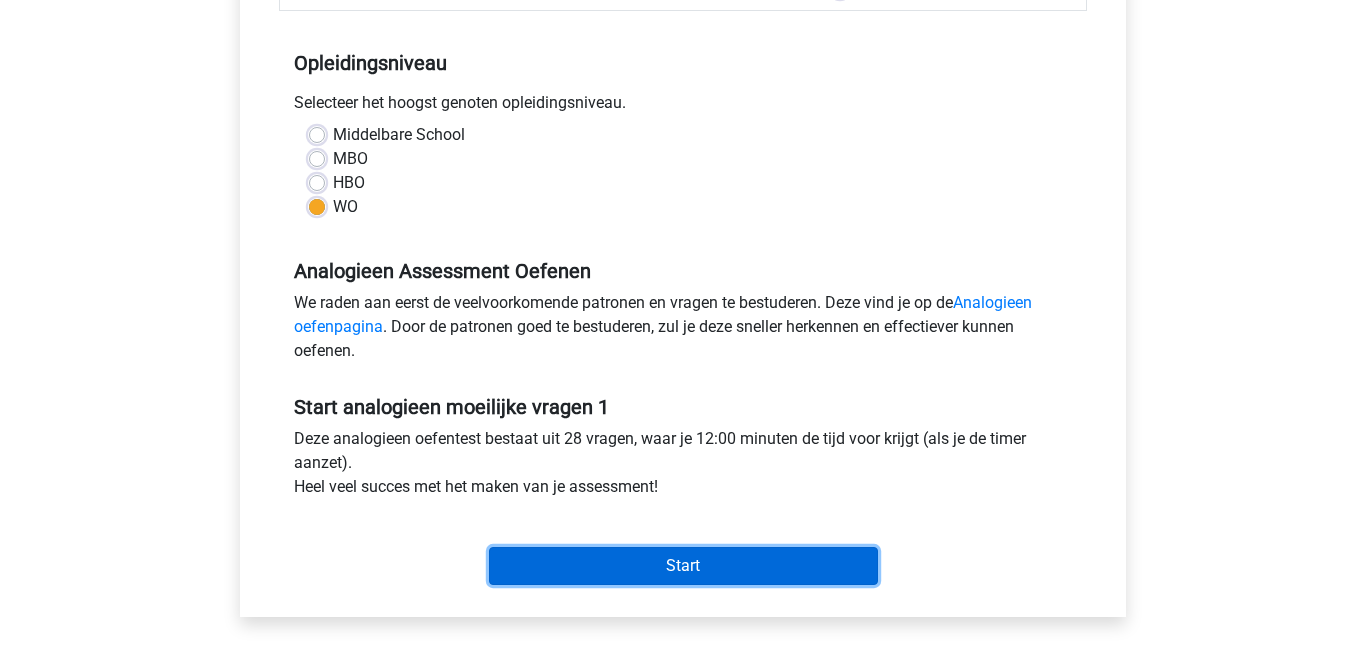 click on "Start" at bounding box center (683, 566) 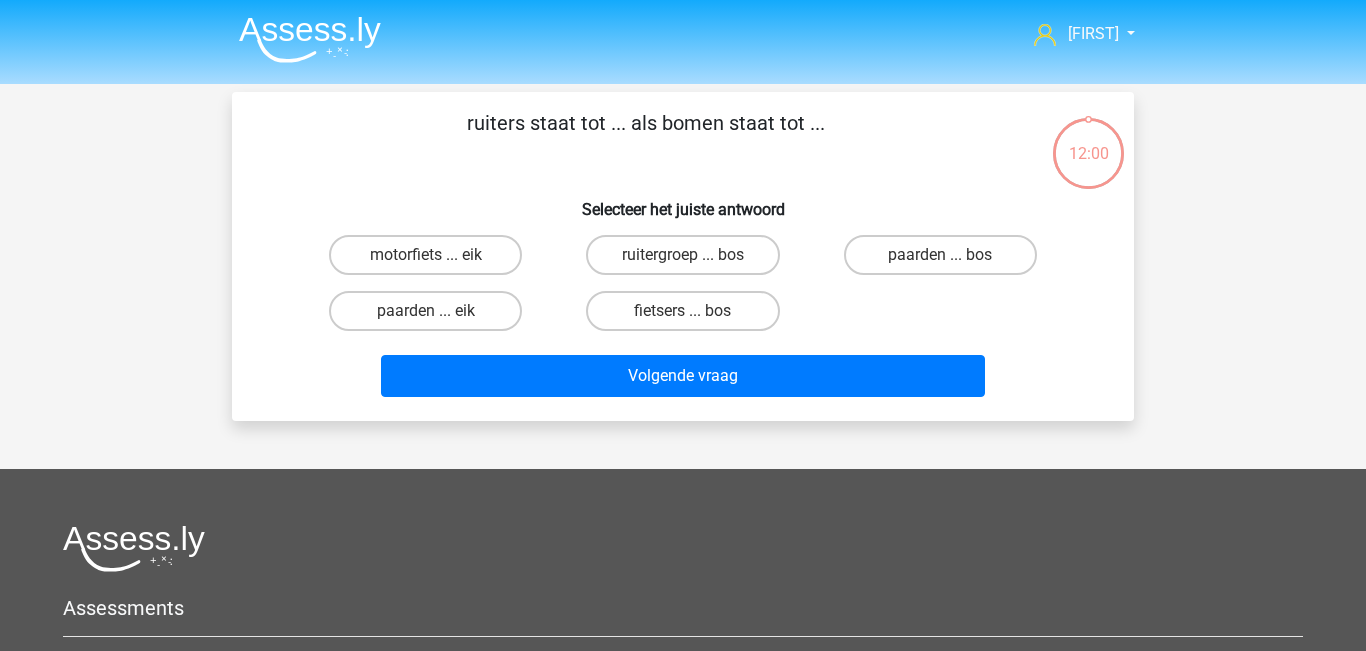 scroll, scrollTop: 0, scrollLeft: 0, axis: both 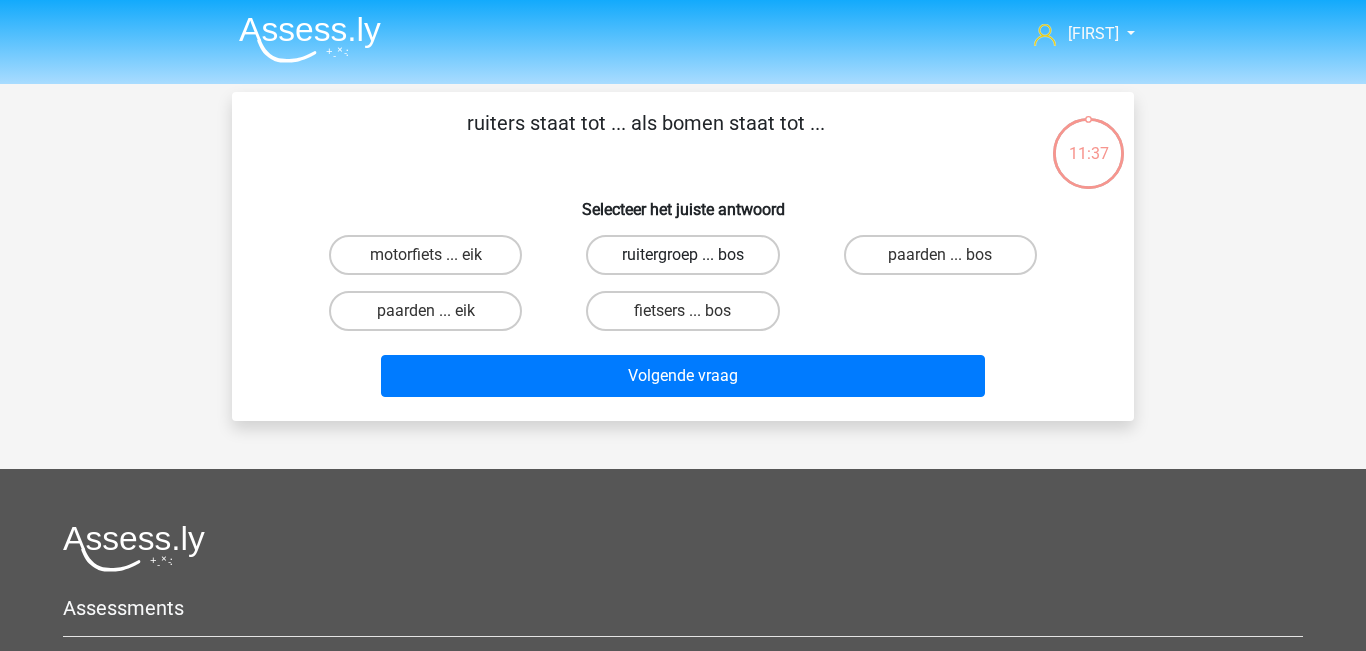 click on "ruitergroep ... bos" at bounding box center (682, 255) 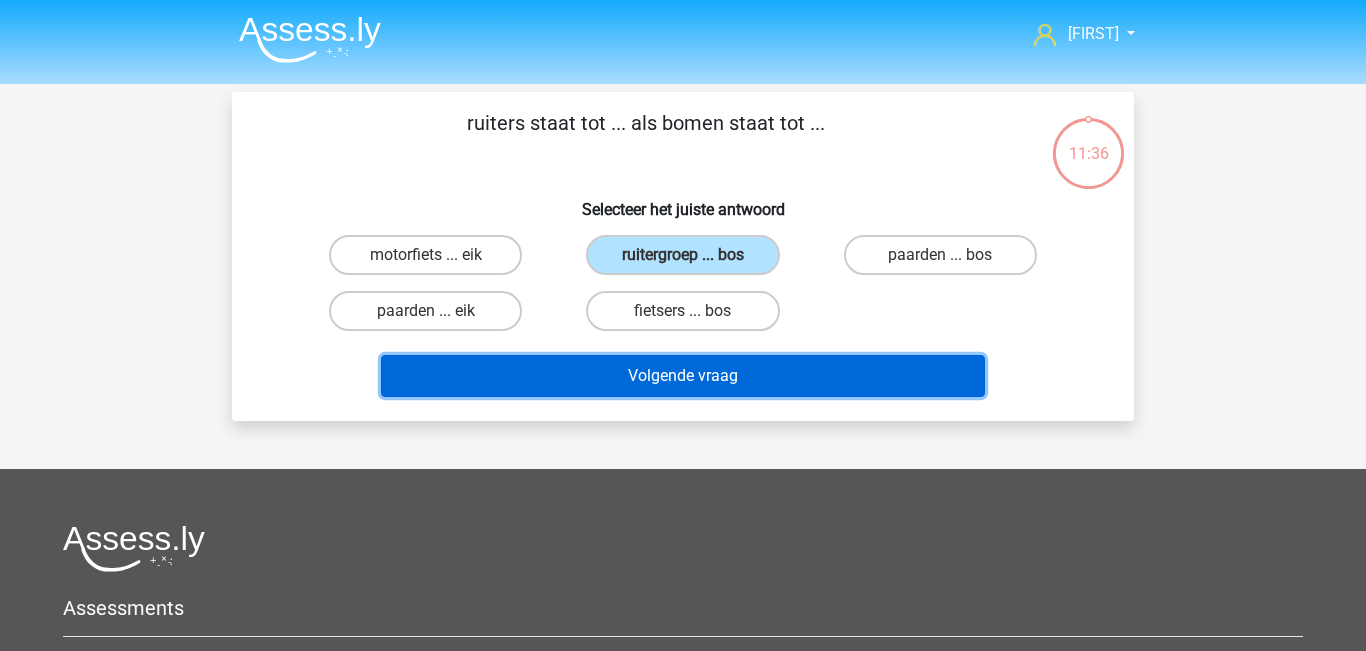 click on "Volgende vraag" at bounding box center (683, 376) 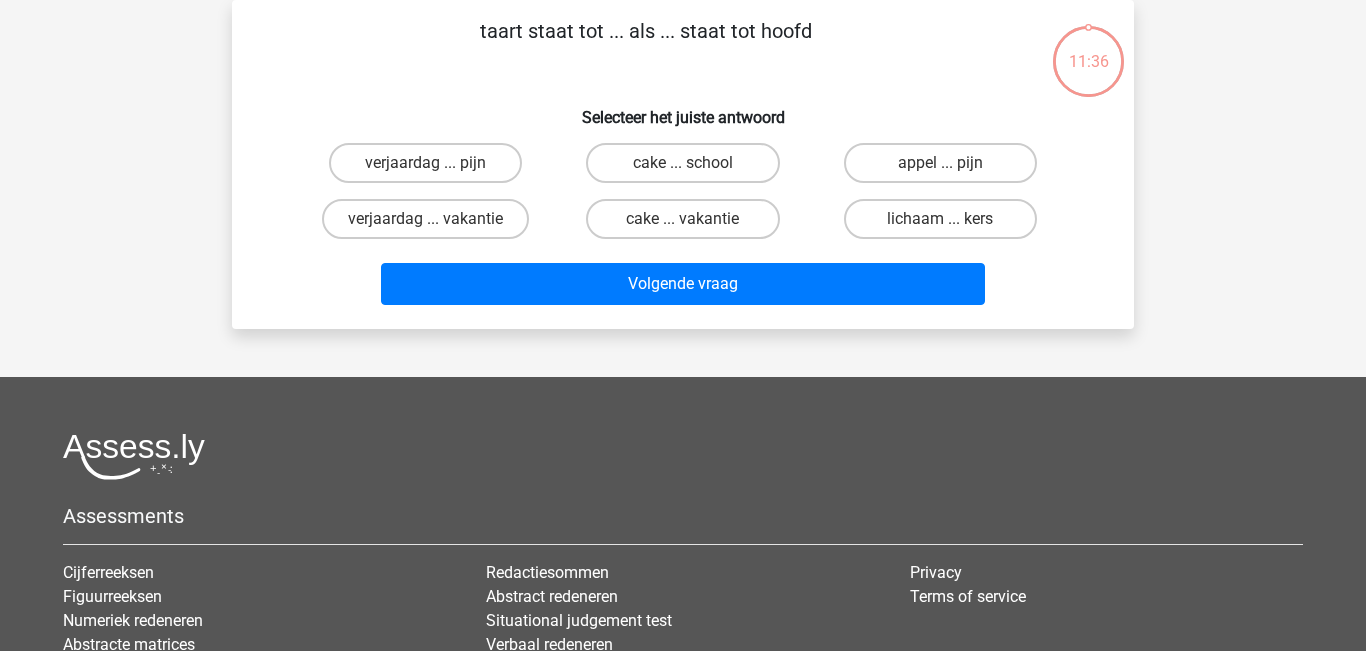 scroll, scrollTop: 0, scrollLeft: 0, axis: both 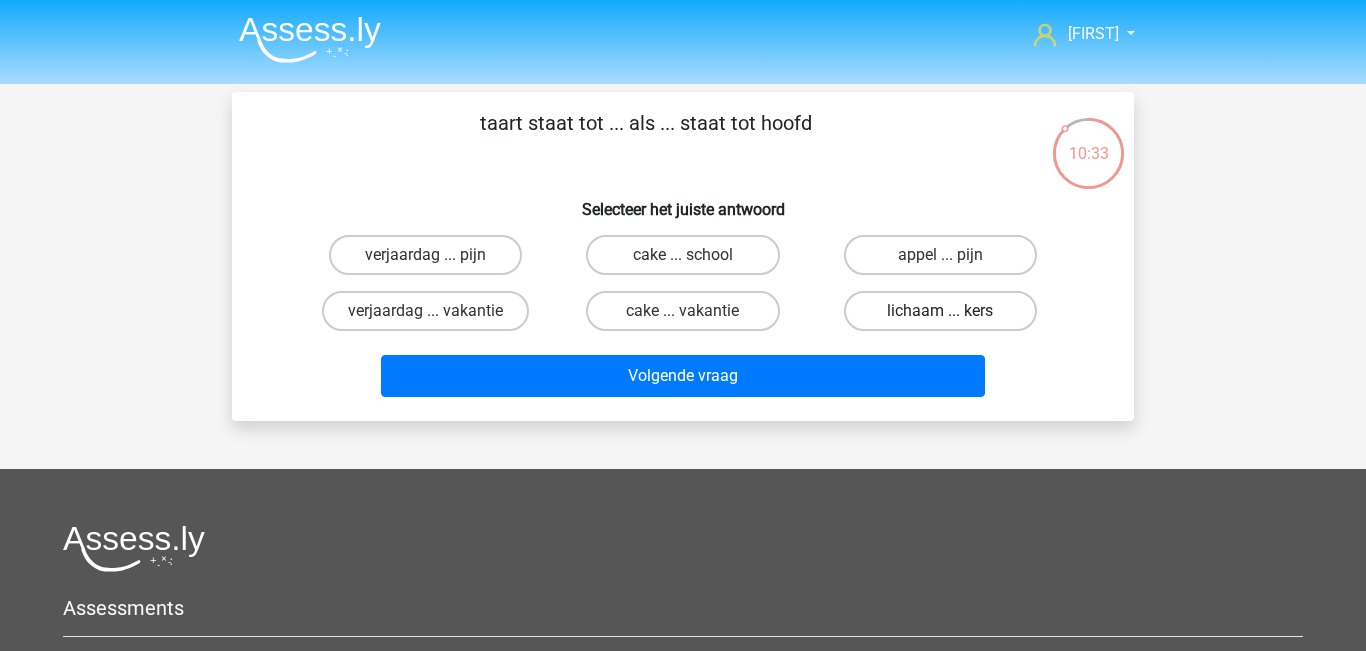 click on "lichaam ... kers" at bounding box center (940, 311) 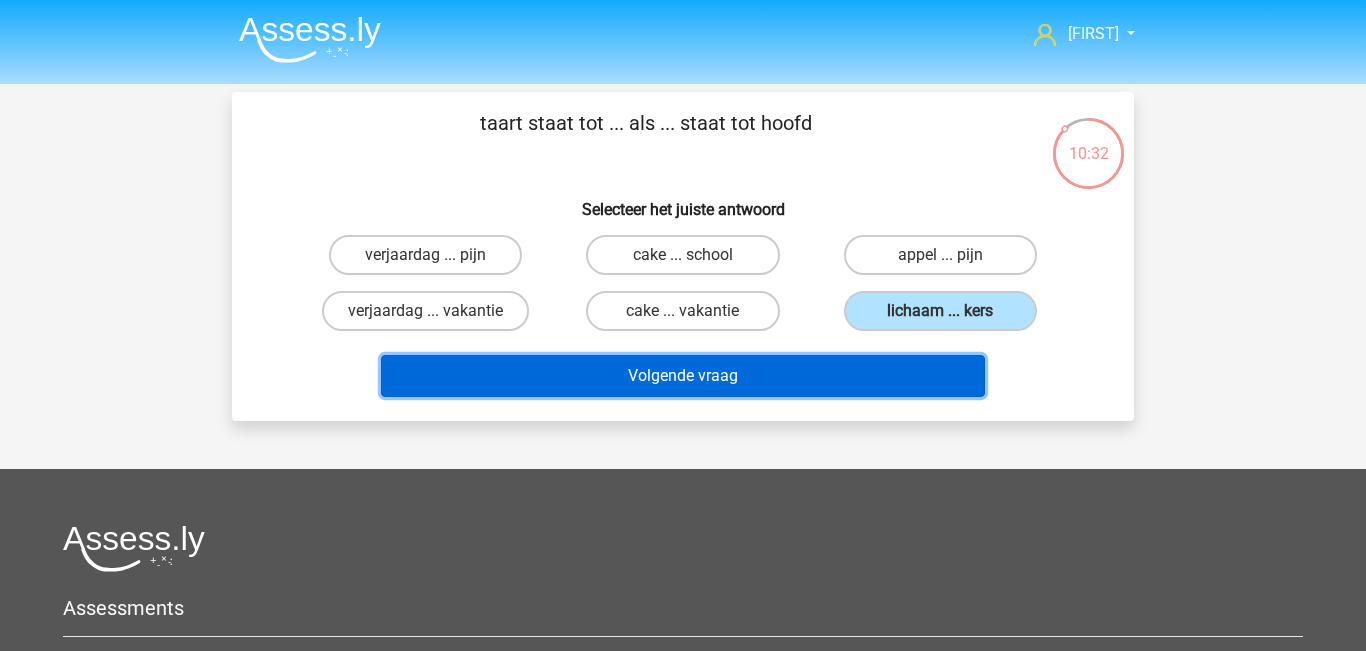 click on "Volgende vraag" at bounding box center (683, 376) 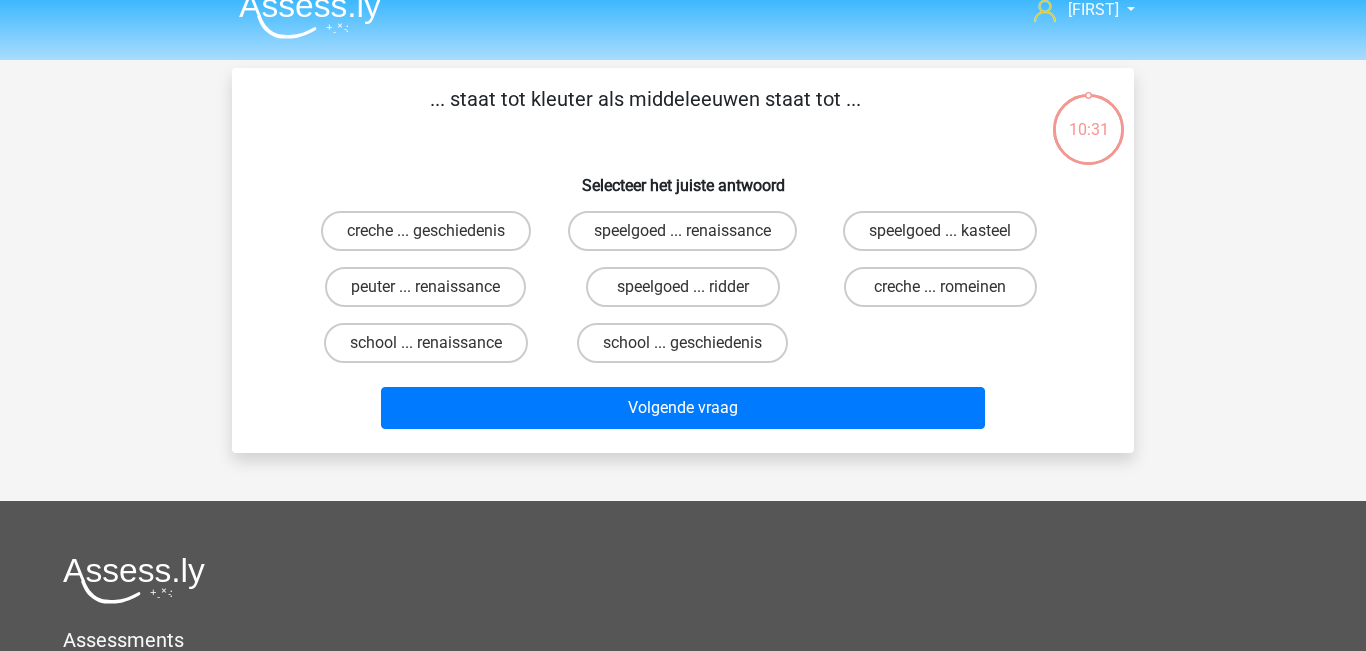 scroll, scrollTop: 0, scrollLeft: 0, axis: both 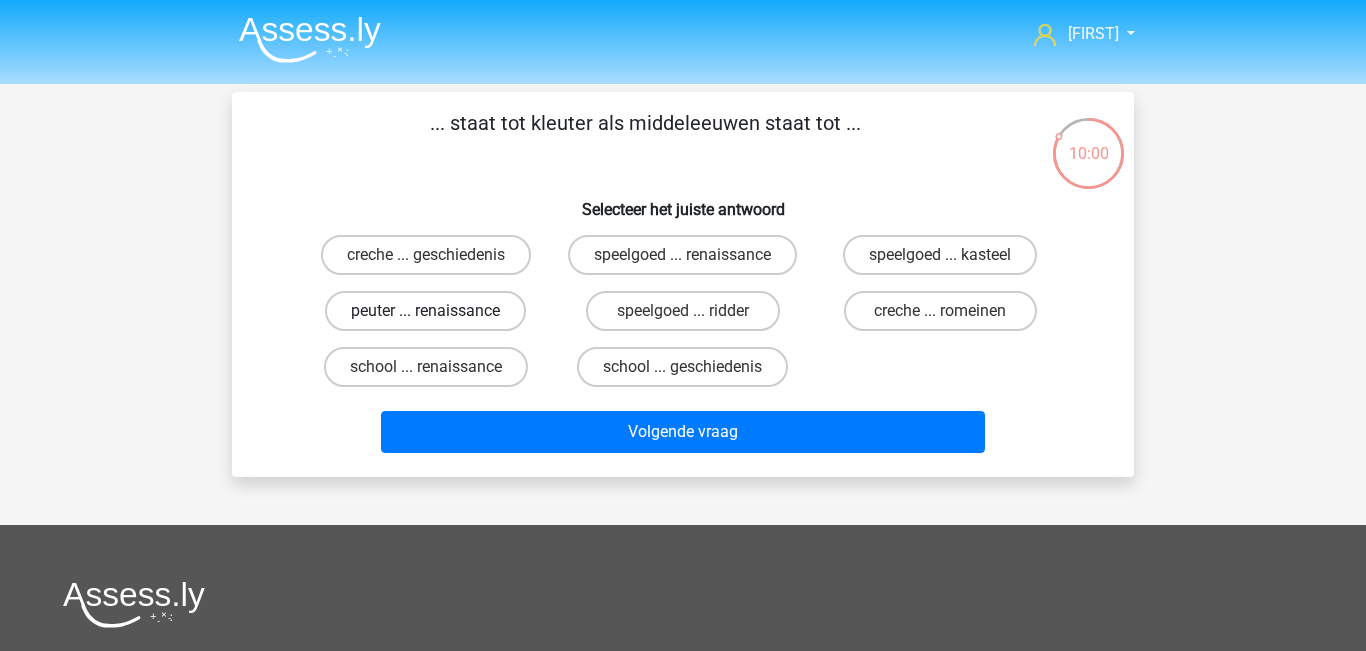 click on "peuter ... renaissance" at bounding box center (425, 311) 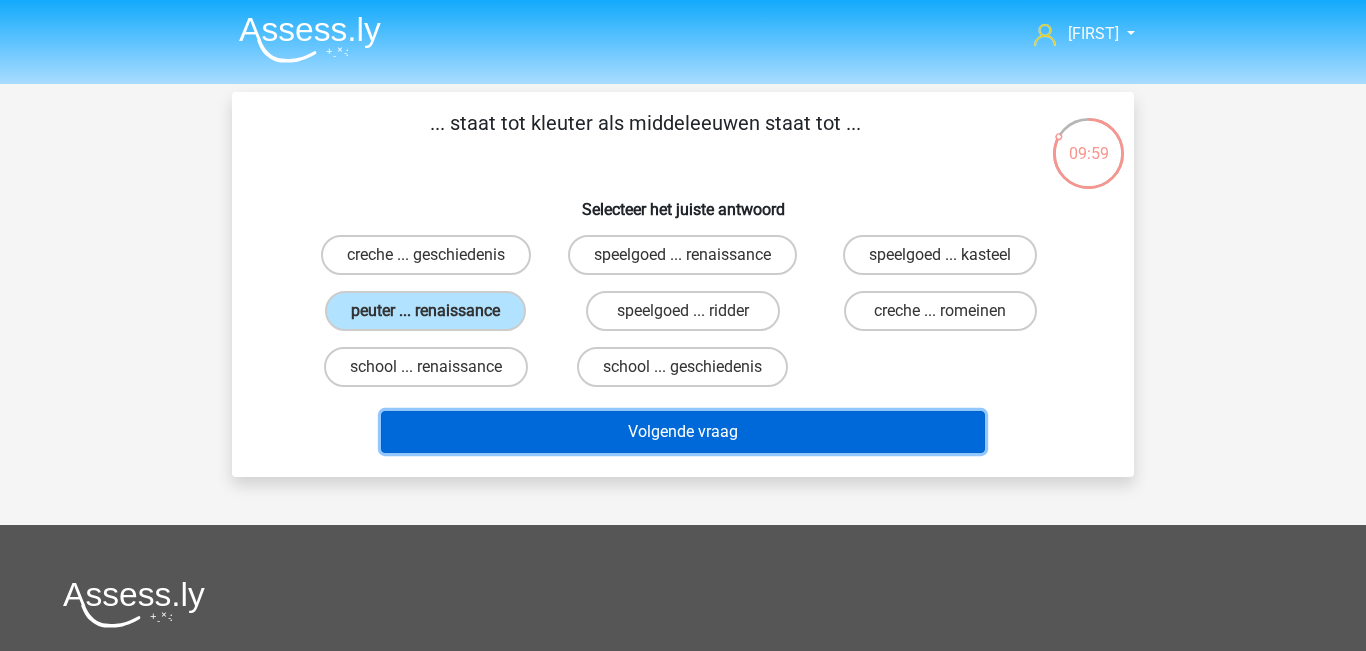click on "Volgende vraag" at bounding box center (683, 432) 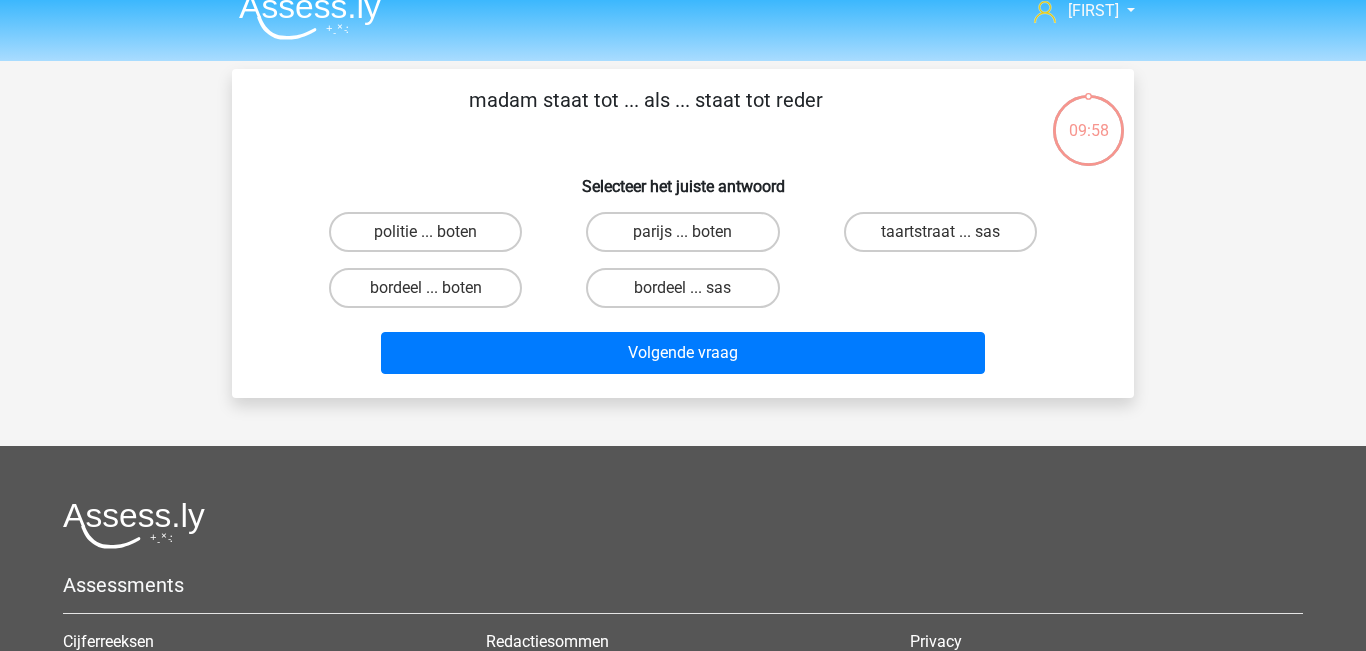 scroll, scrollTop: 0, scrollLeft: 0, axis: both 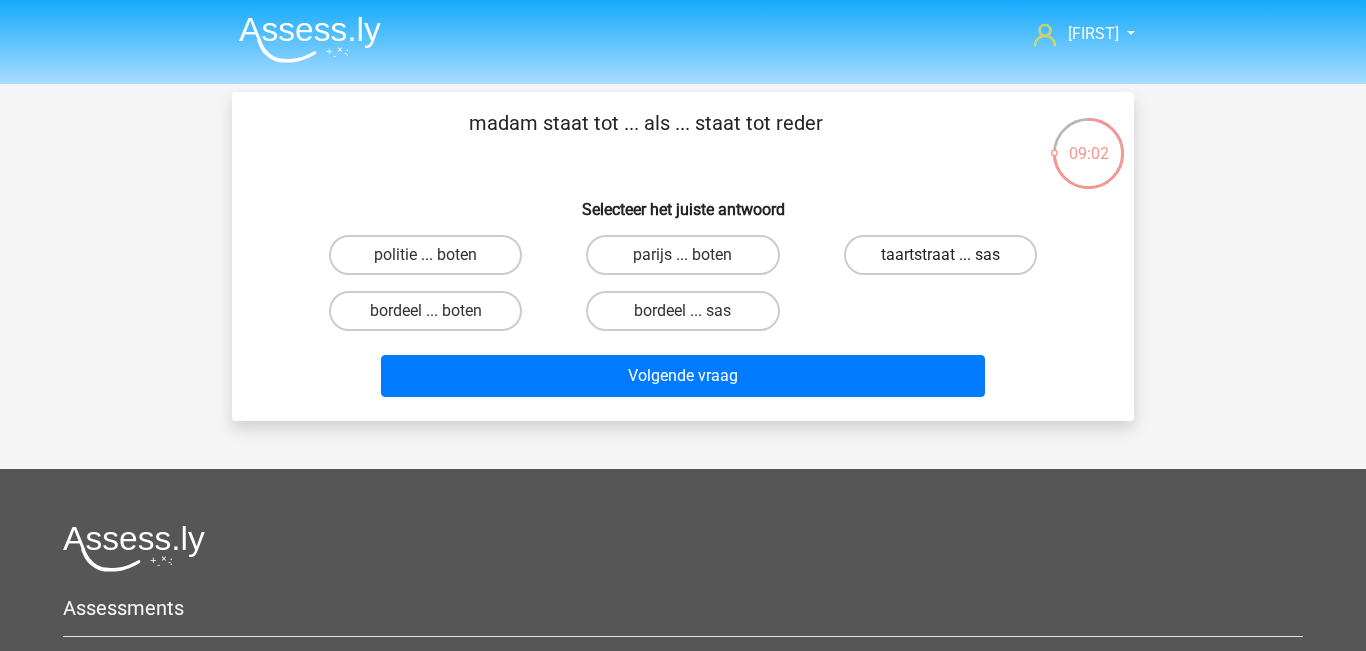 click on "taartstraat ... sas" at bounding box center (940, 255) 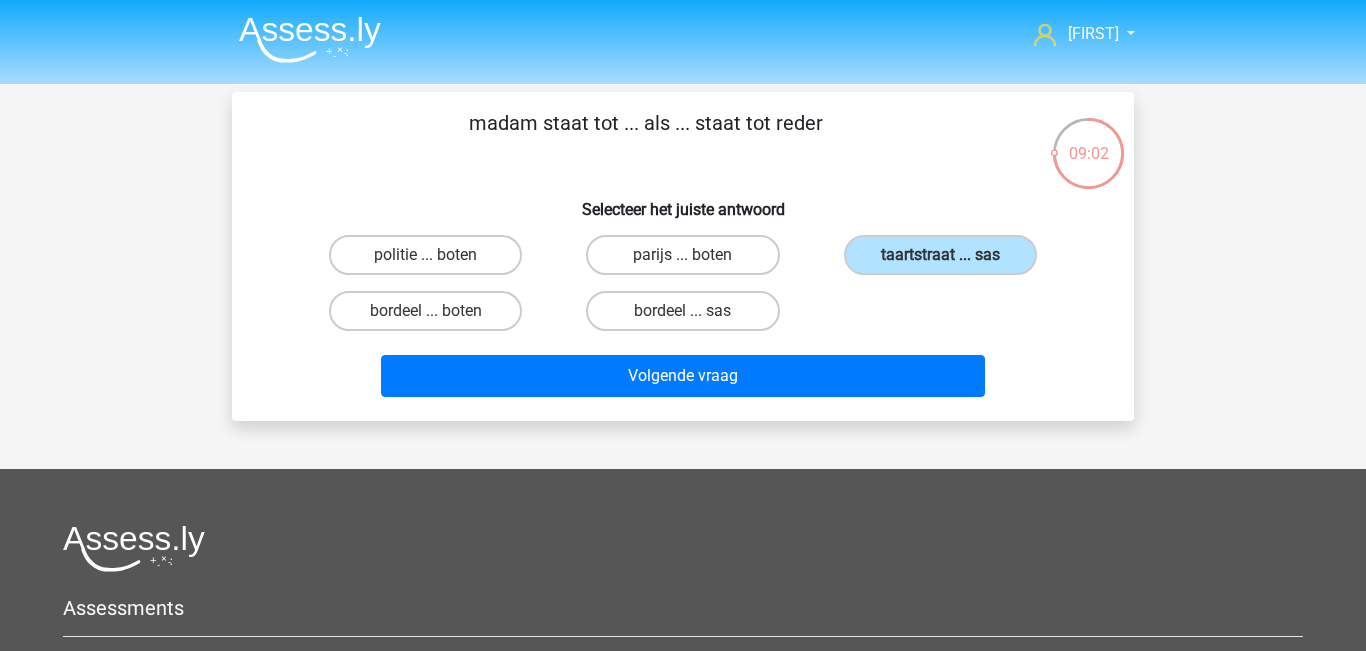 click on "Volgende vraag" at bounding box center (683, 372) 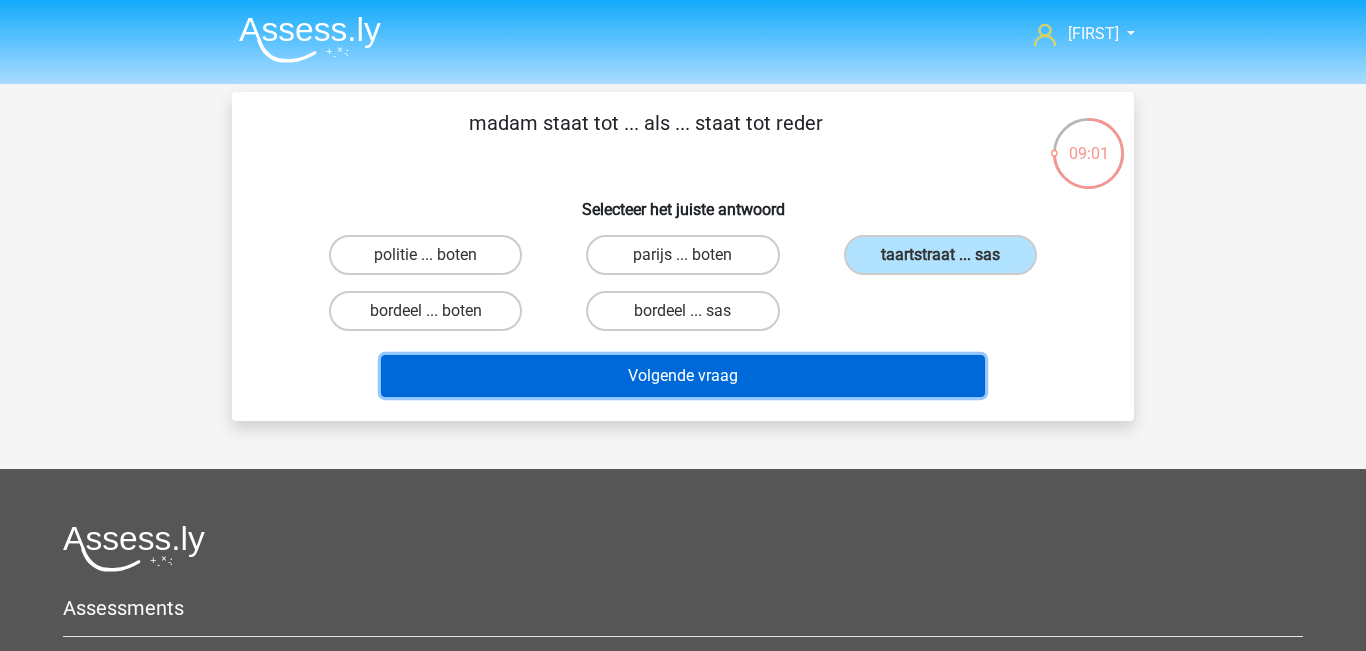 click on "Volgende vraag" at bounding box center (683, 376) 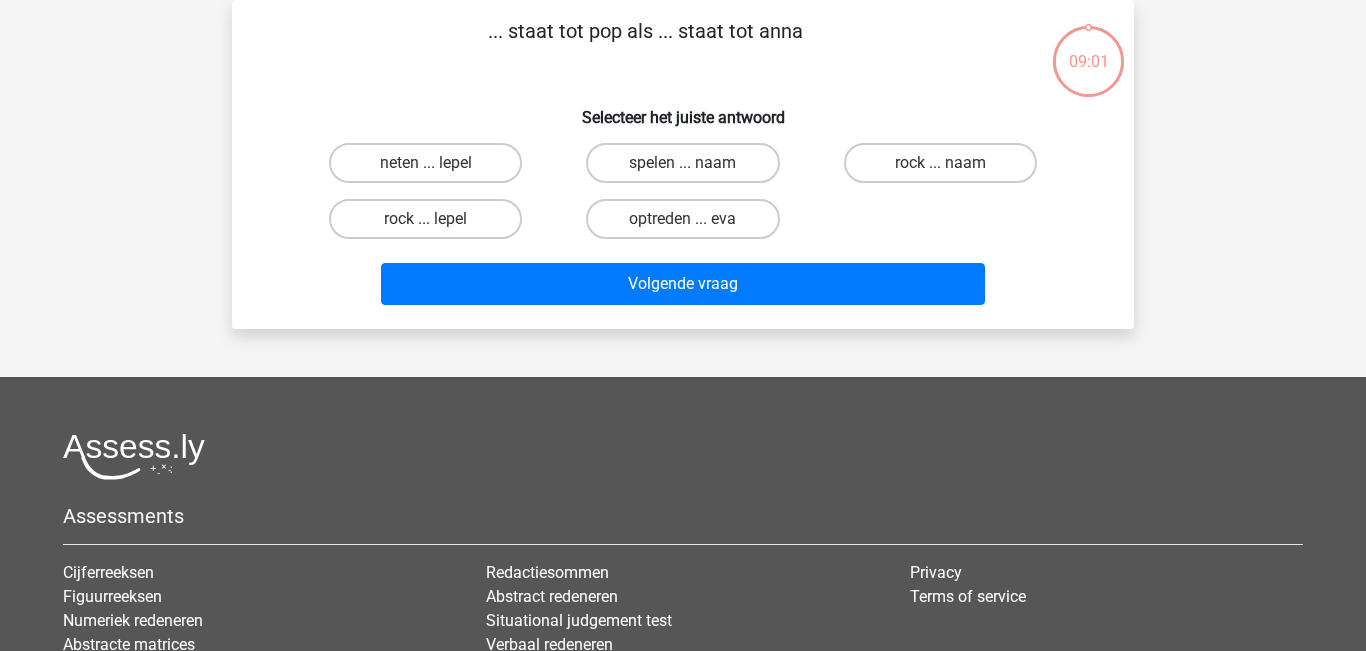 scroll, scrollTop: 0, scrollLeft: 0, axis: both 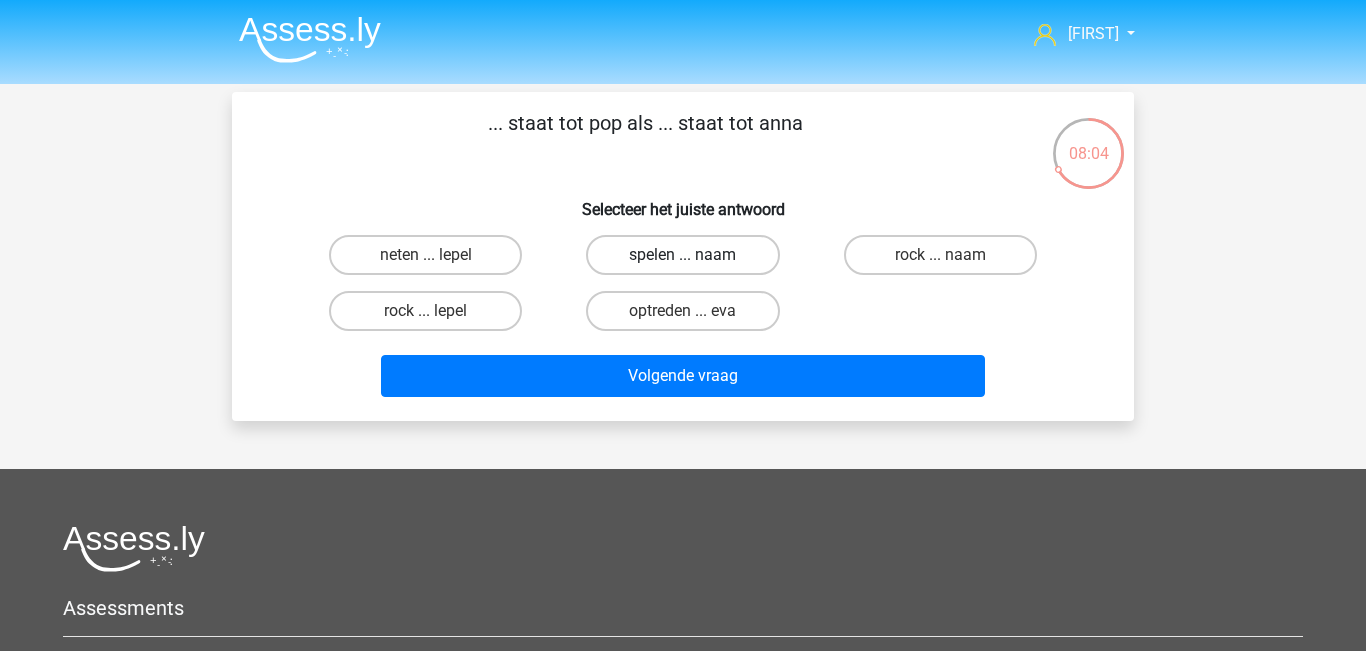click on "spelen ... naam" at bounding box center (682, 255) 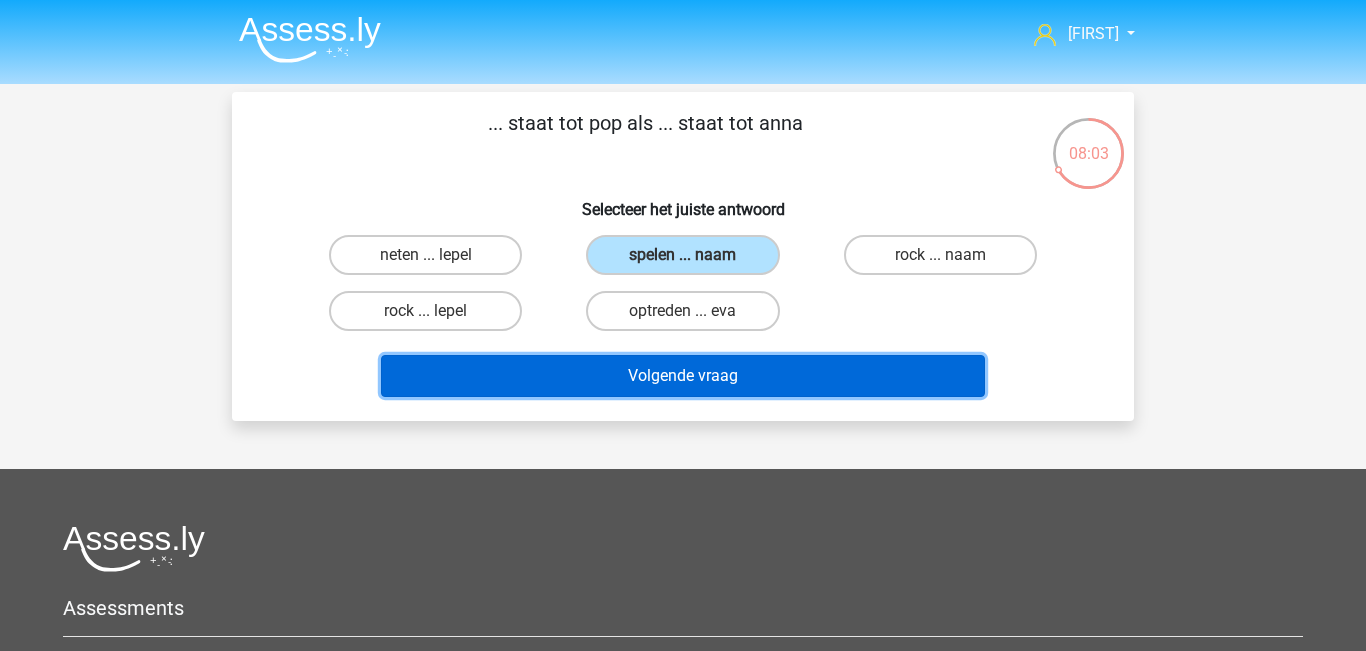 click on "Volgende vraag" at bounding box center [683, 376] 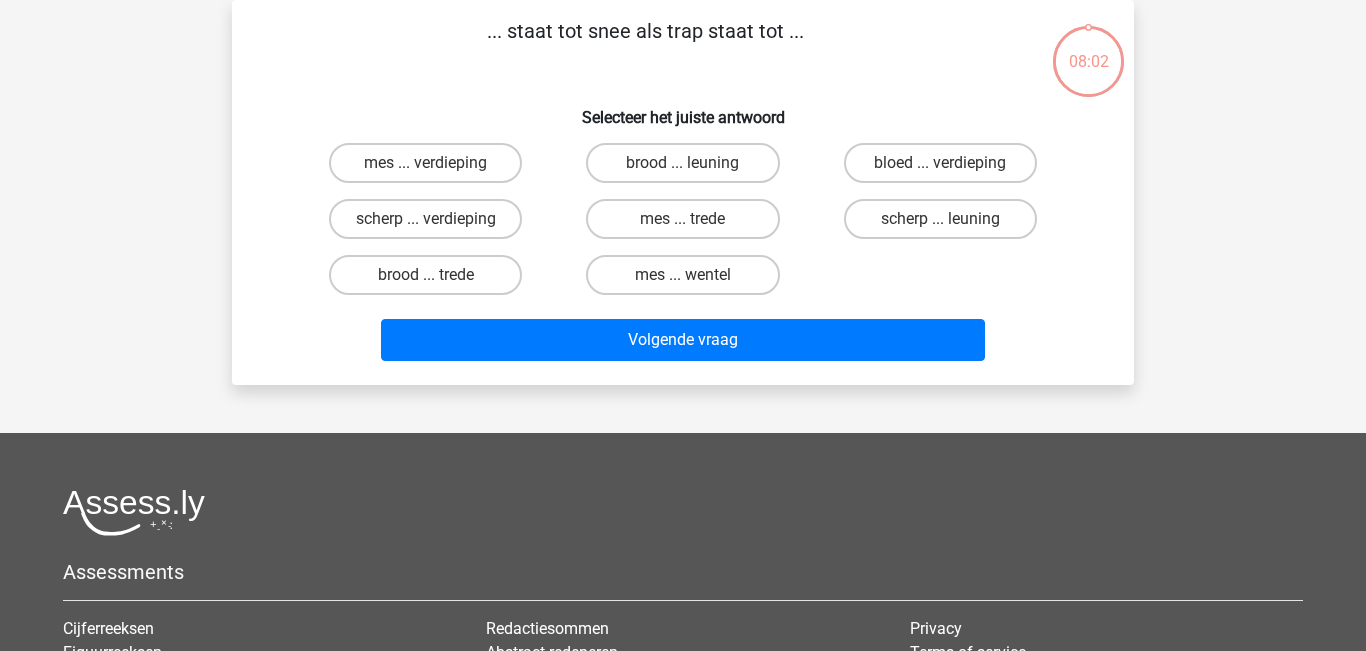 scroll, scrollTop: 0, scrollLeft: 0, axis: both 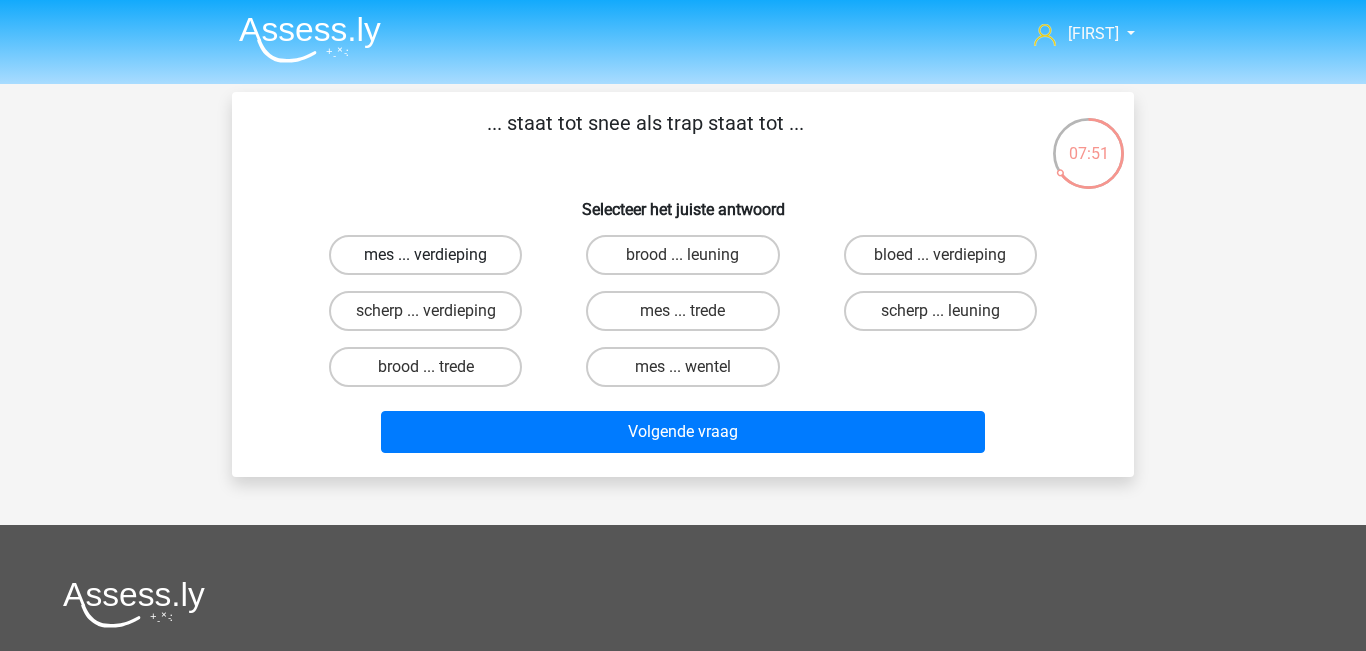 click on "mes ... verdieping" at bounding box center [425, 255] 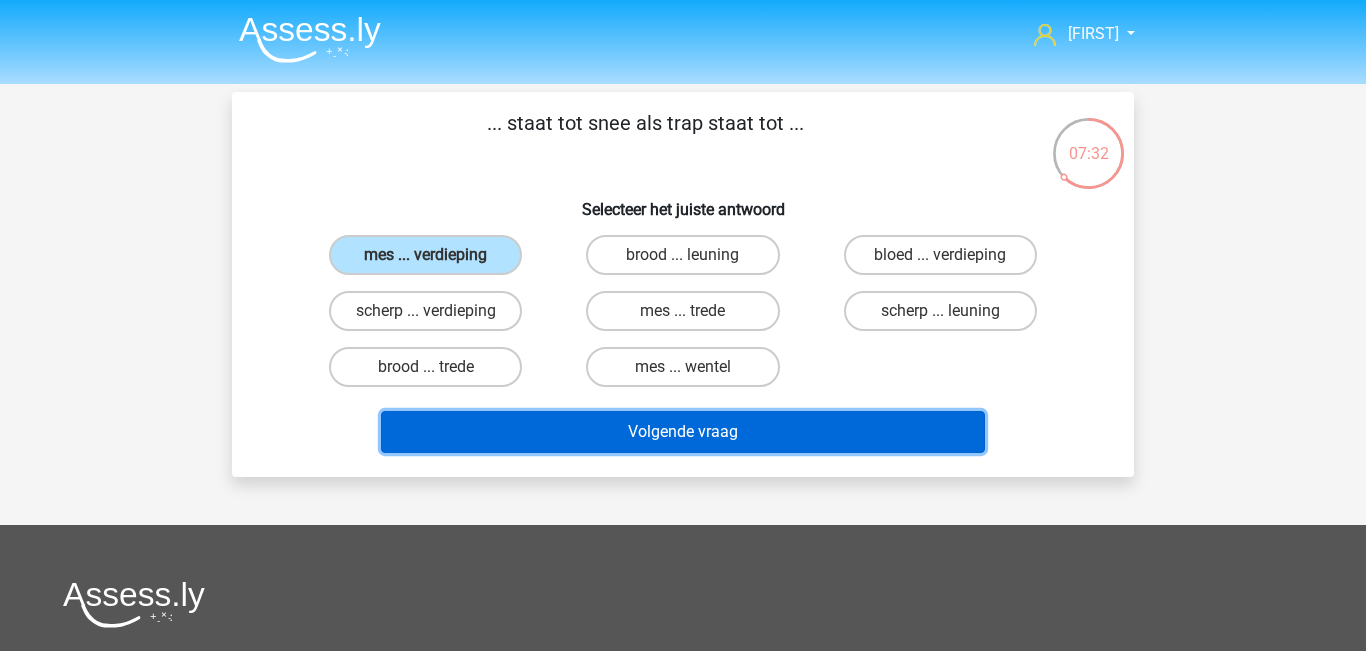 click on "Volgende vraag" at bounding box center (683, 432) 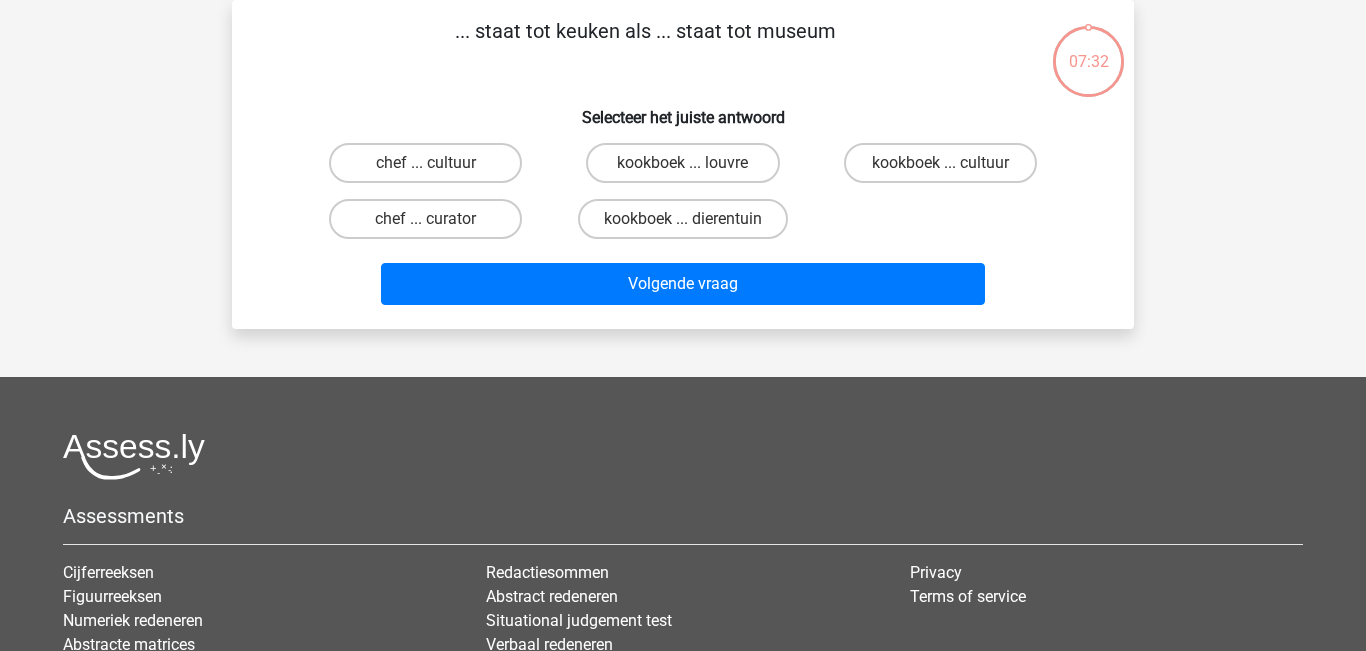scroll, scrollTop: 0, scrollLeft: 0, axis: both 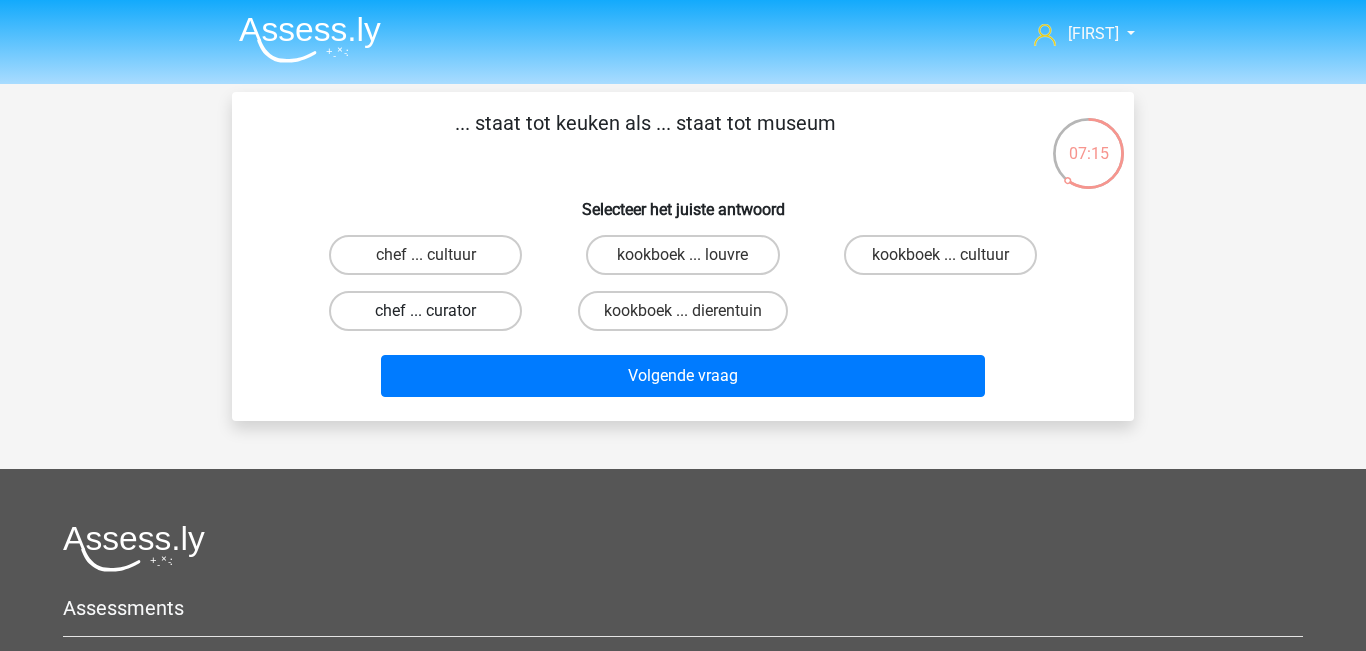 click on "chef ... curator" at bounding box center [425, 311] 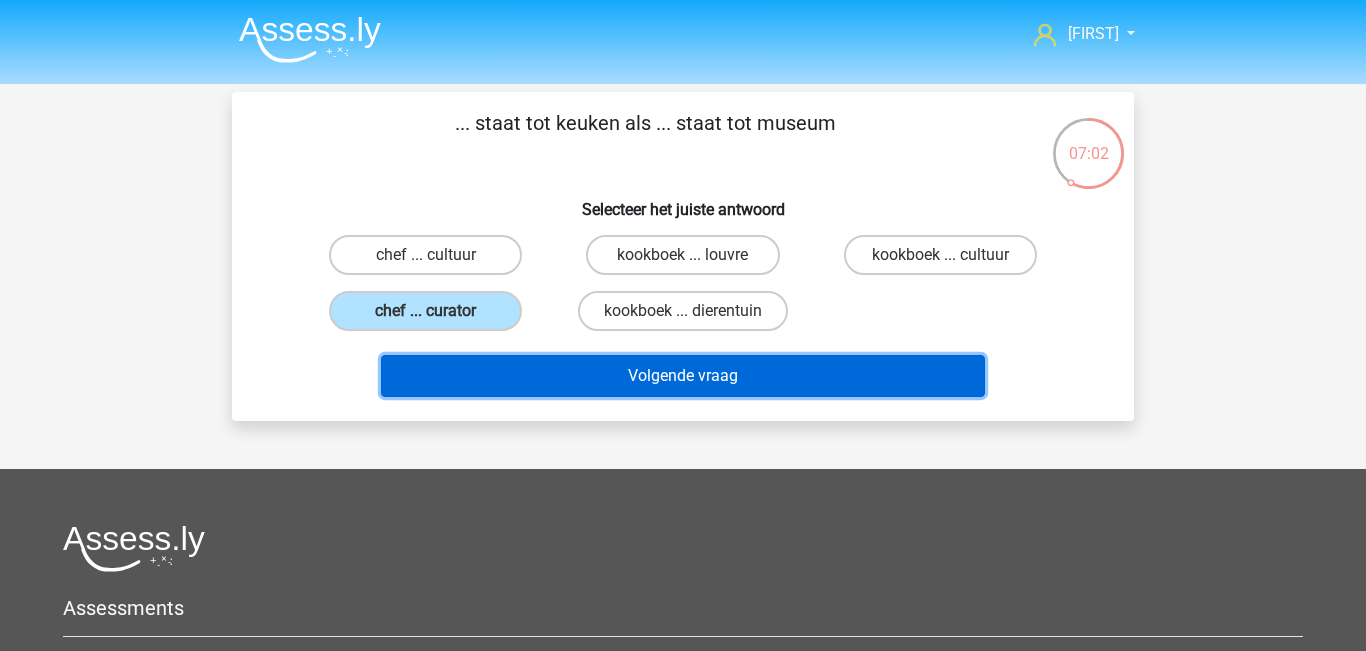 click on "Volgende vraag" at bounding box center [683, 376] 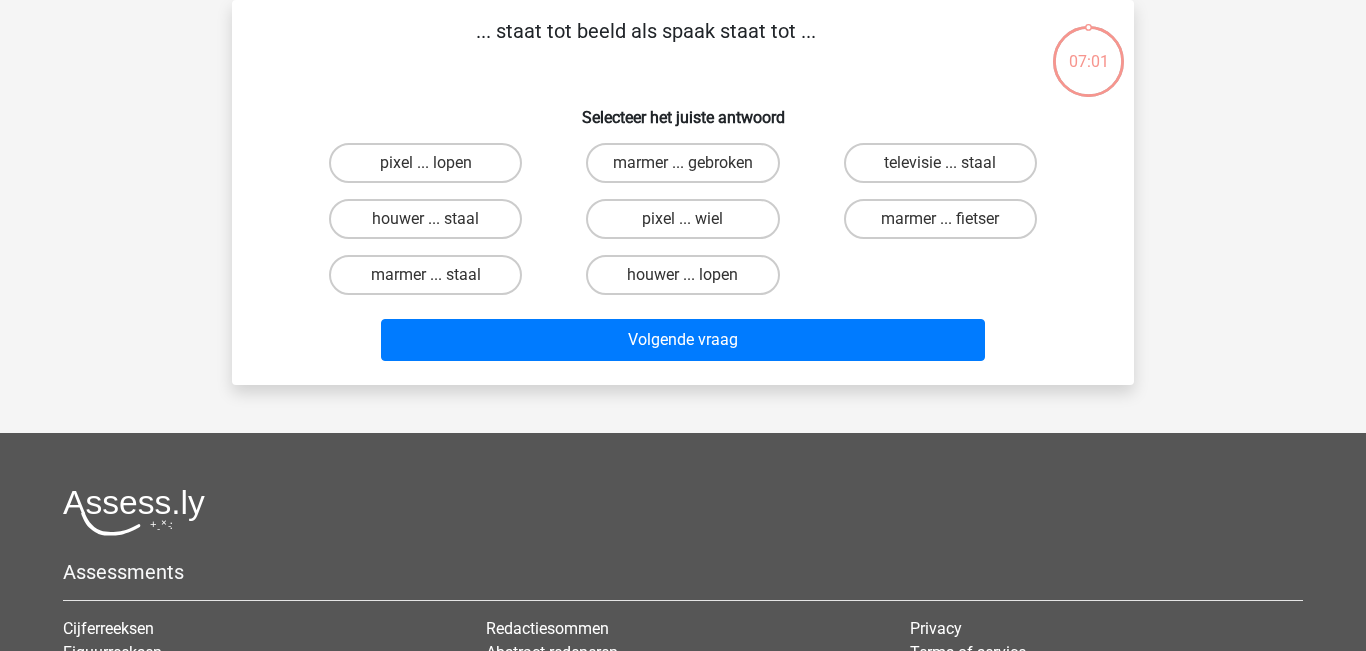 scroll, scrollTop: 0, scrollLeft: 0, axis: both 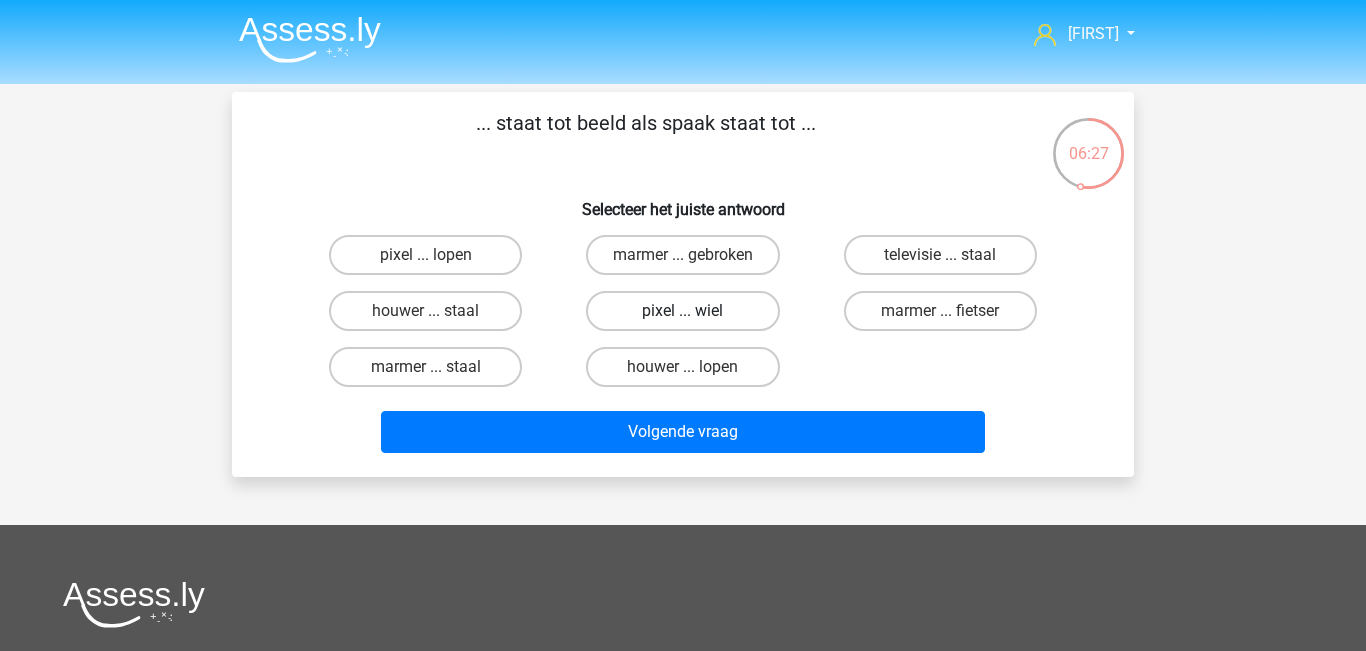 click on "pixel ... wiel" at bounding box center [682, 311] 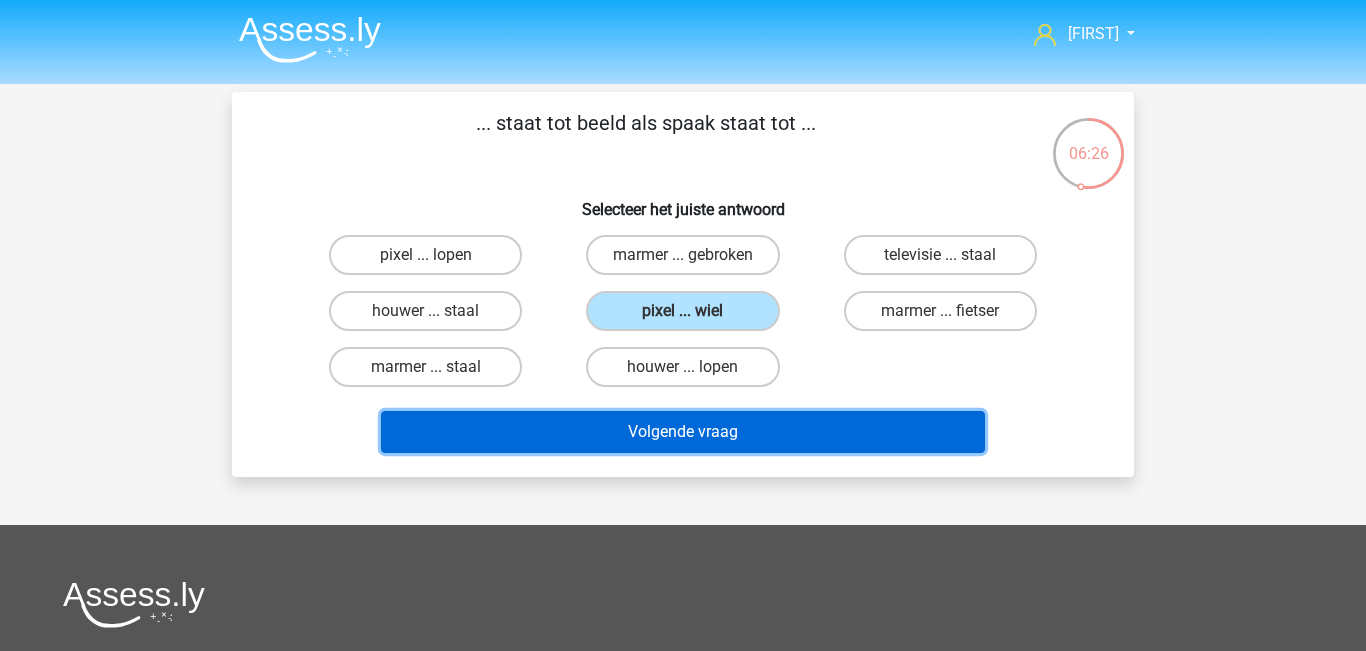 click on "Volgende vraag" at bounding box center [683, 432] 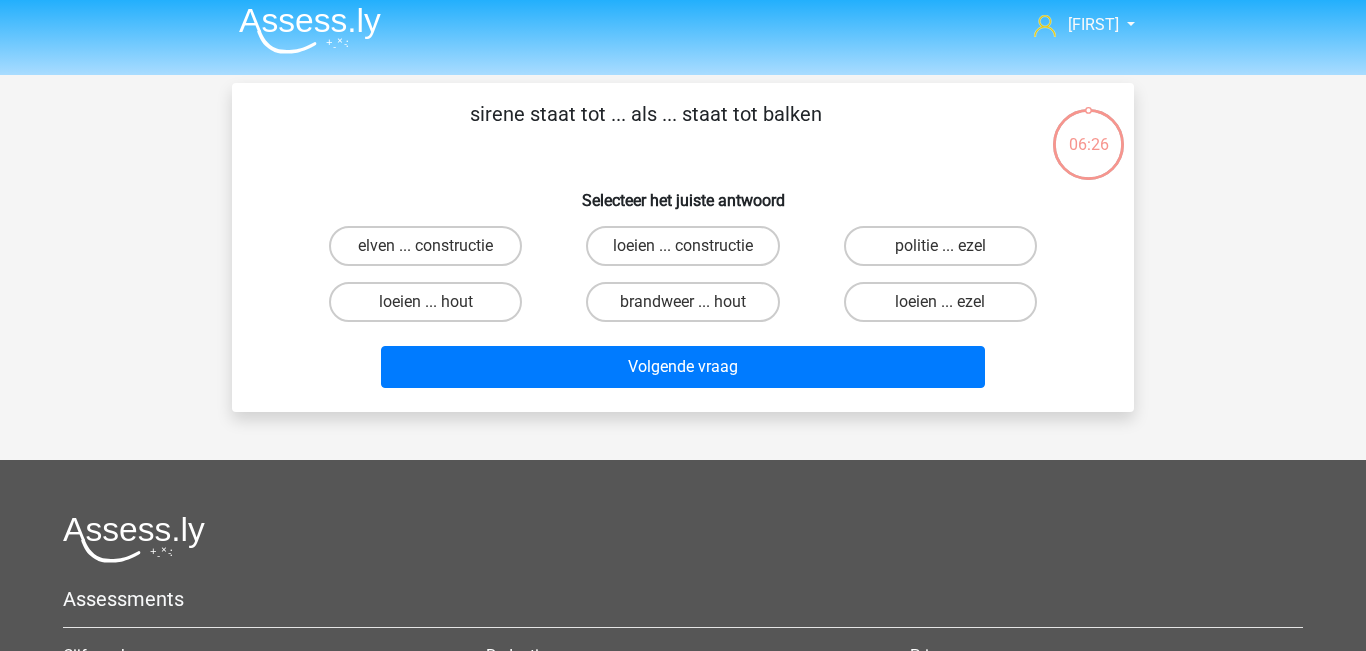 scroll, scrollTop: 0, scrollLeft: 0, axis: both 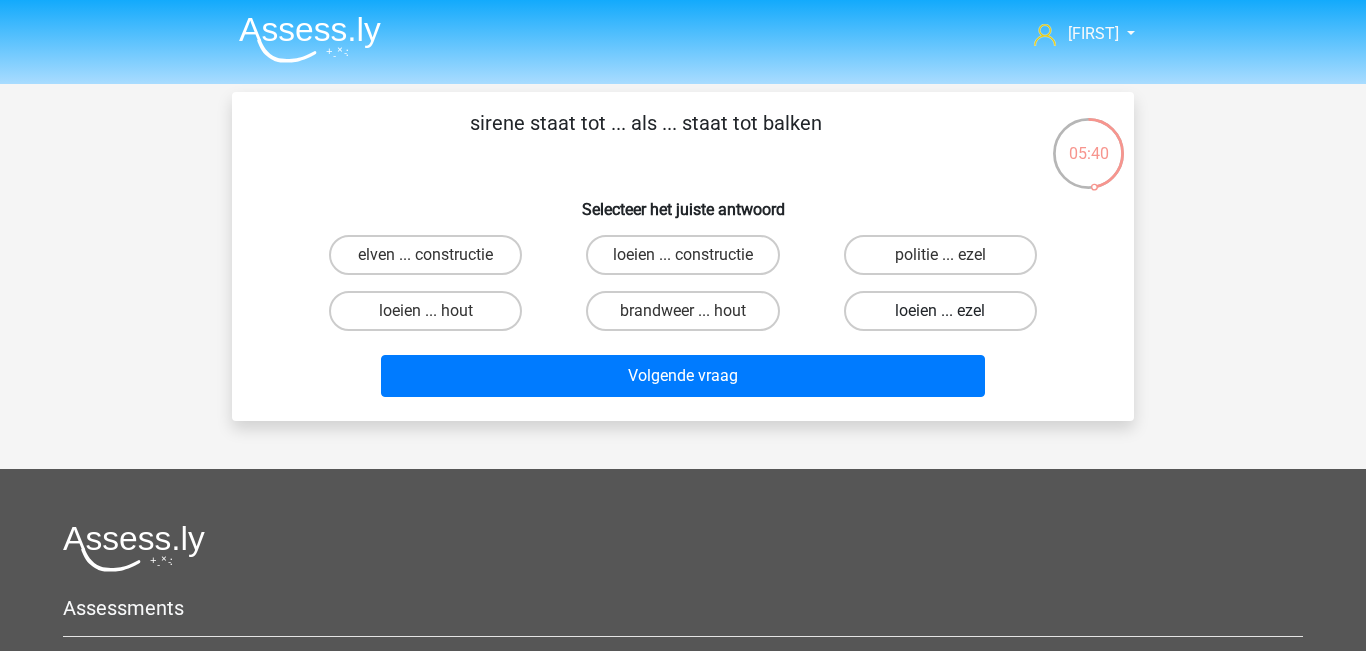 click on "loeien ... ezel" at bounding box center [940, 311] 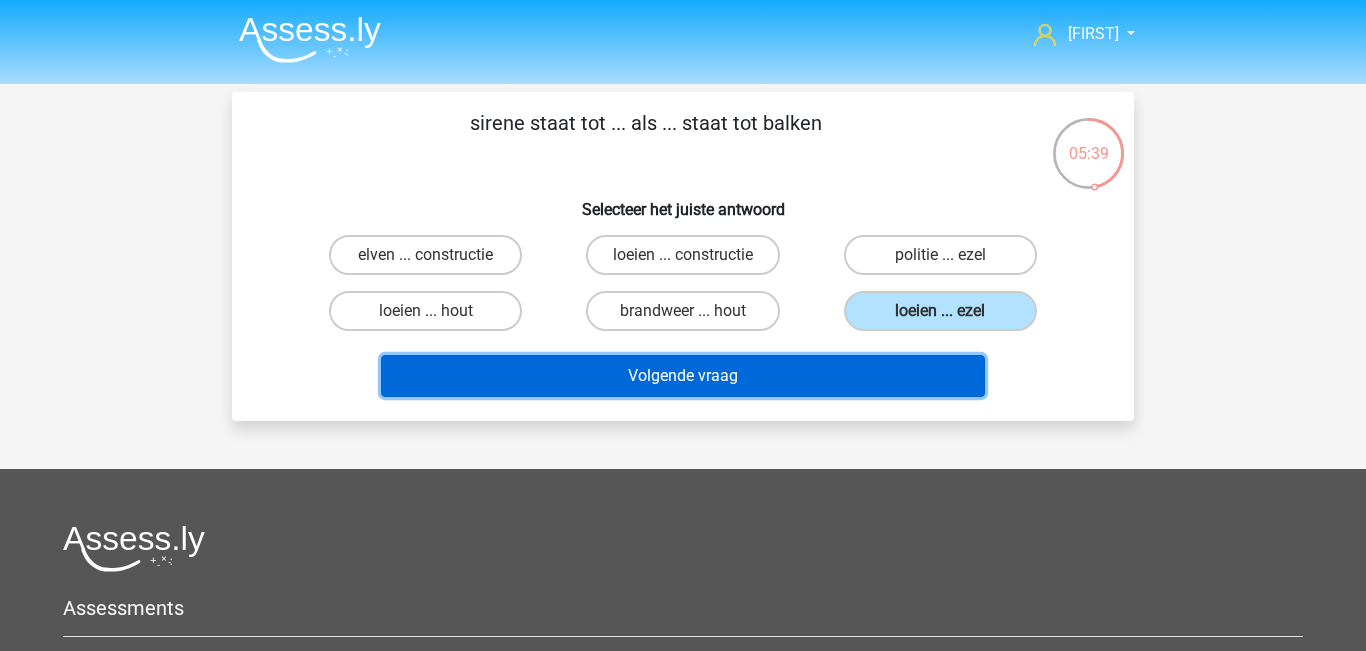 click on "Volgende vraag" at bounding box center (683, 376) 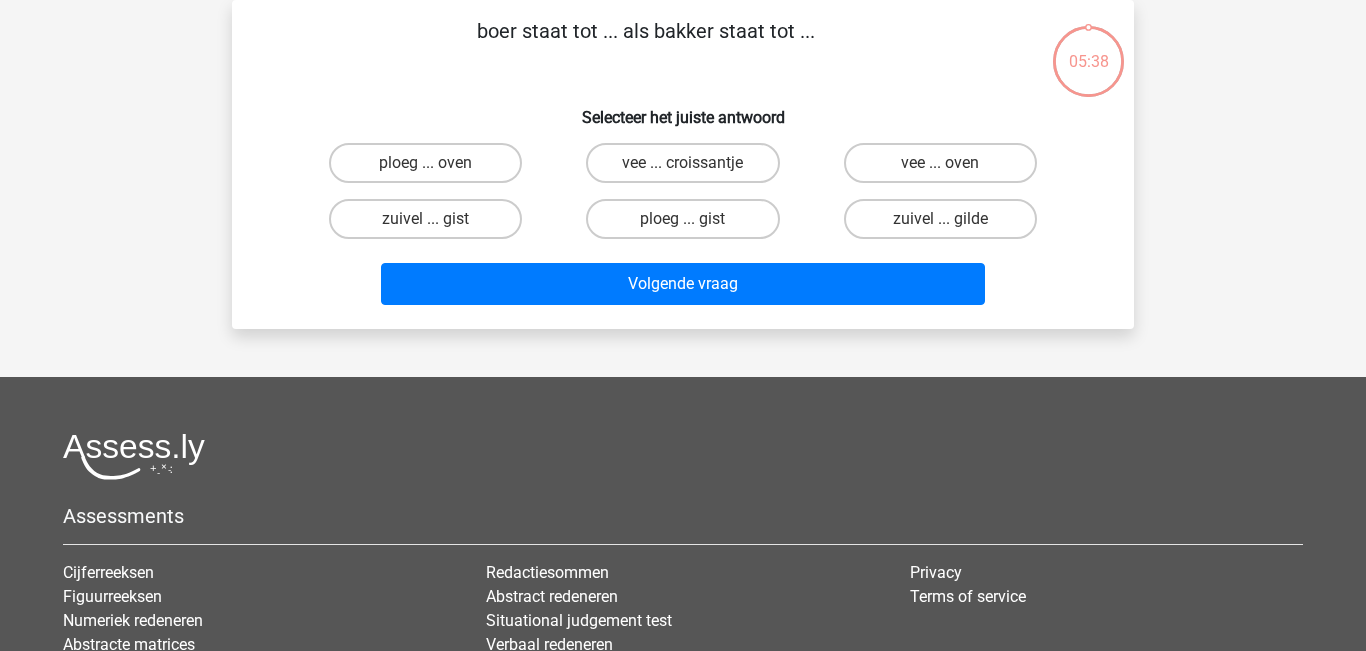 scroll, scrollTop: 0, scrollLeft: 0, axis: both 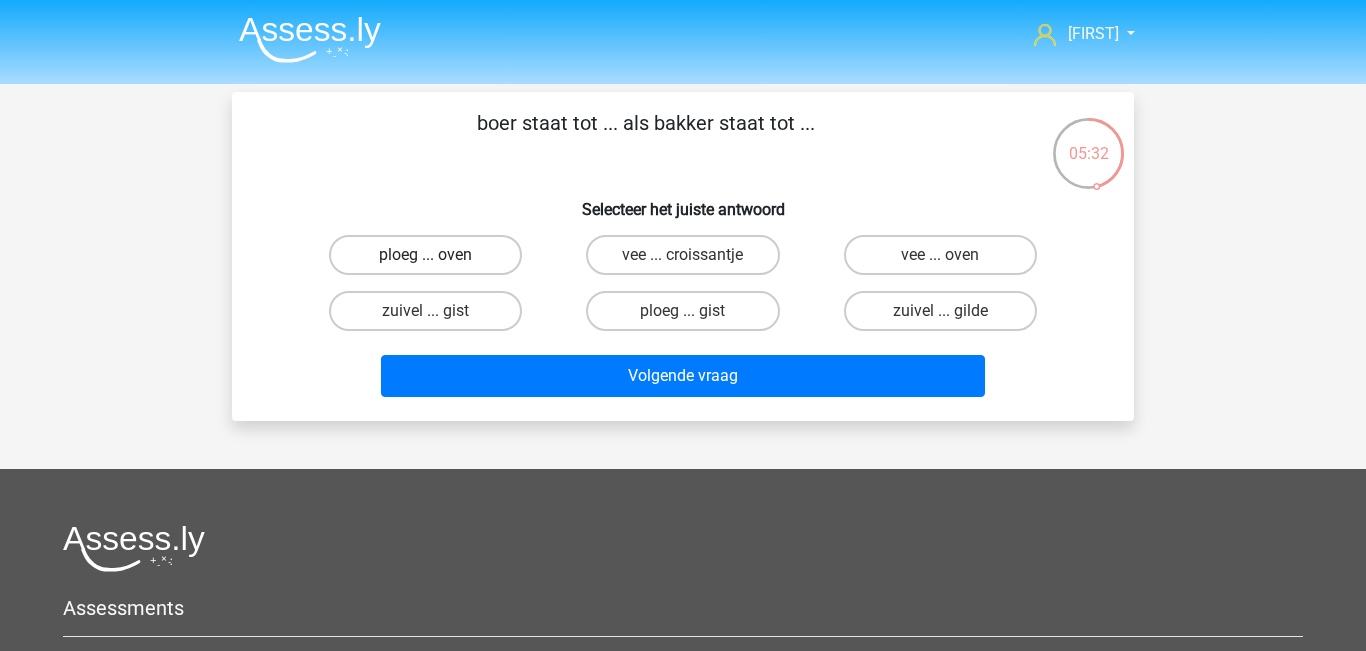 click on "ploeg ... oven" at bounding box center [425, 255] 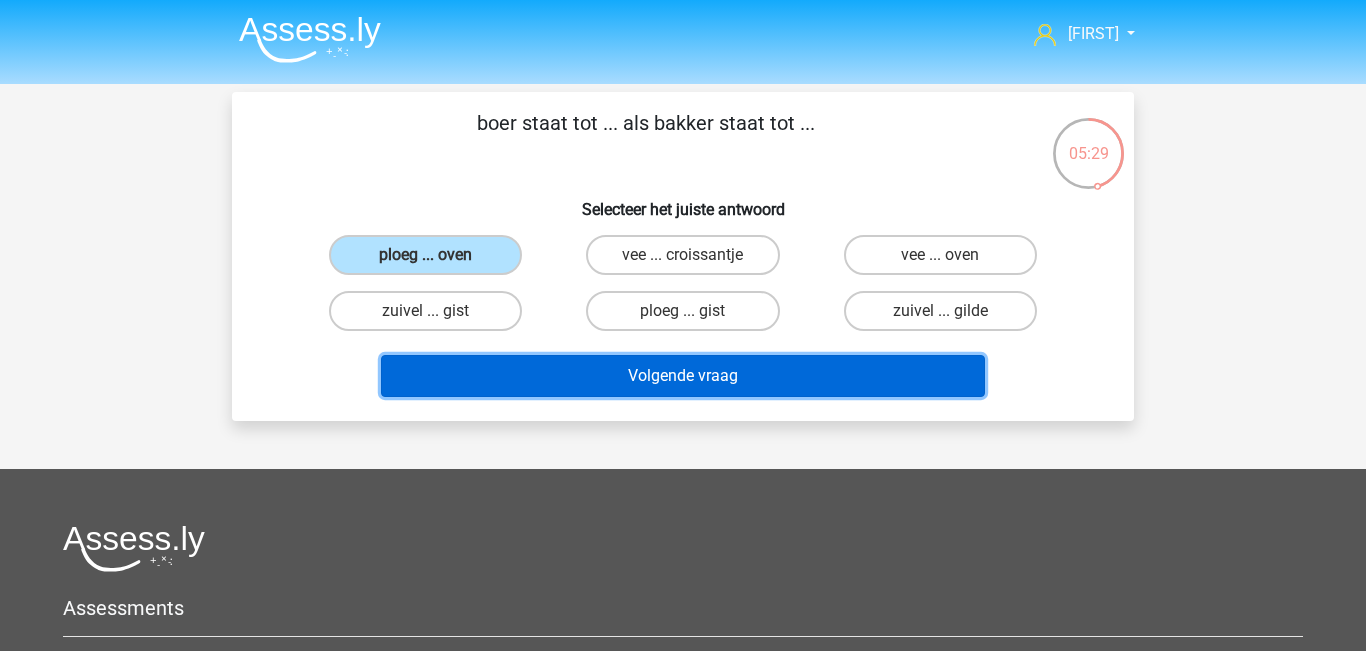 click on "Volgende vraag" at bounding box center (683, 376) 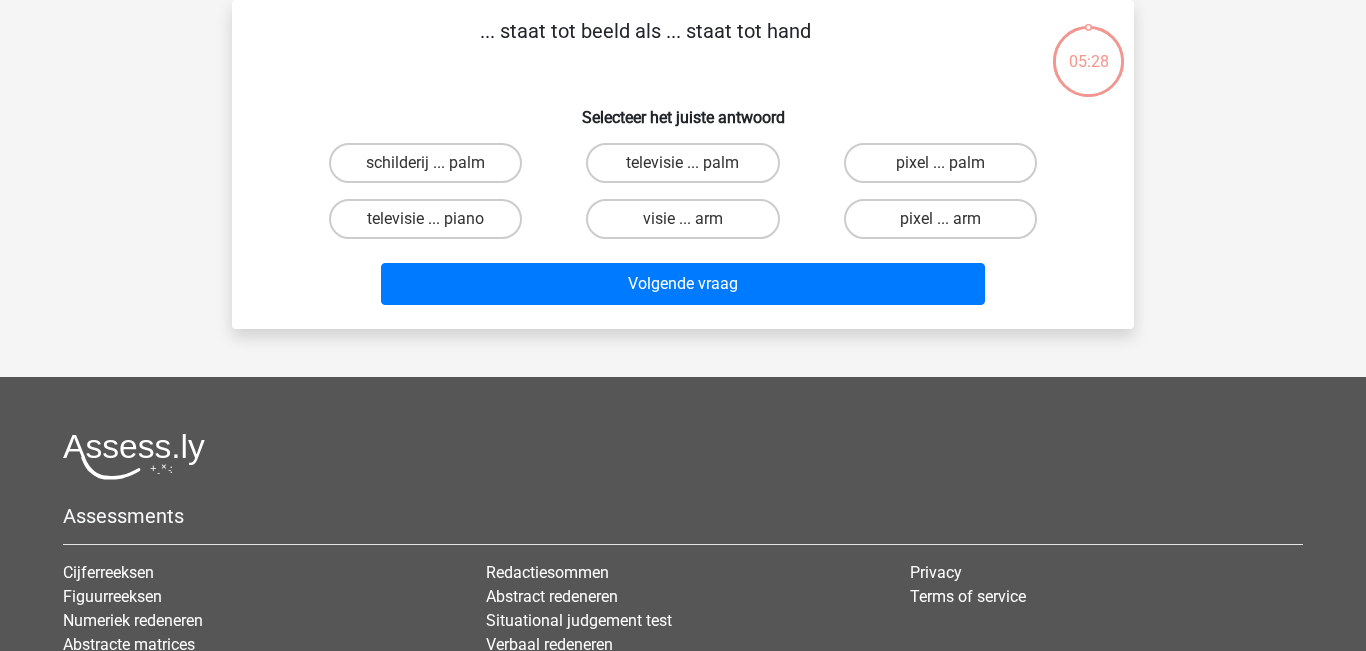 scroll, scrollTop: 0, scrollLeft: 0, axis: both 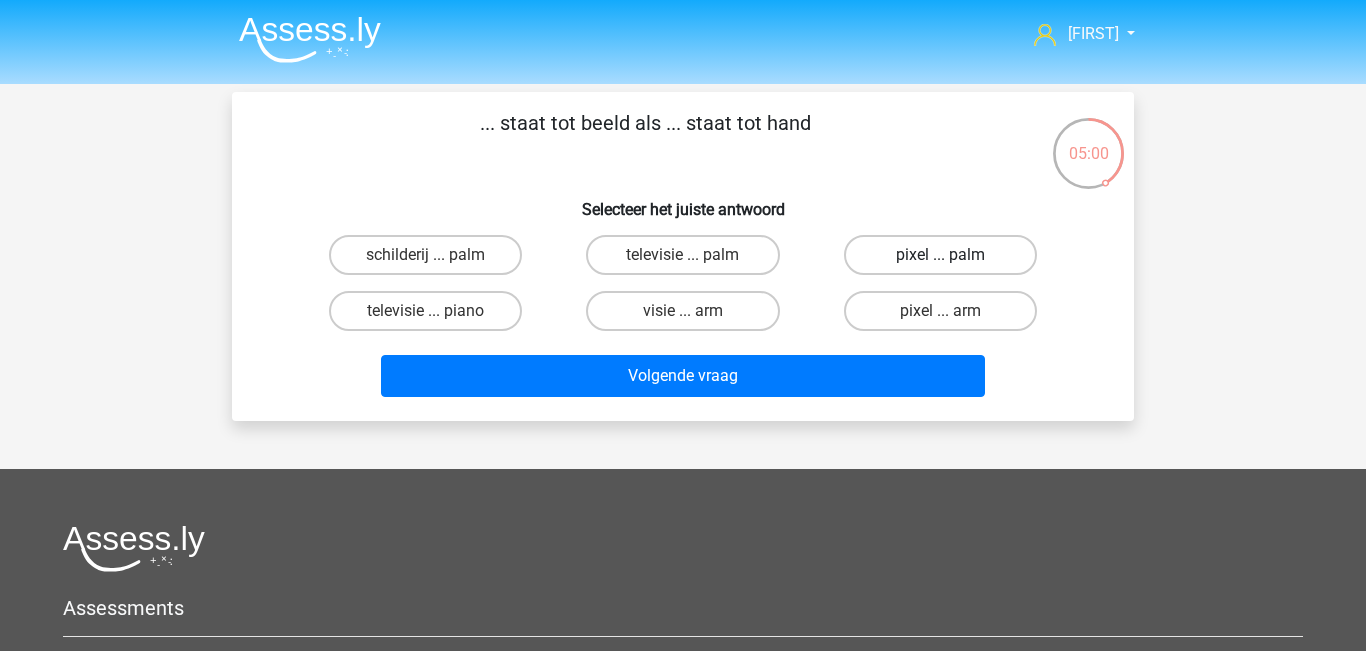 click on "pixel ... palm" at bounding box center [940, 255] 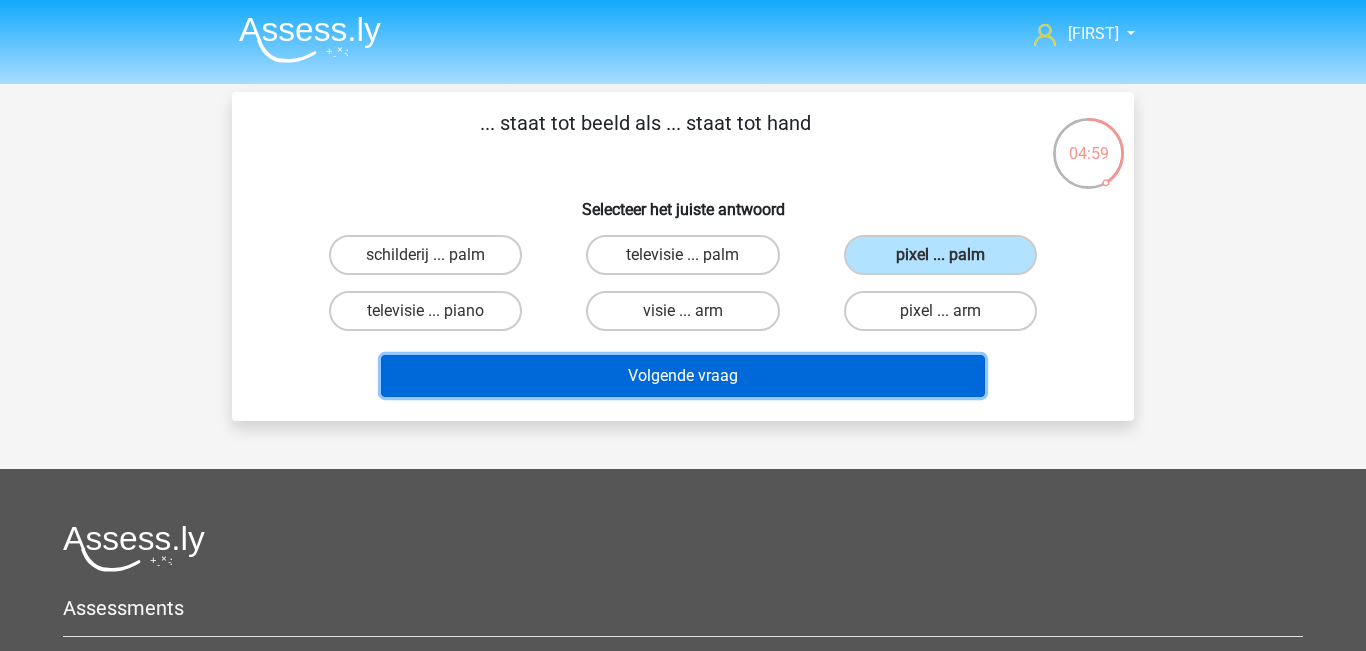 click on "Volgende vraag" at bounding box center (683, 376) 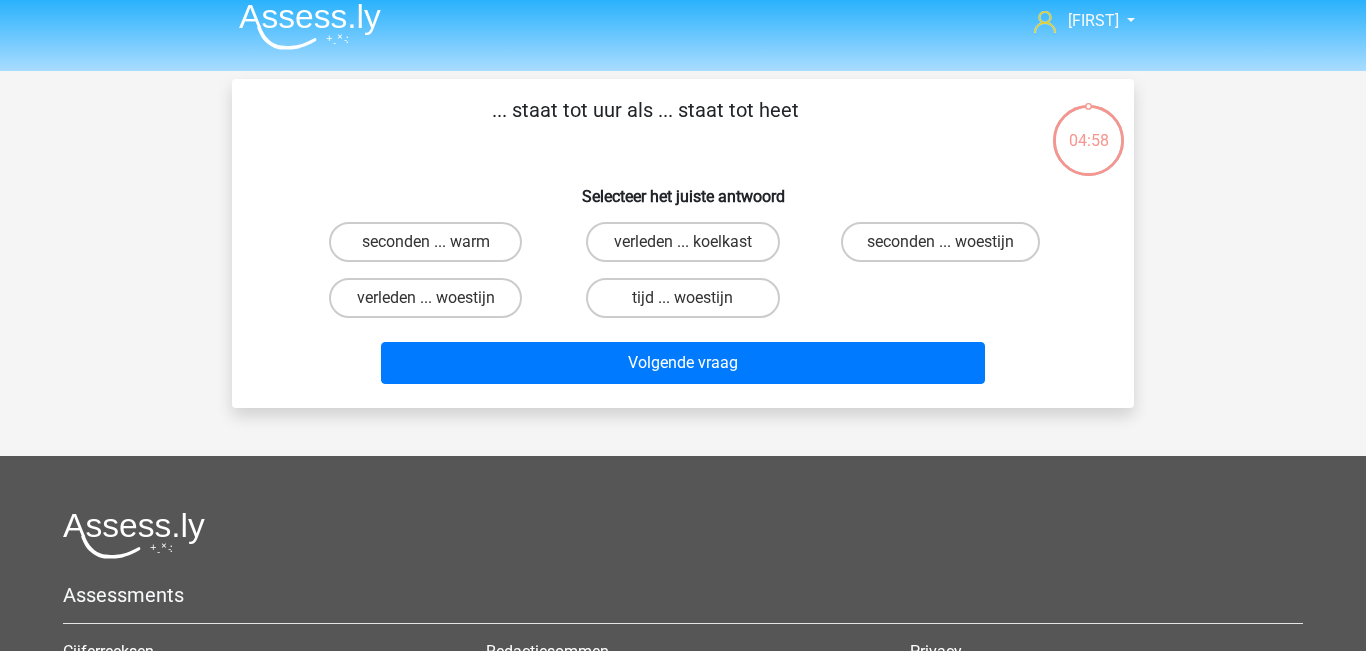 scroll, scrollTop: 0, scrollLeft: 0, axis: both 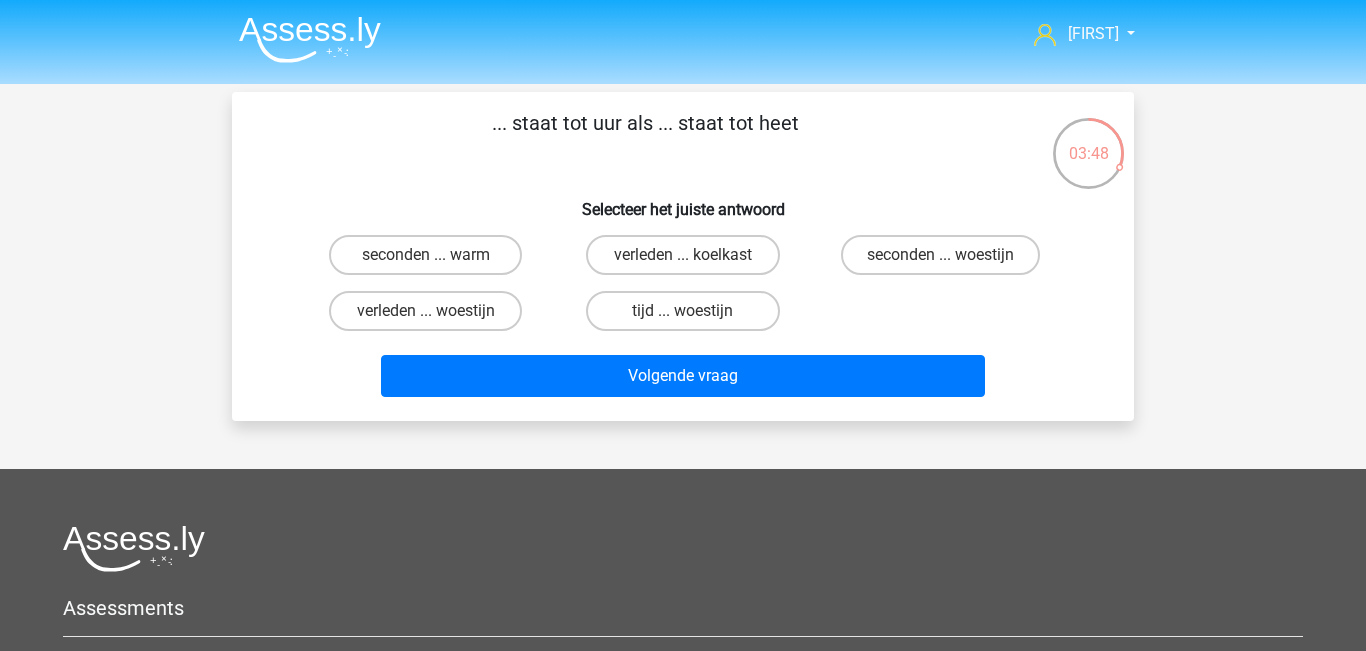 click on "tijd ... woestijn" at bounding box center [689, 317] 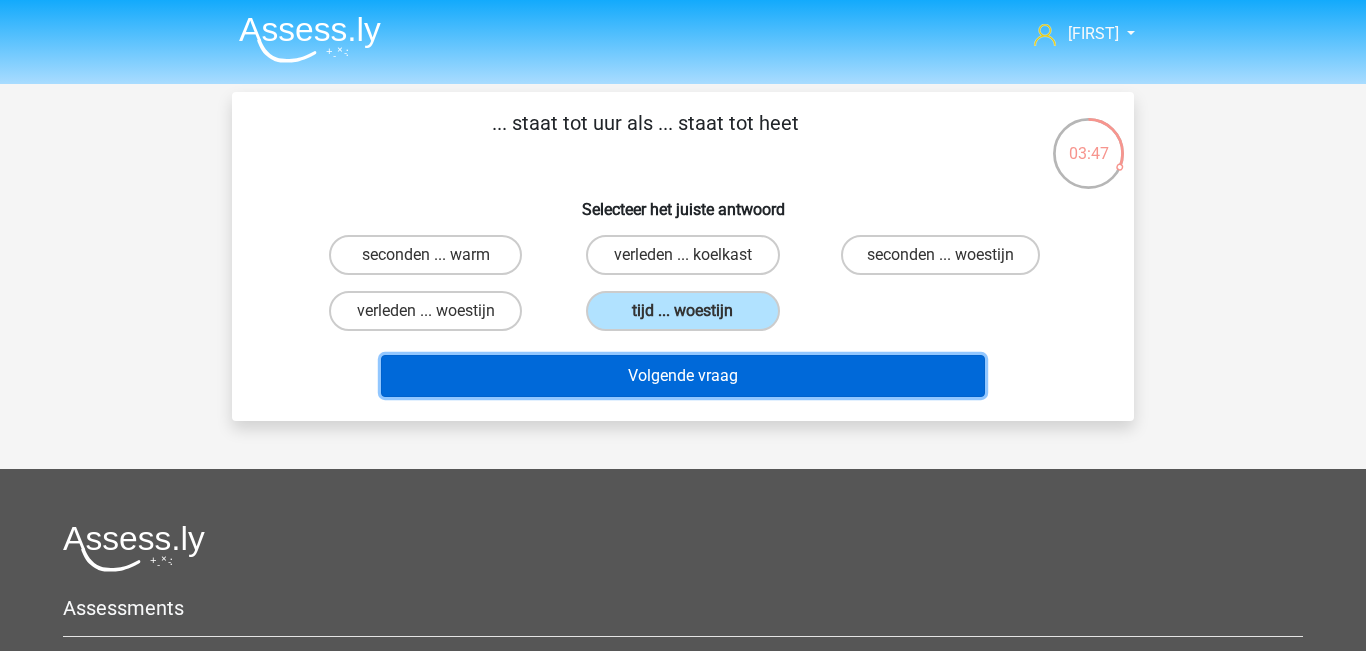 click on "Volgende vraag" at bounding box center [683, 376] 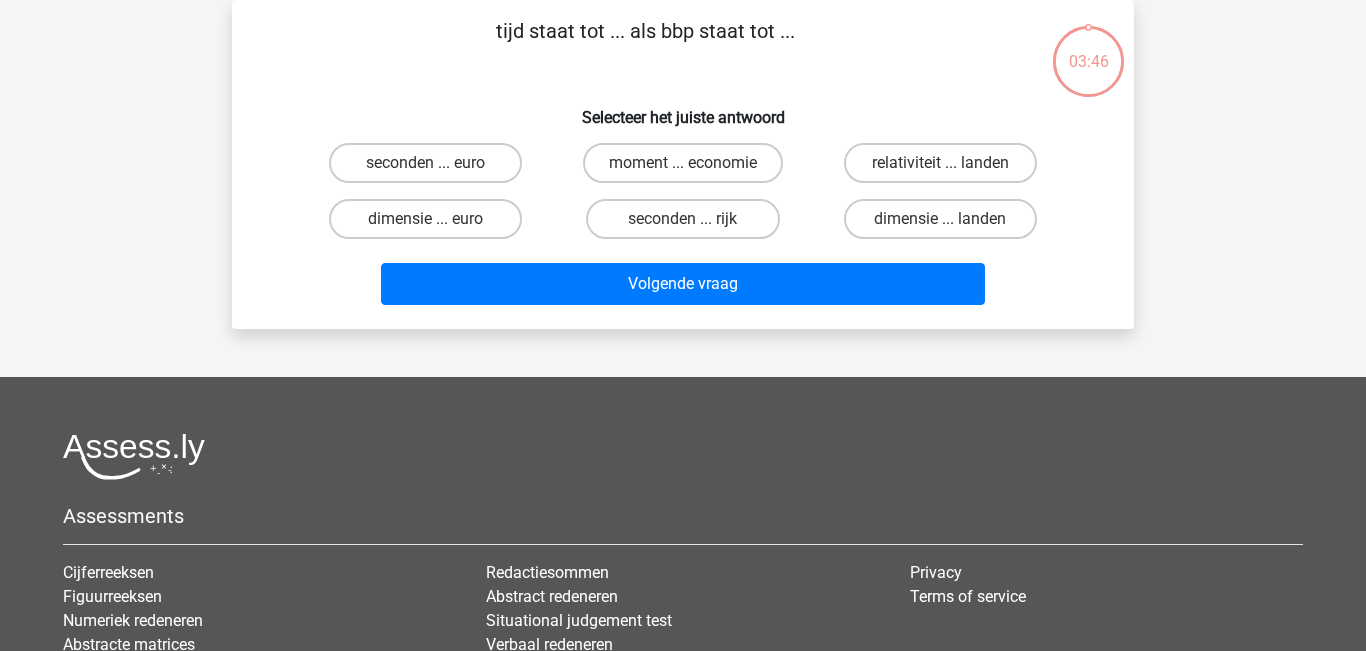 scroll, scrollTop: 0, scrollLeft: 0, axis: both 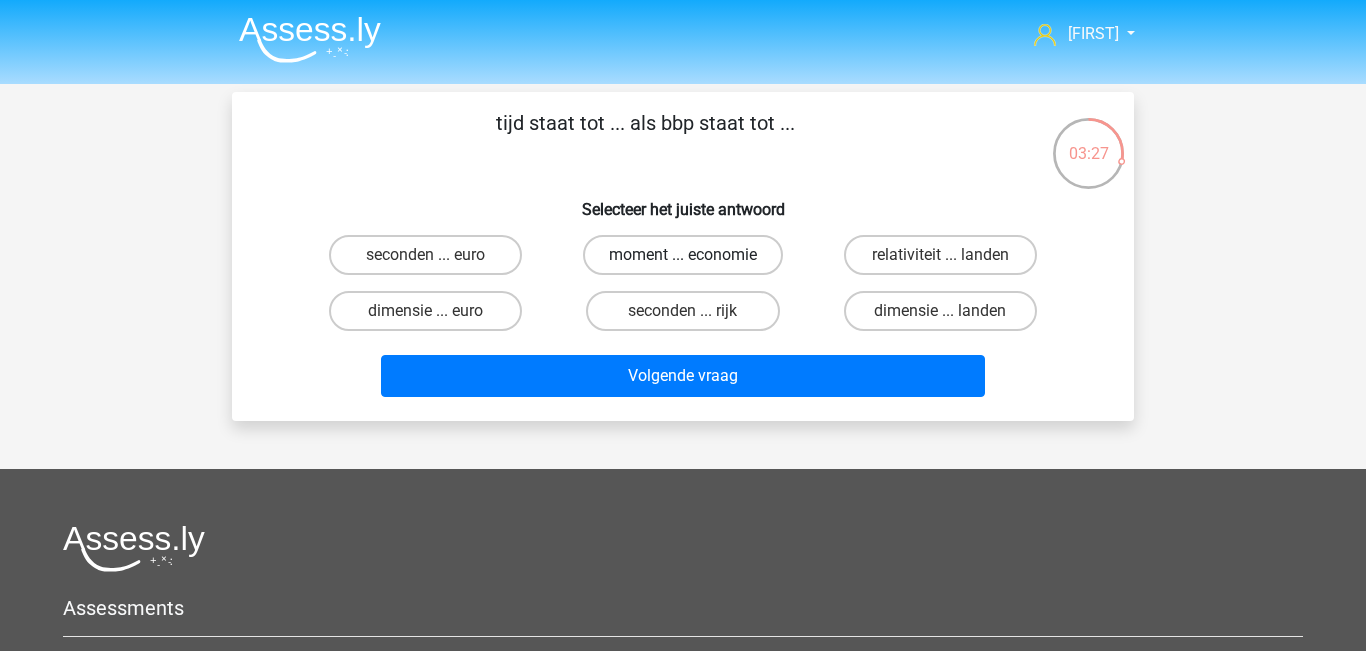 click on "moment ... economie" at bounding box center [683, 255] 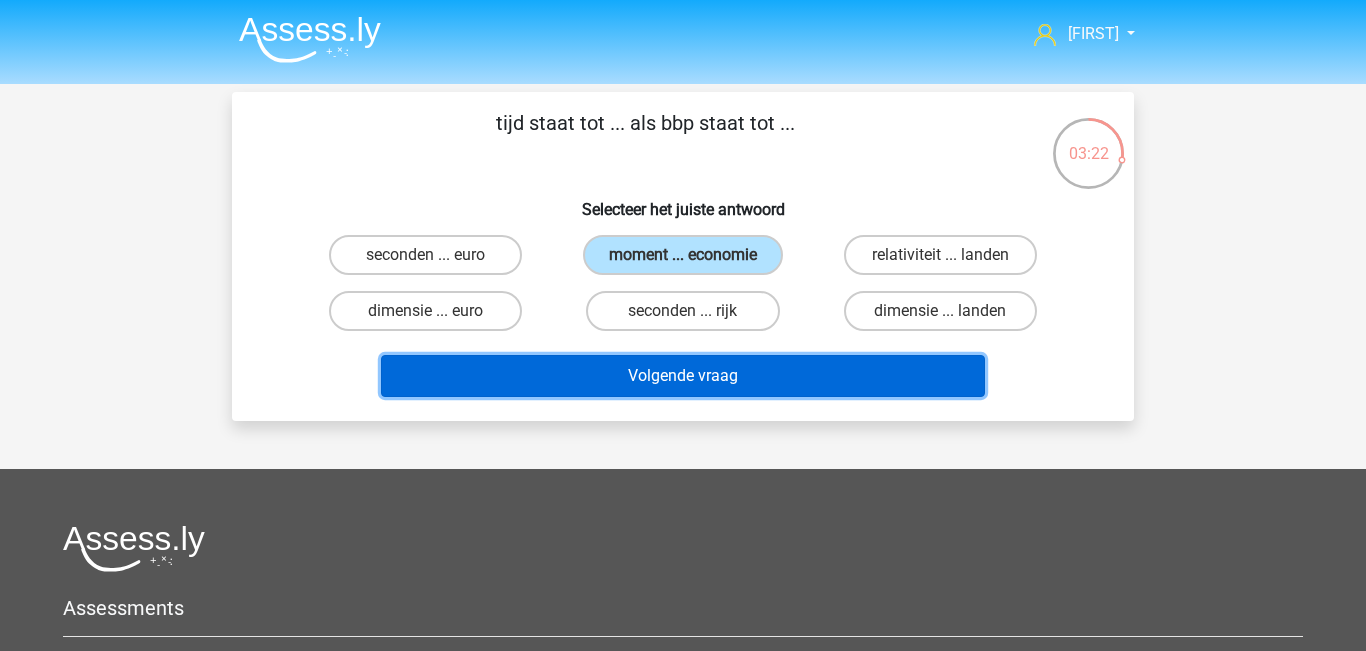 click on "Volgende vraag" at bounding box center (683, 376) 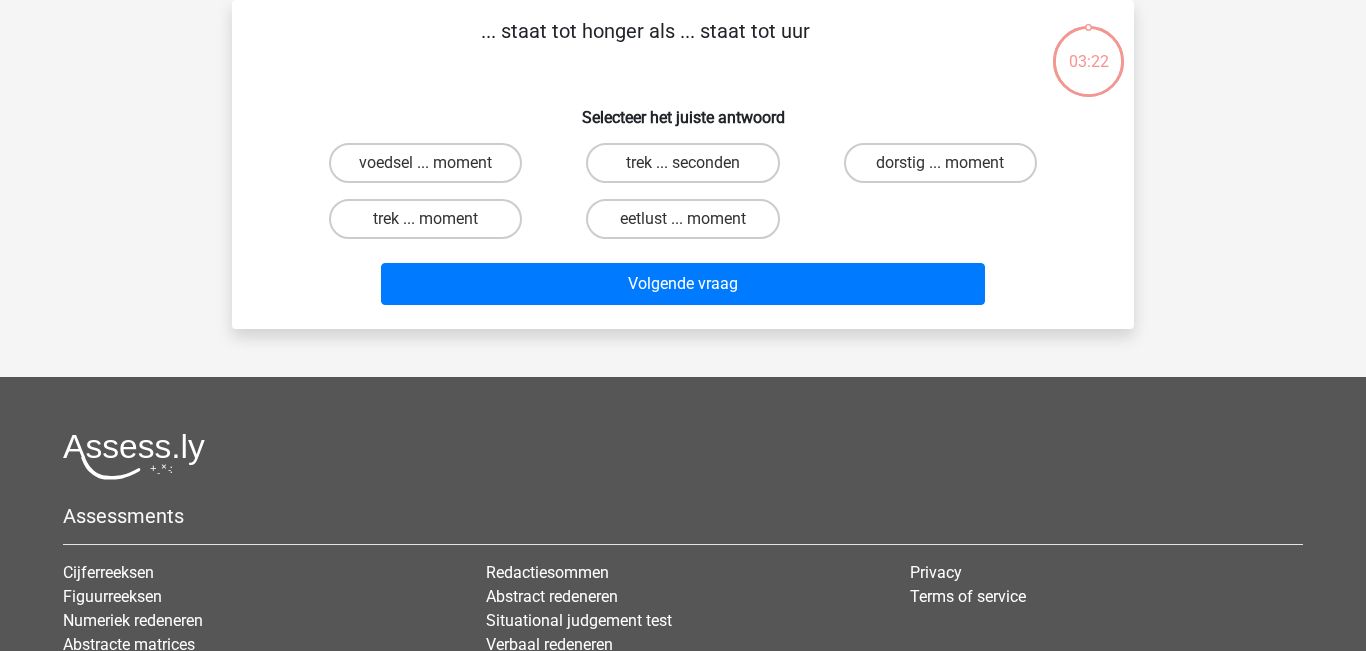 scroll, scrollTop: 0, scrollLeft: 0, axis: both 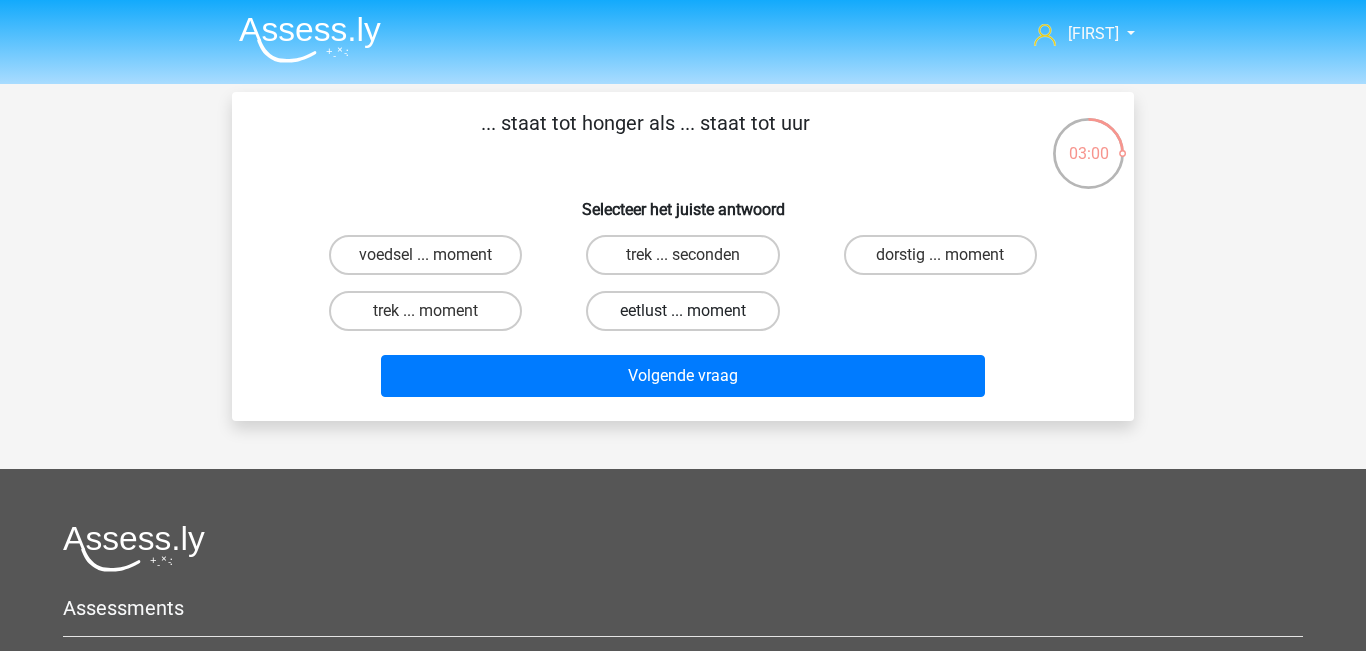 click on "eetlust ... moment" at bounding box center [682, 311] 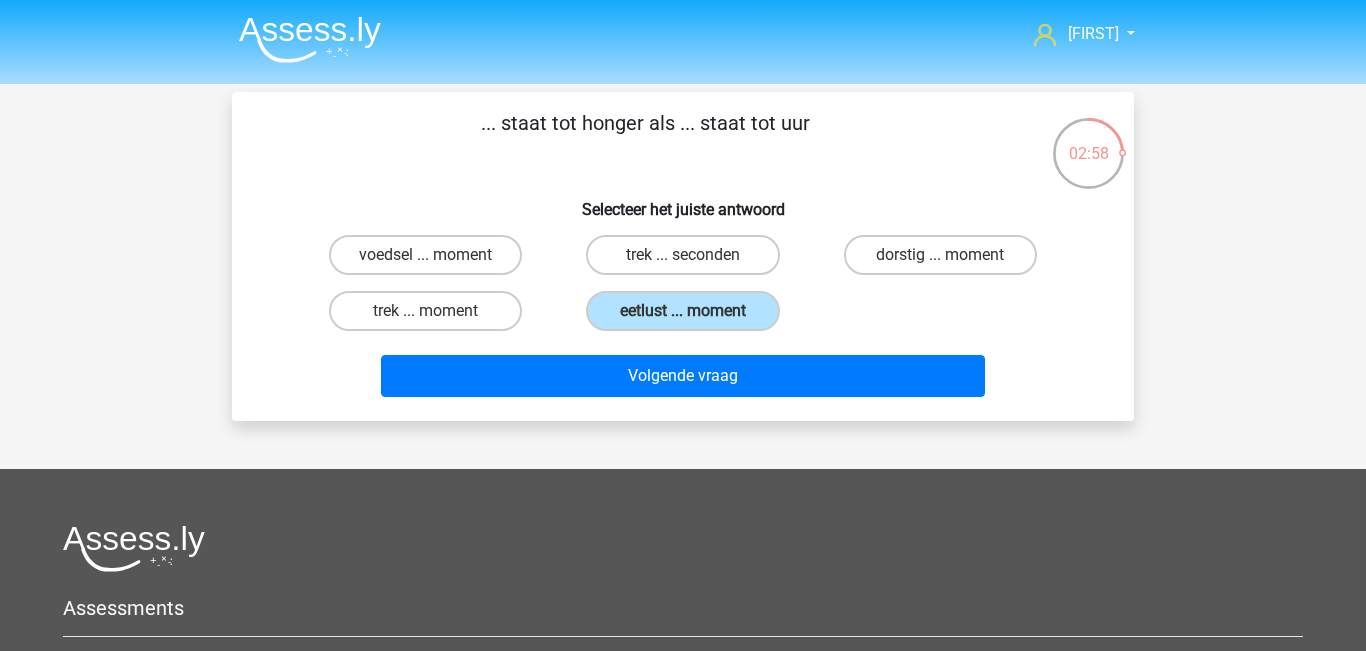 click on "Volgende vraag" at bounding box center (683, 380) 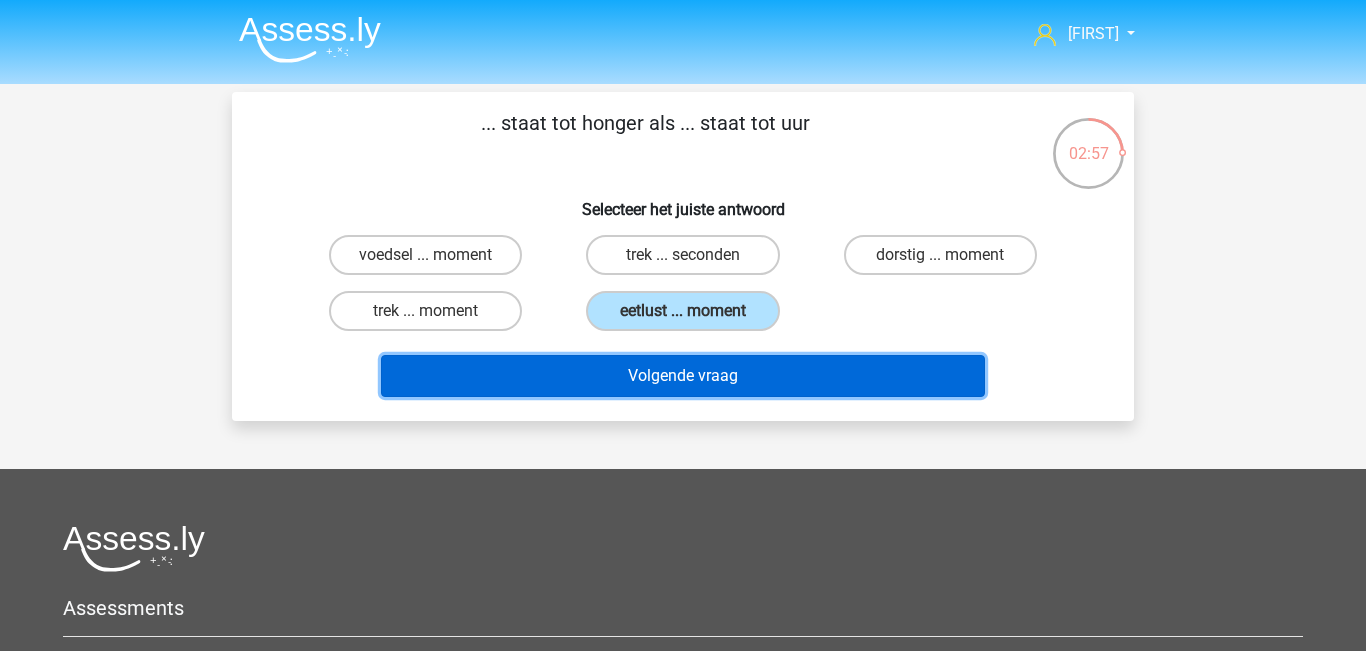click on "Volgende vraag" at bounding box center (683, 376) 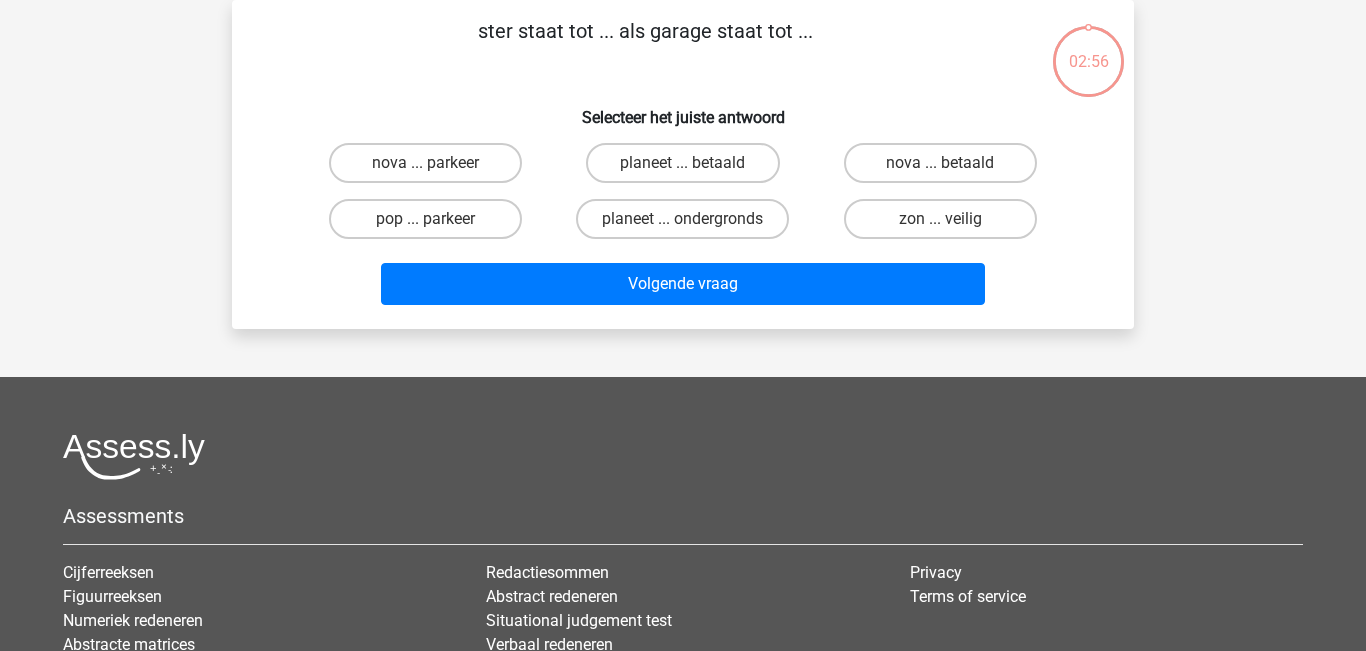 scroll, scrollTop: 0, scrollLeft: 0, axis: both 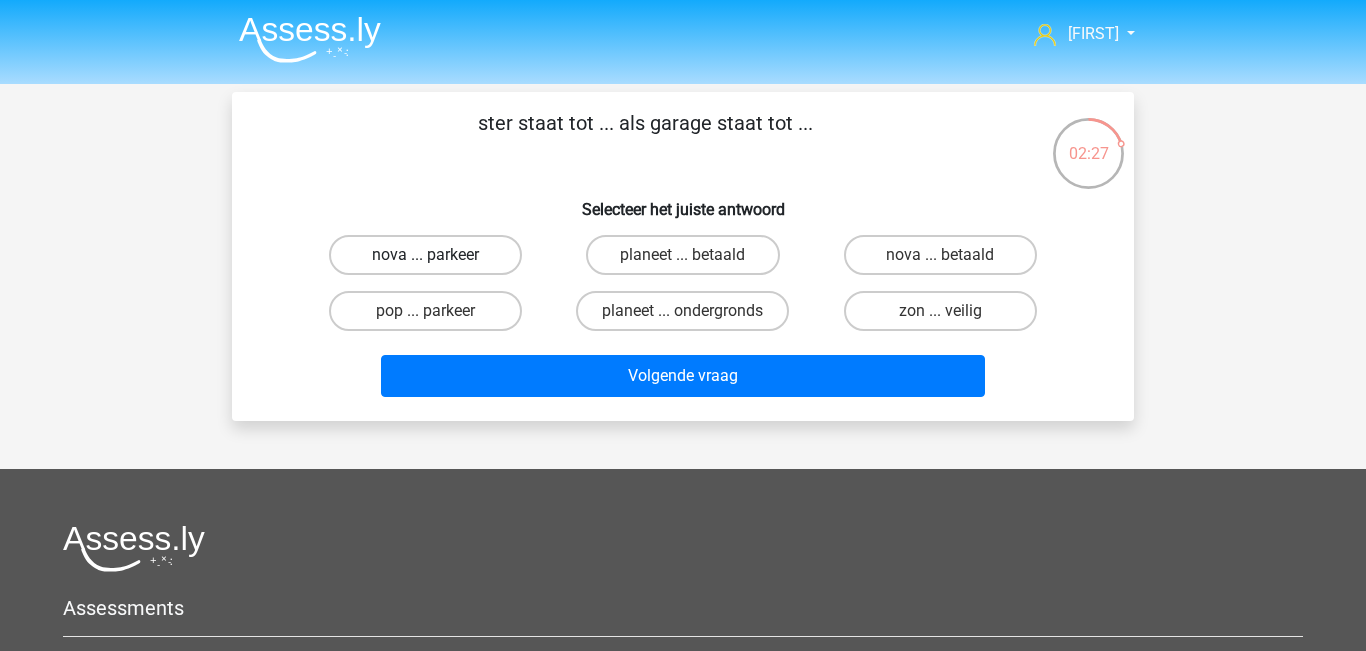 click on "nova ... parkeer" at bounding box center [425, 255] 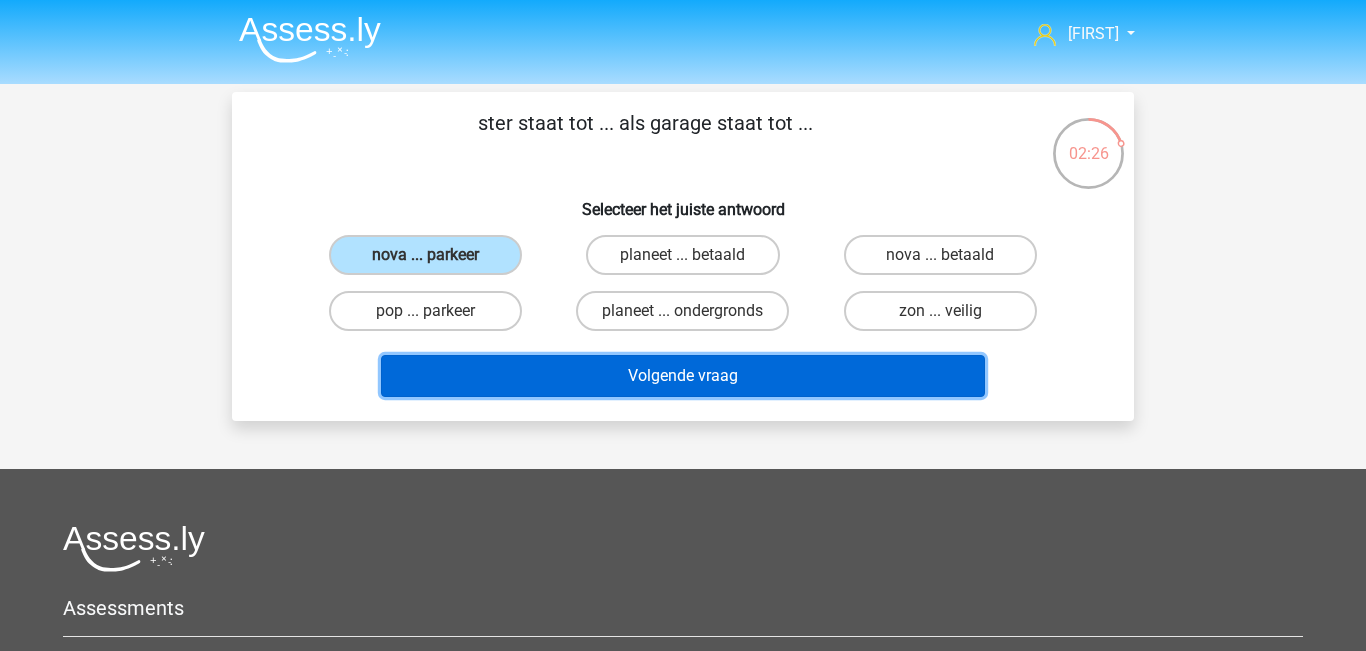 click on "Volgende vraag" at bounding box center (683, 376) 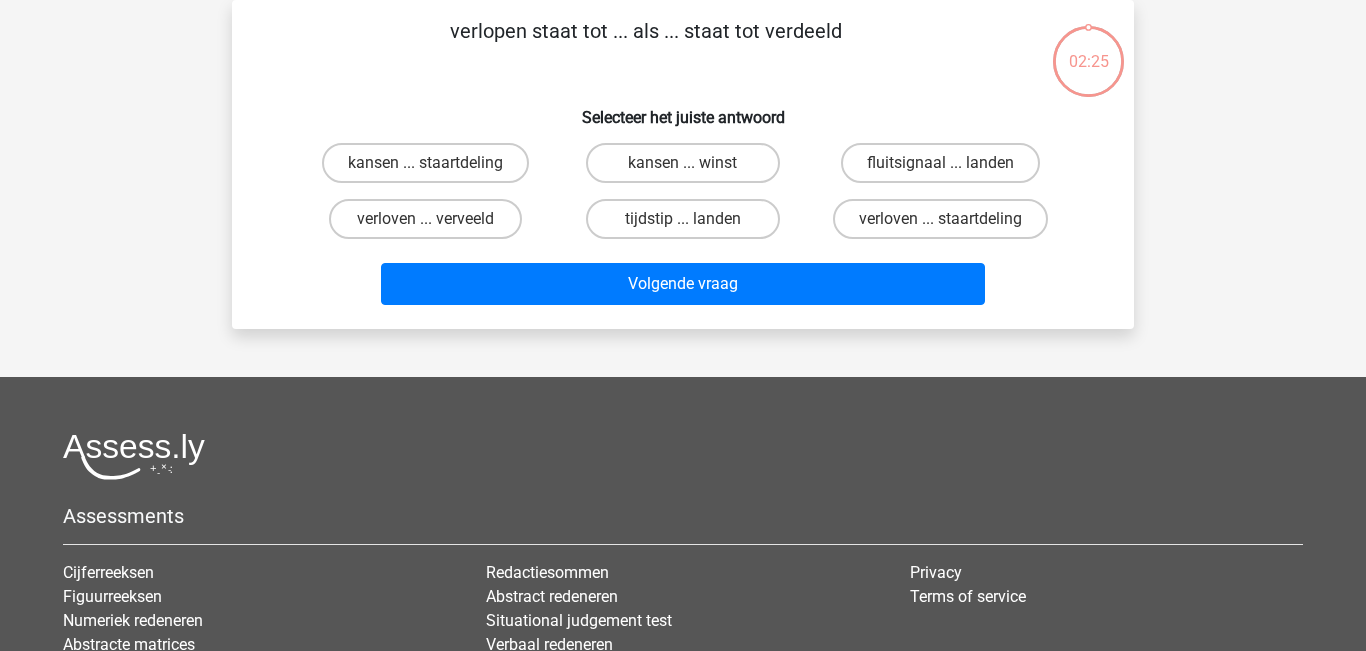 scroll, scrollTop: 0, scrollLeft: 0, axis: both 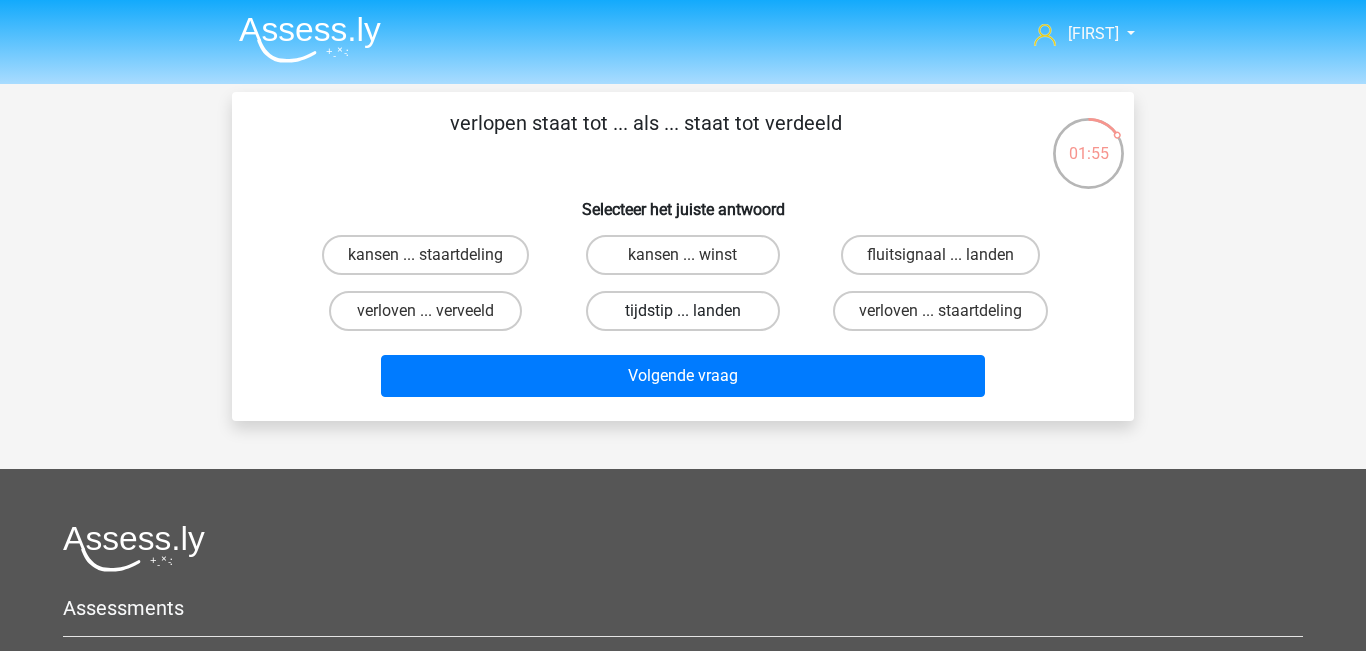 click on "tijdstip ... landen" at bounding box center (682, 311) 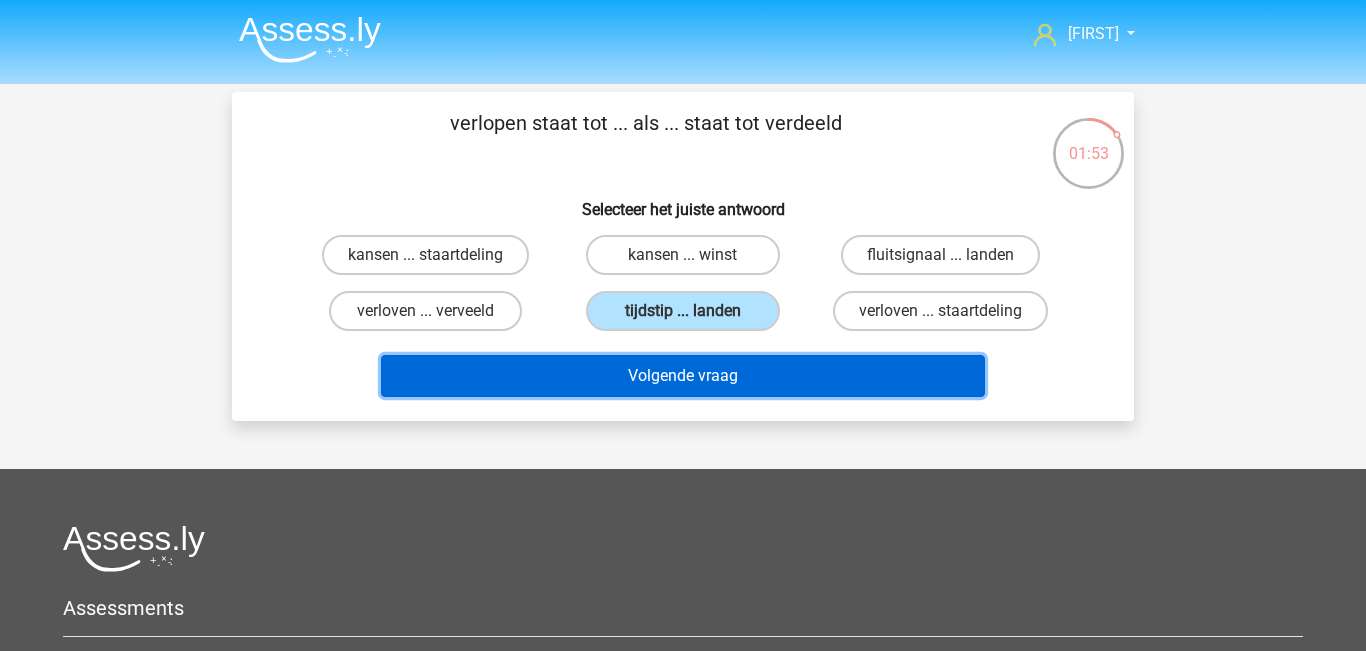 click on "Volgende vraag" at bounding box center [683, 376] 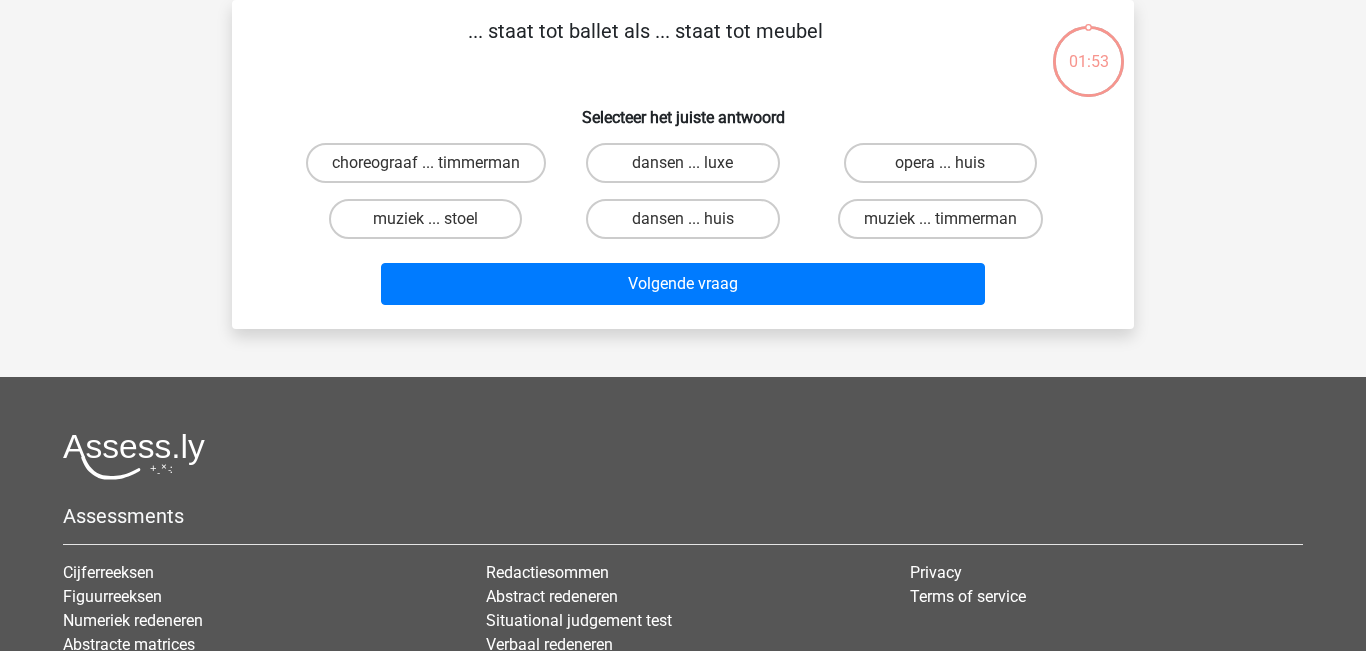 scroll, scrollTop: 0, scrollLeft: 0, axis: both 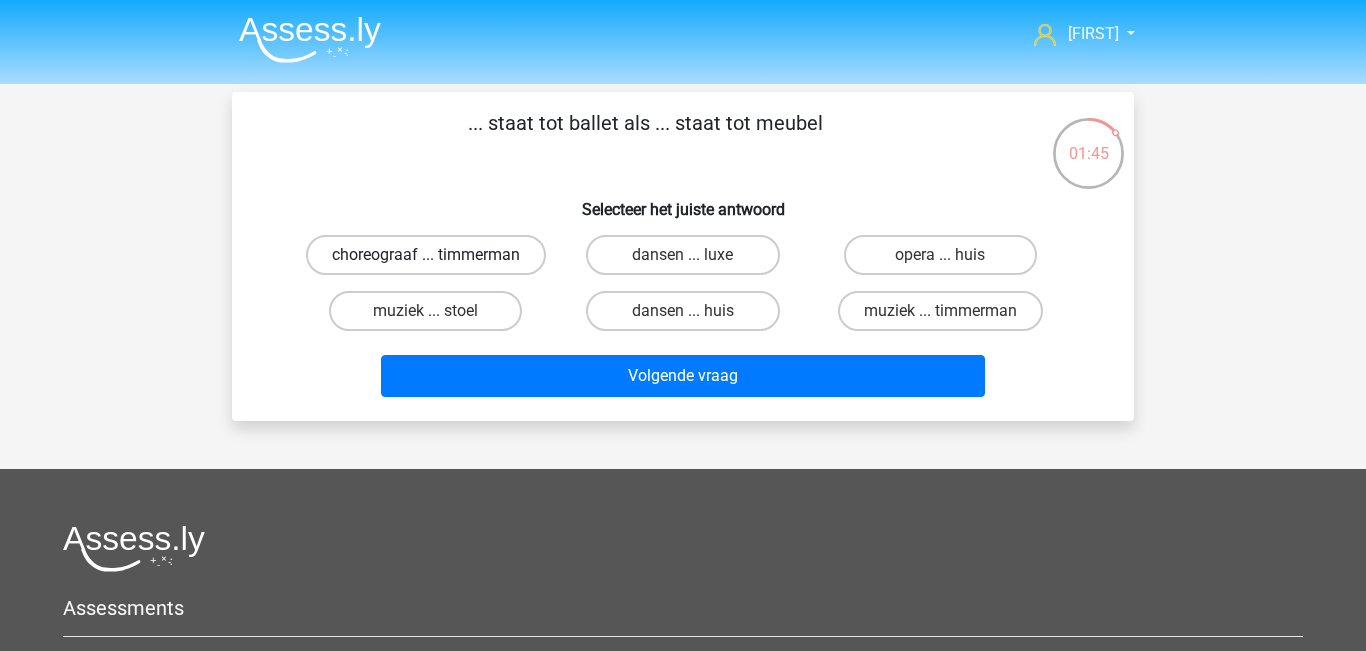 click on "choreograaf ... timmerman" at bounding box center [426, 255] 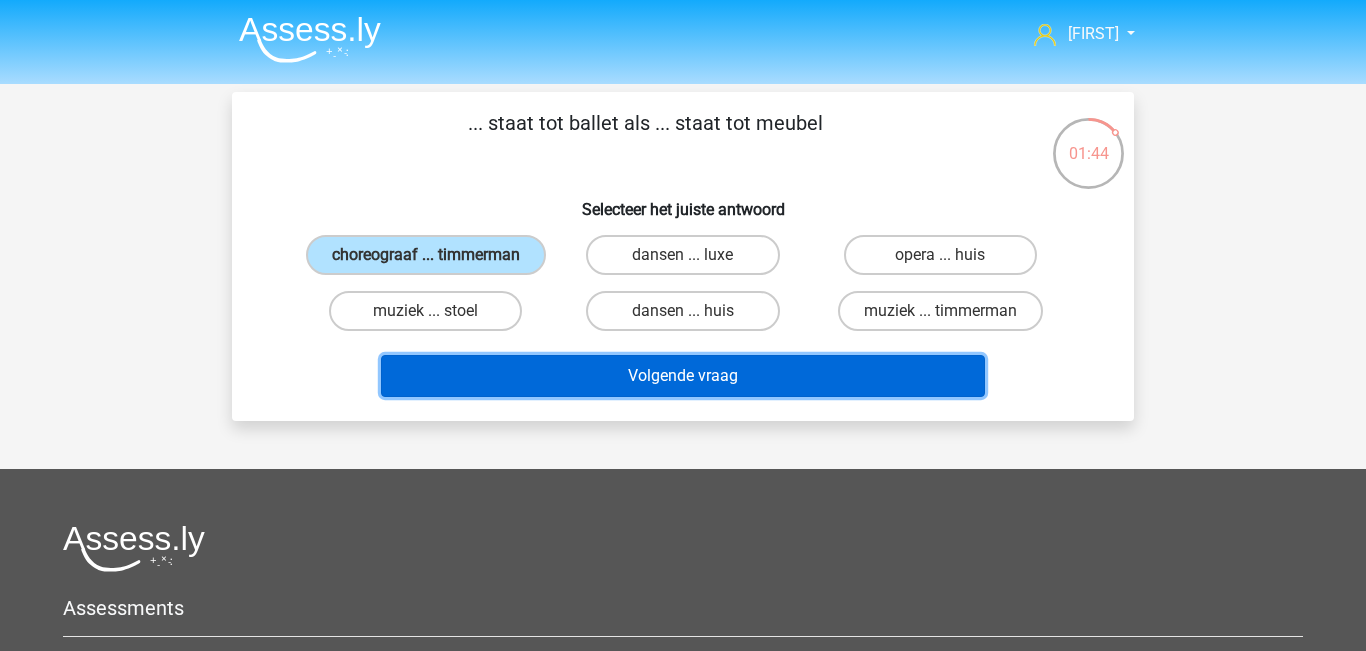 click on "Volgende vraag" at bounding box center (683, 376) 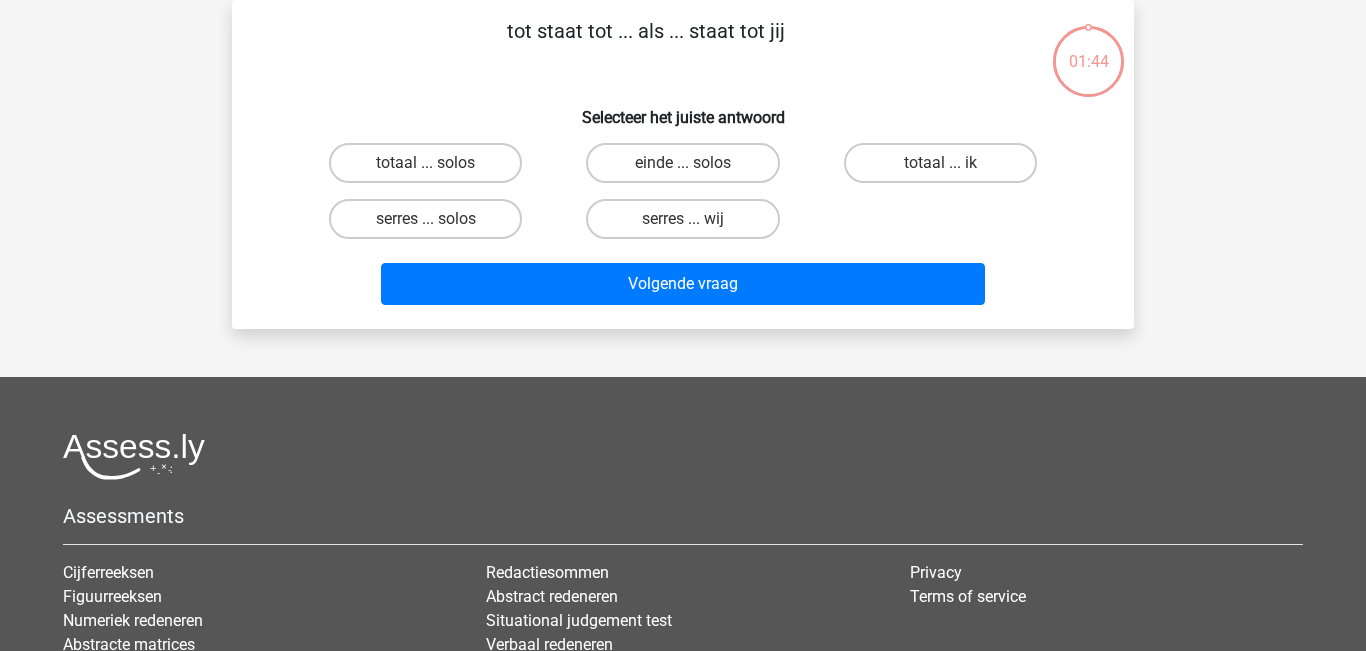 scroll, scrollTop: 0, scrollLeft: 0, axis: both 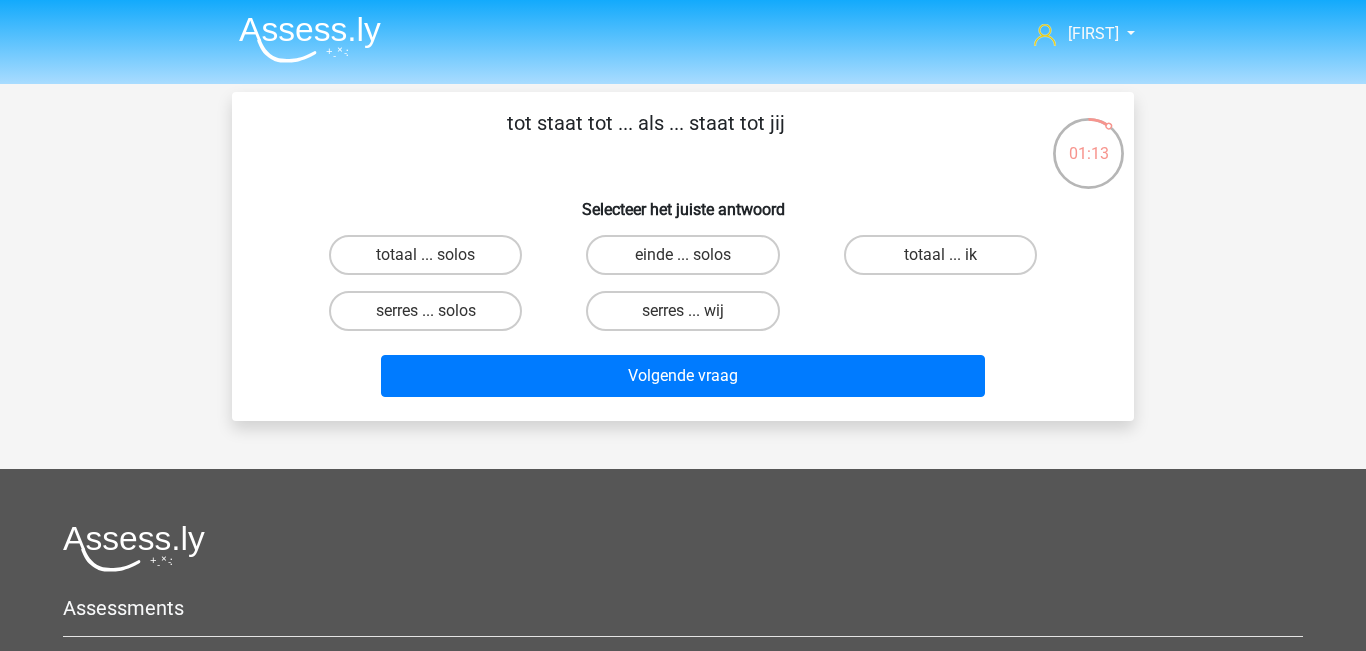 click on "totaal ... ik" at bounding box center (946, 261) 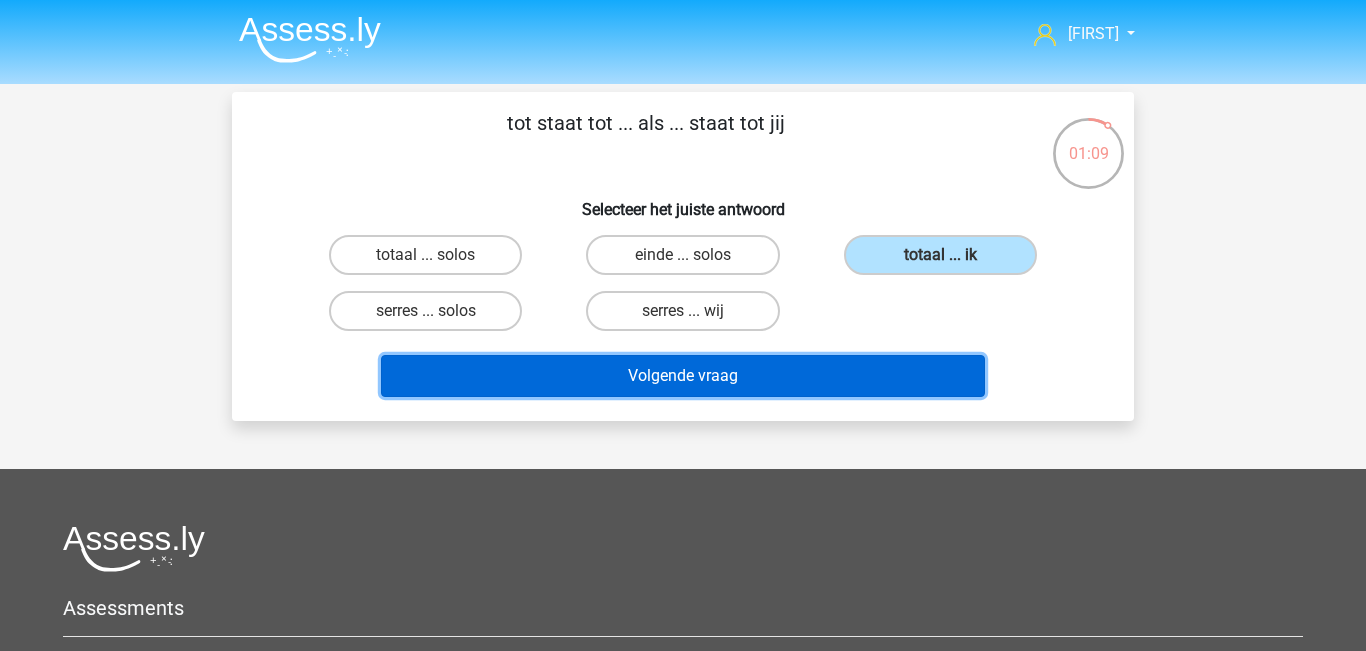 click on "Volgende vraag" at bounding box center [683, 376] 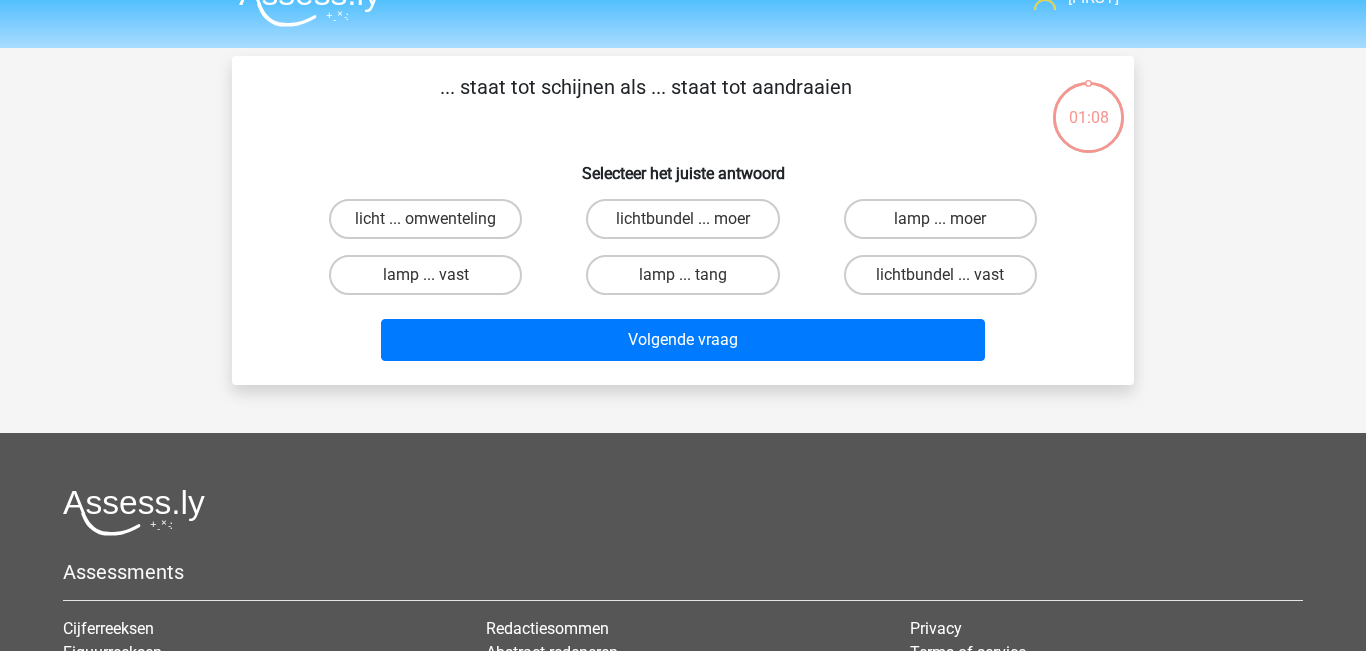 scroll, scrollTop: 0, scrollLeft: 0, axis: both 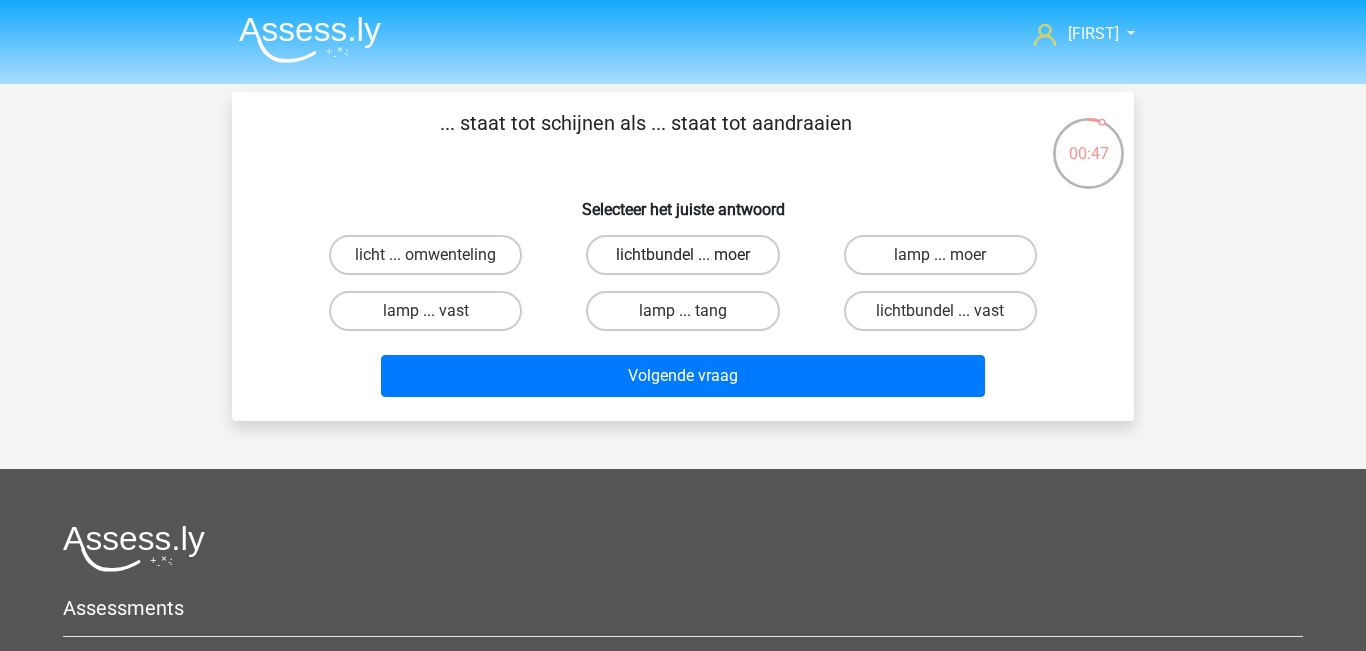 click on "lichtbundel ... moer" at bounding box center (682, 255) 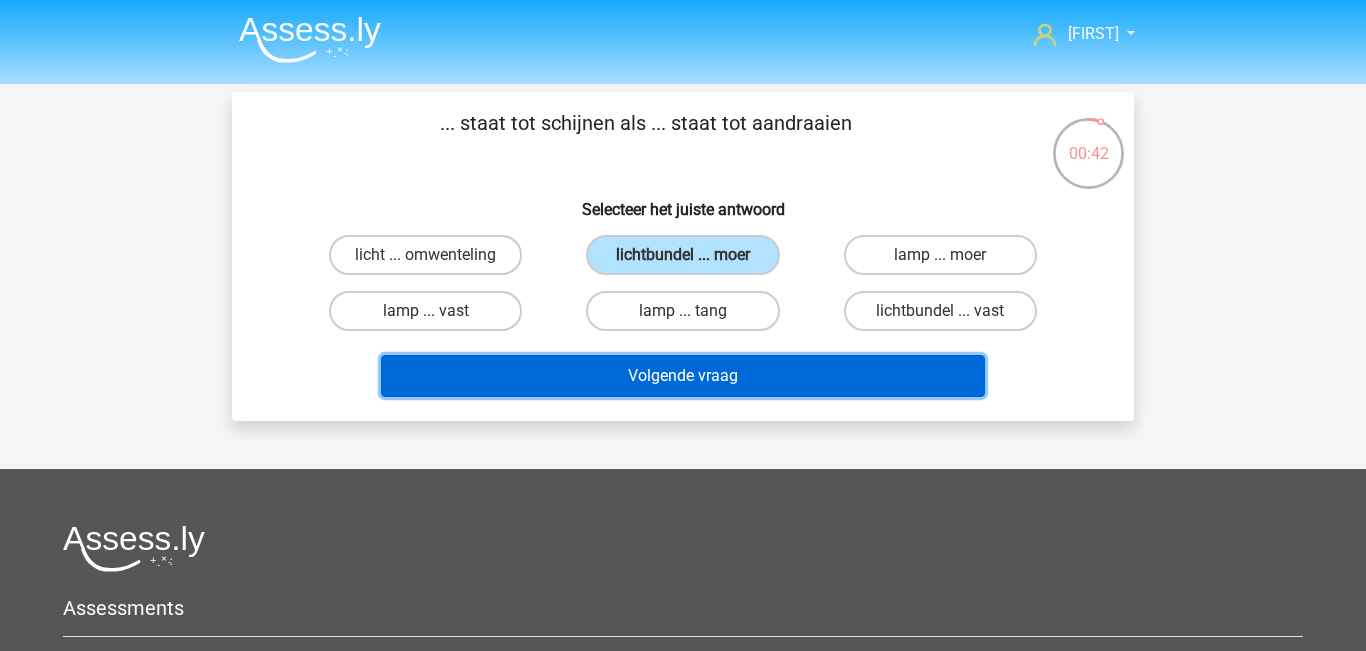 click on "Volgende vraag" at bounding box center (683, 376) 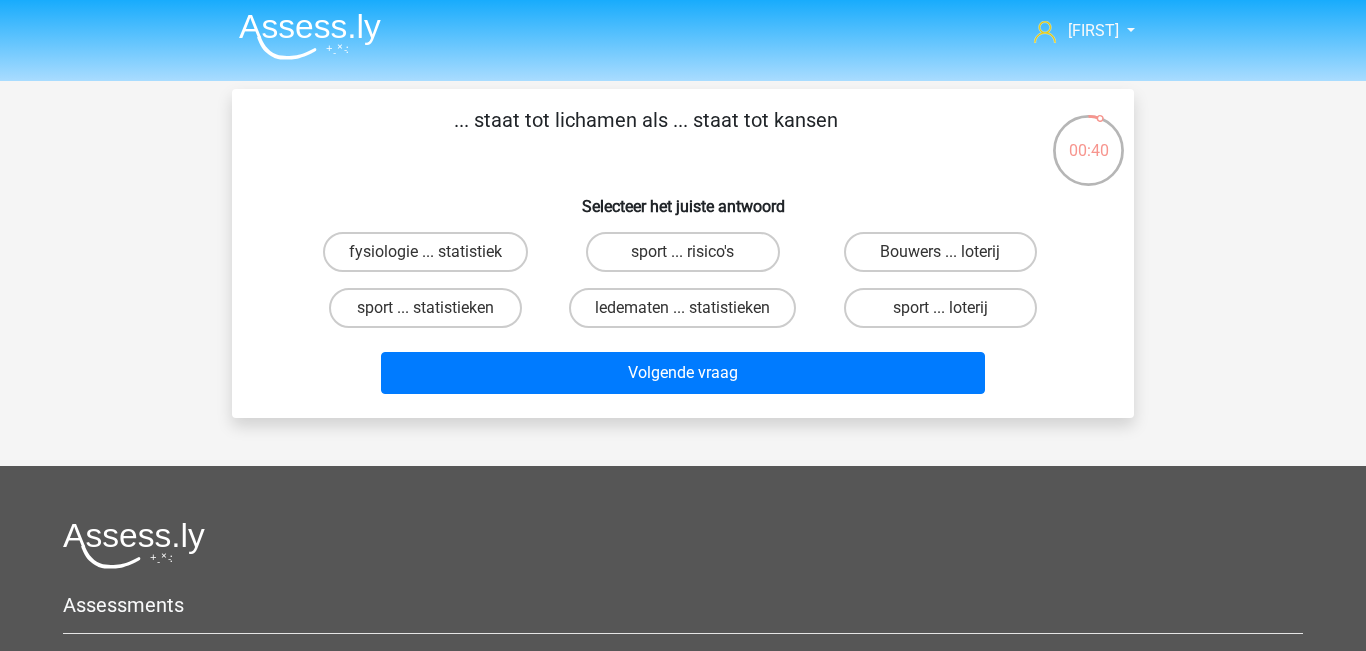 scroll, scrollTop: 1, scrollLeft: 0, axis: vertical 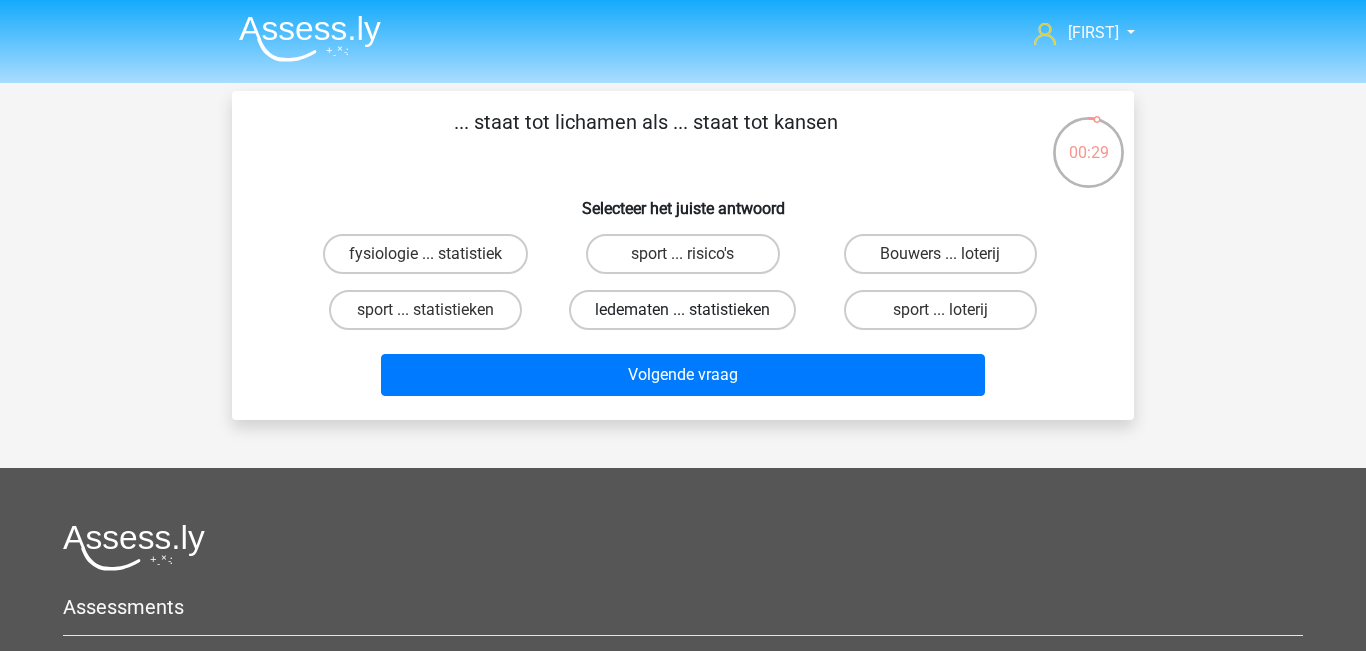 click on "ledematen ... statistieken" at bounding box center [682, 310] 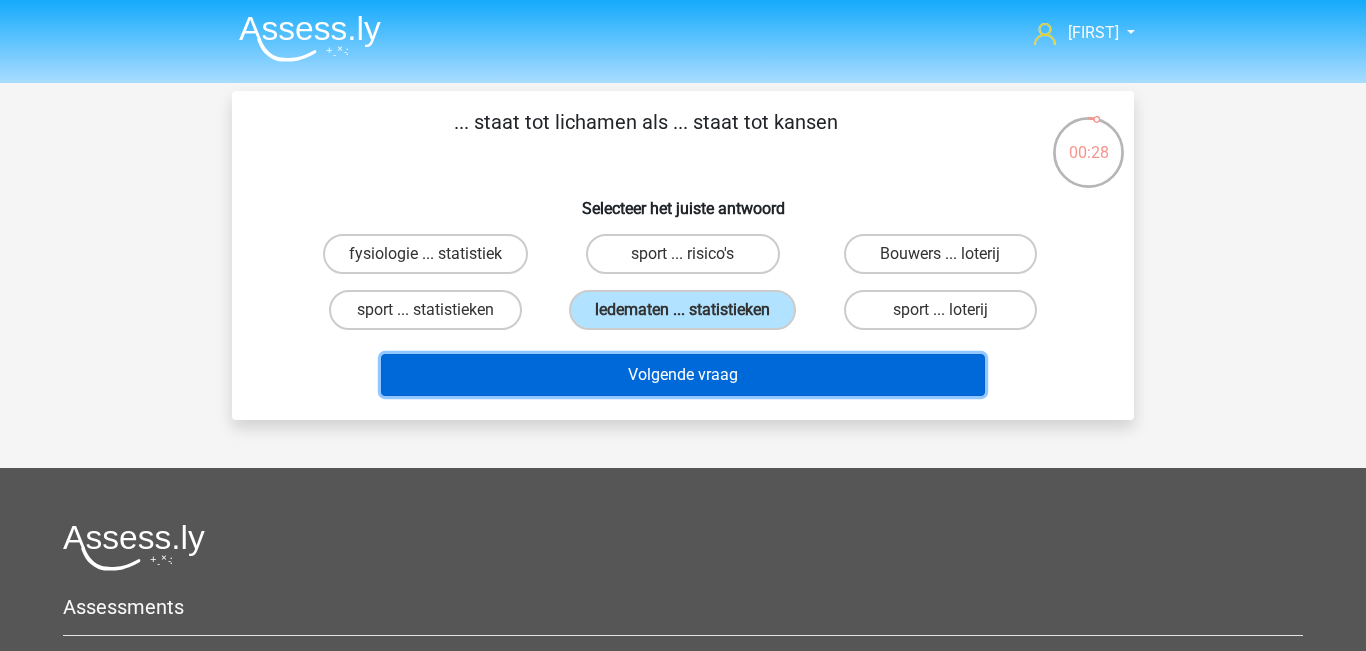 click on "Volgende vraag" at bounding box center (683, 375) 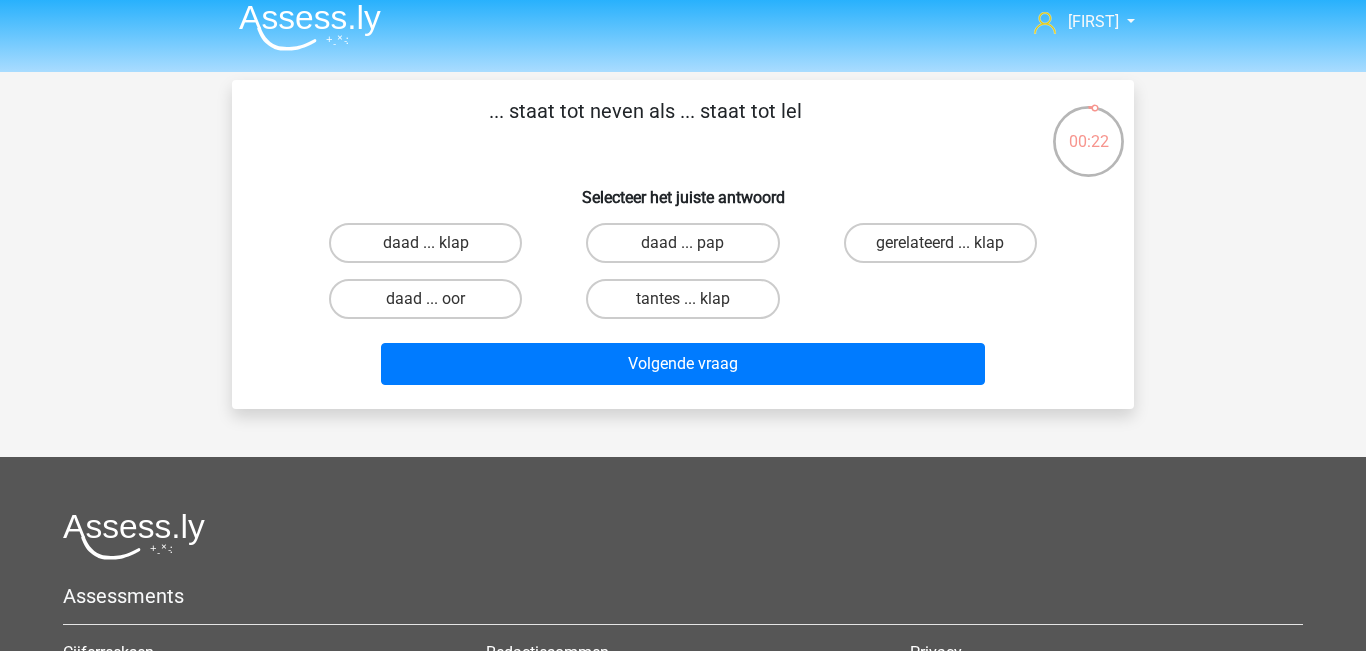 scroll, scrollTop: 14, scrollLeft: 0, axis: vertical 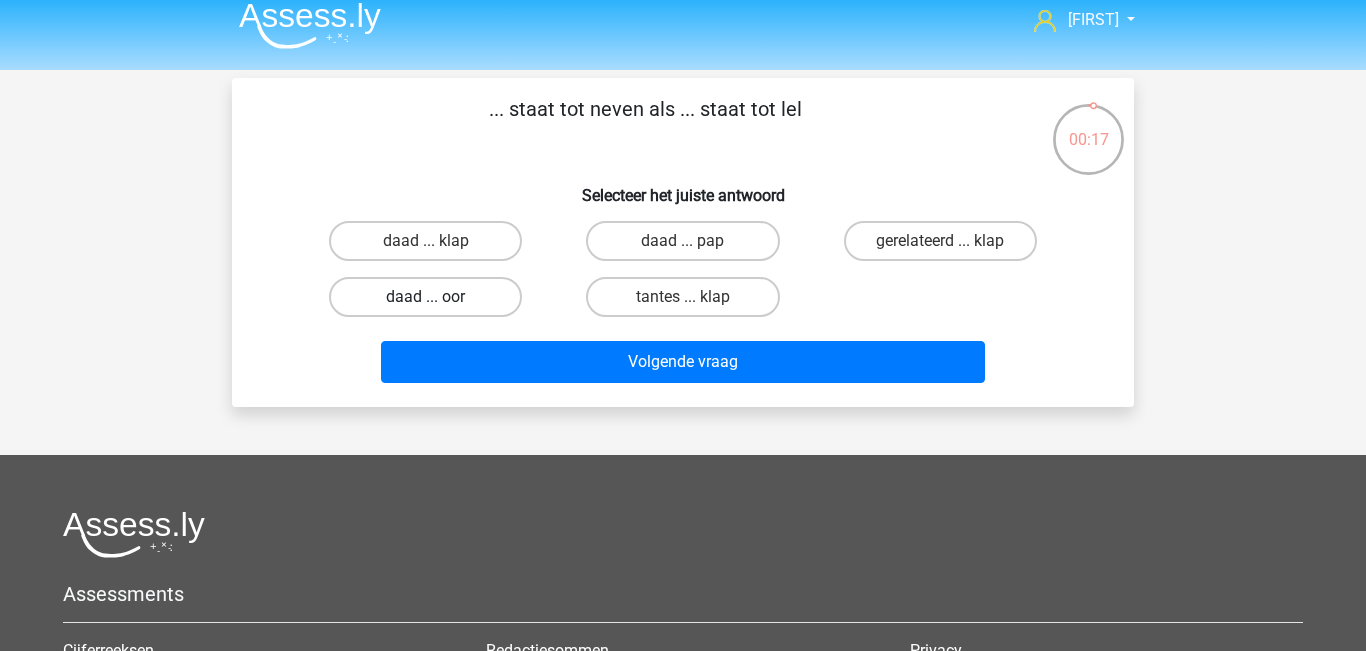 click on "daad ... oor" at bounding box center [425, 297] 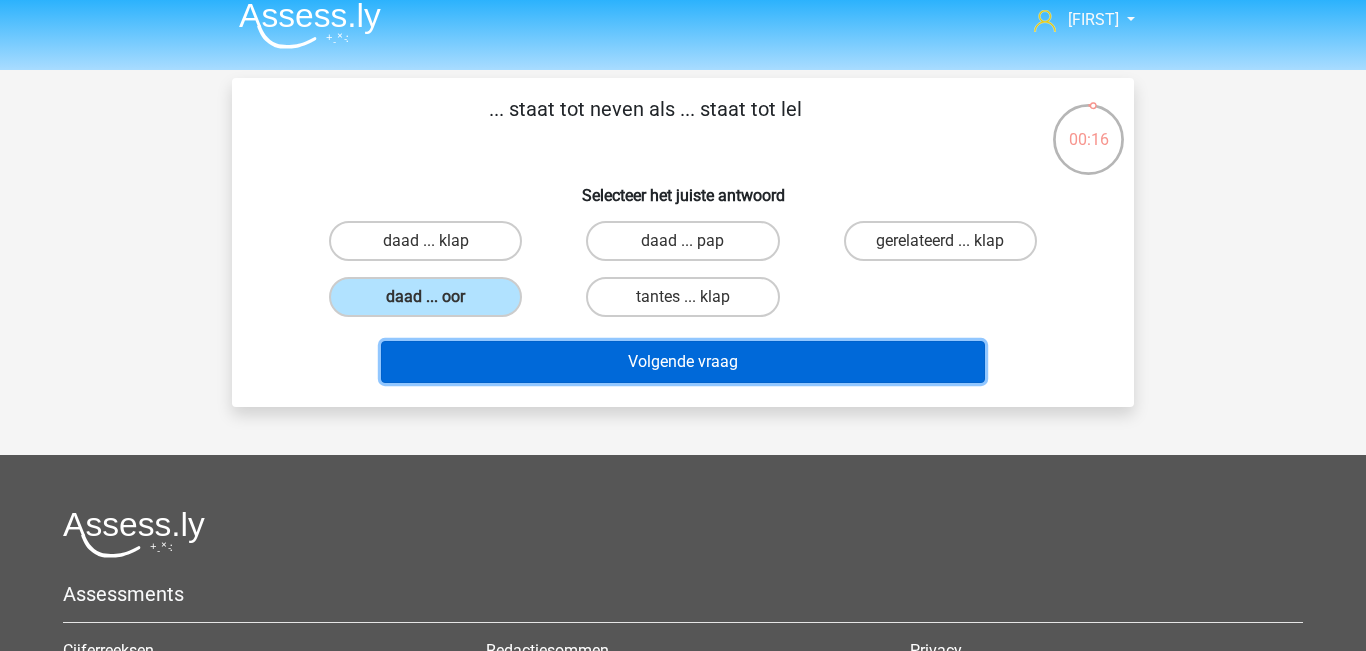 click on "Volgende vraag" at bounding box center (683, 362) 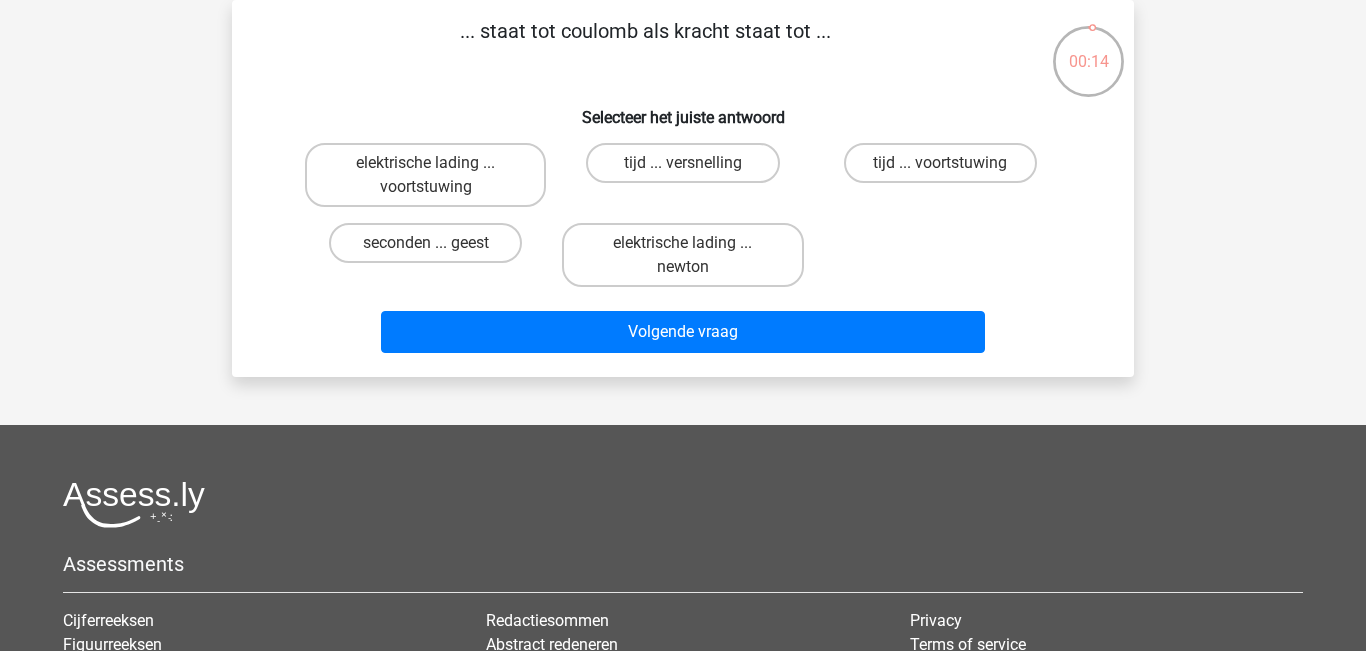 scroll, scrollTop: 0, scrollLeft: 0, axis: both 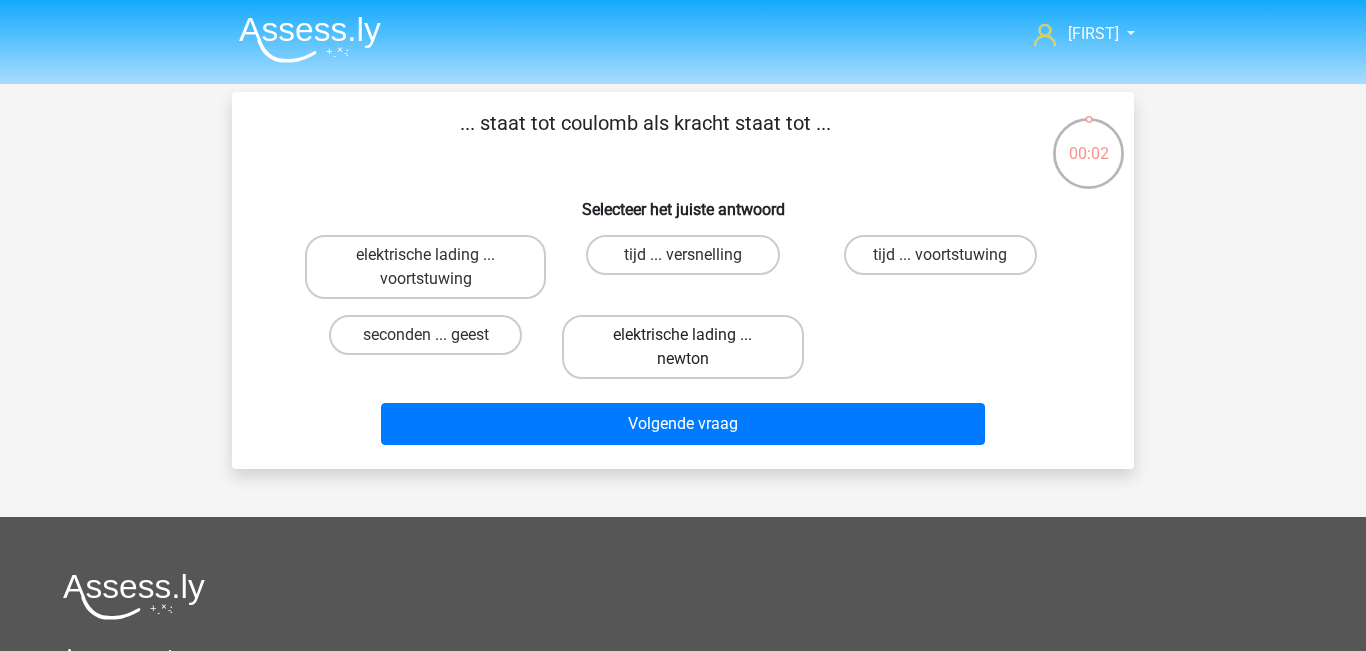 click on "elektrische lading ... newton" at bounding box center (682, 347) 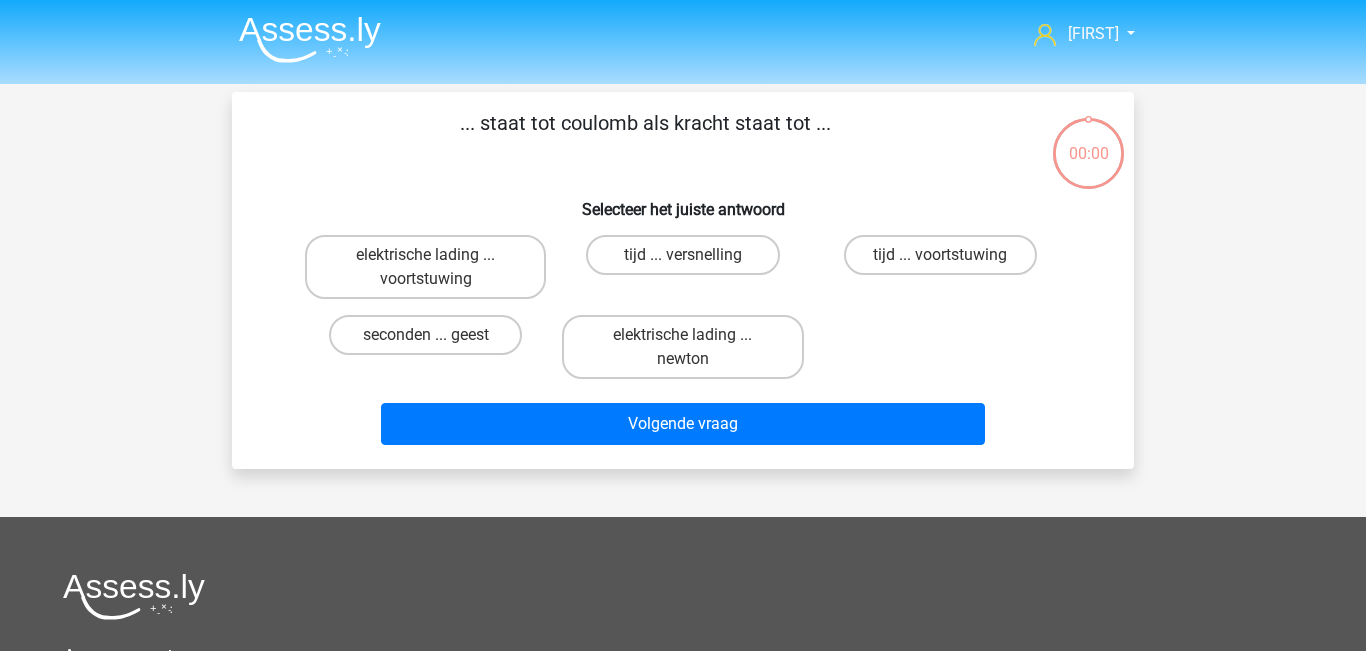 scroll, scrollTop: 0, scrollLeft: 0, axis: both 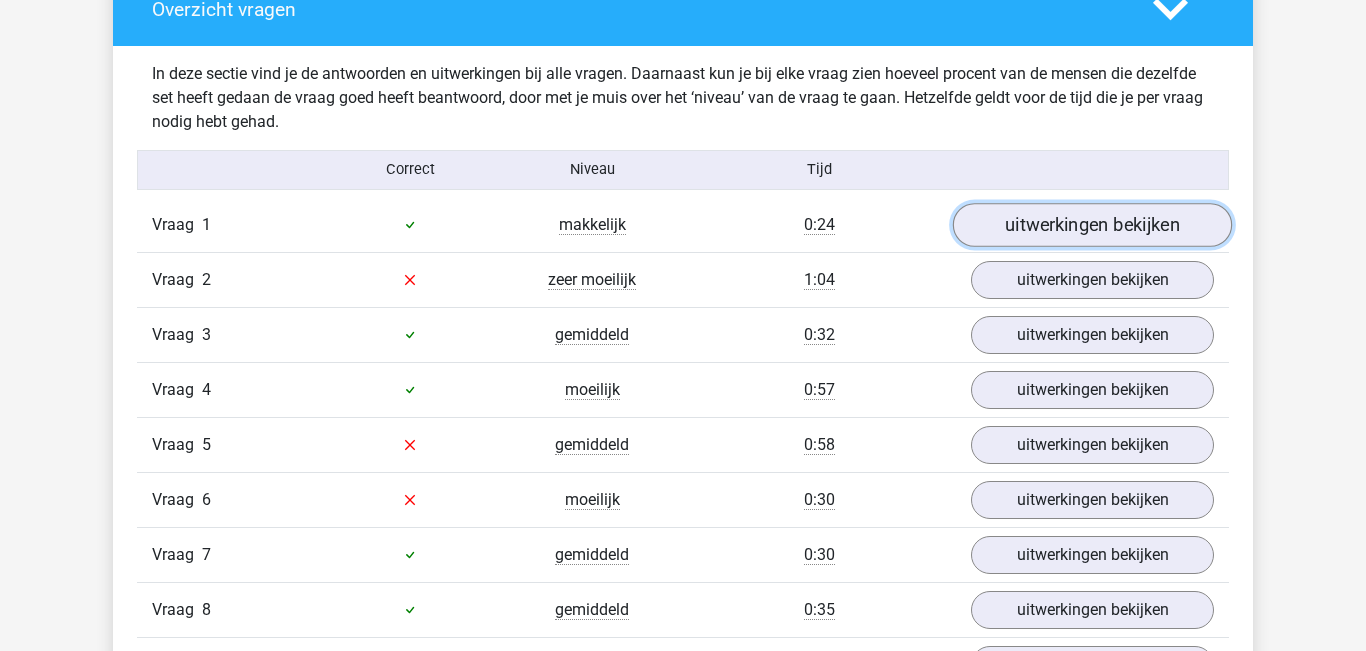 click on "uitwerkingen bekijken" at bounding box center [1092, 225] 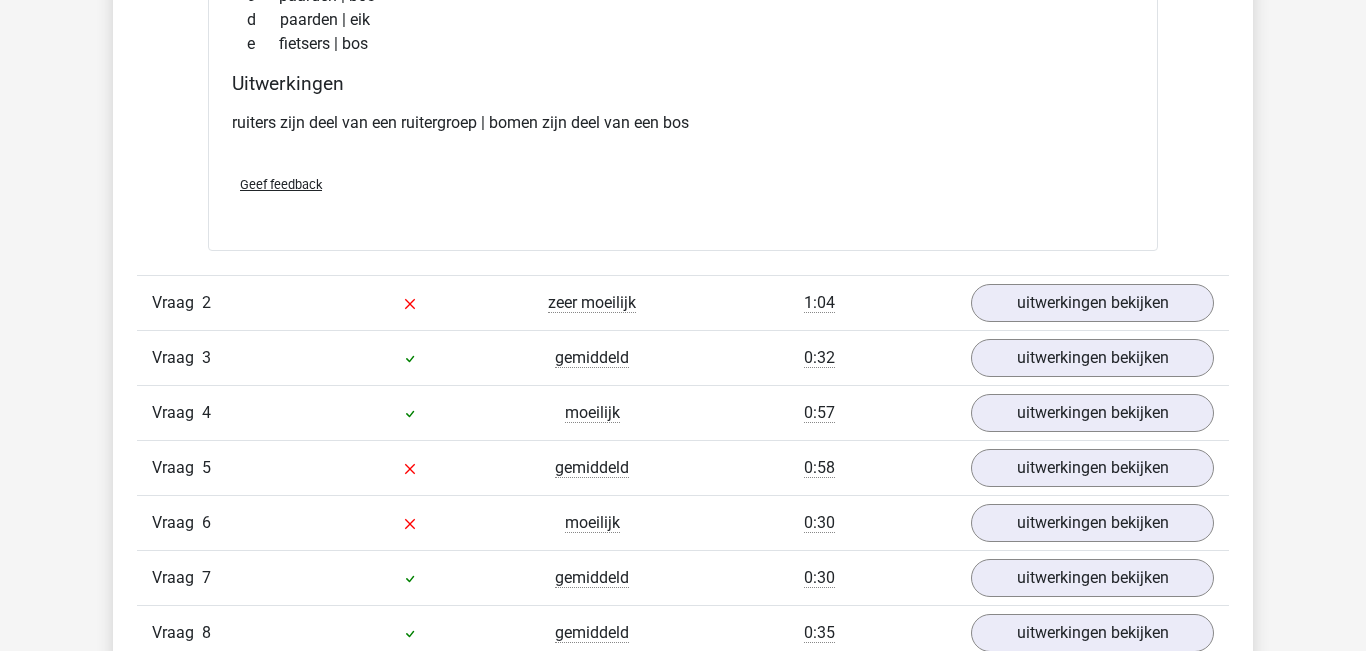 scroll, scrollTop: 1630, scrollLeft: 0, axis: vertical 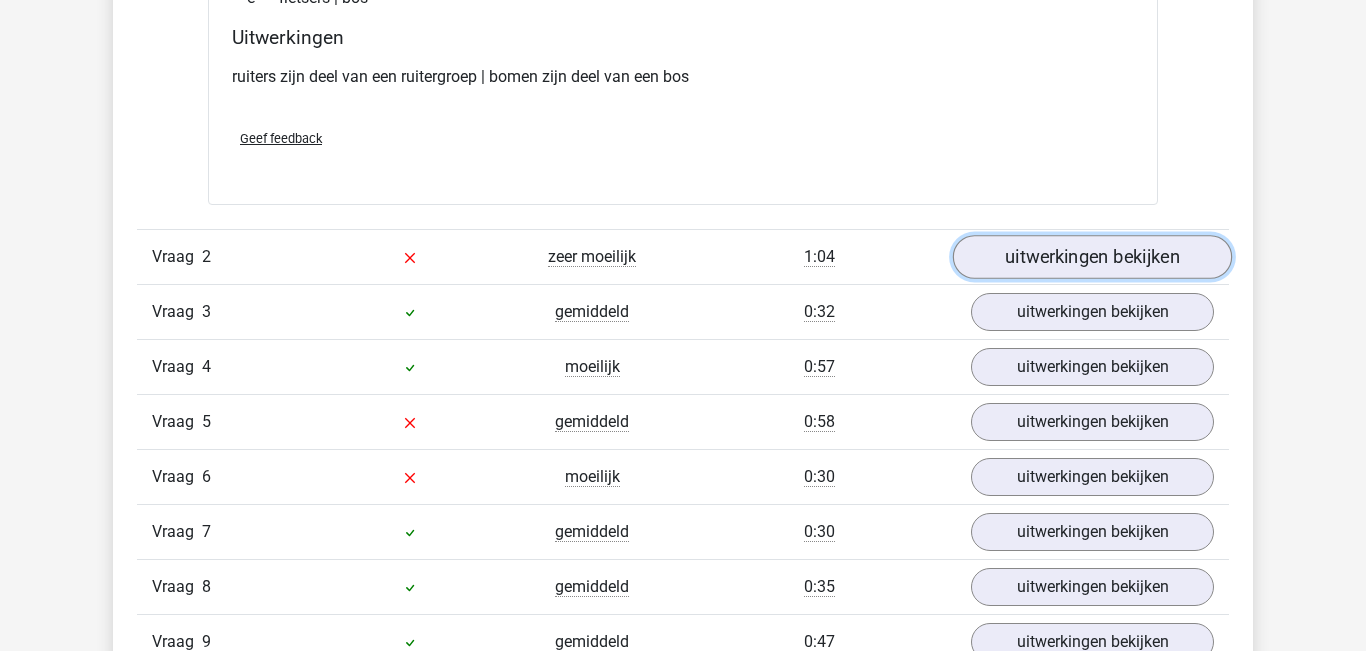 click on "uitwerkingen bekijken" at bounding box center (1092, 257) 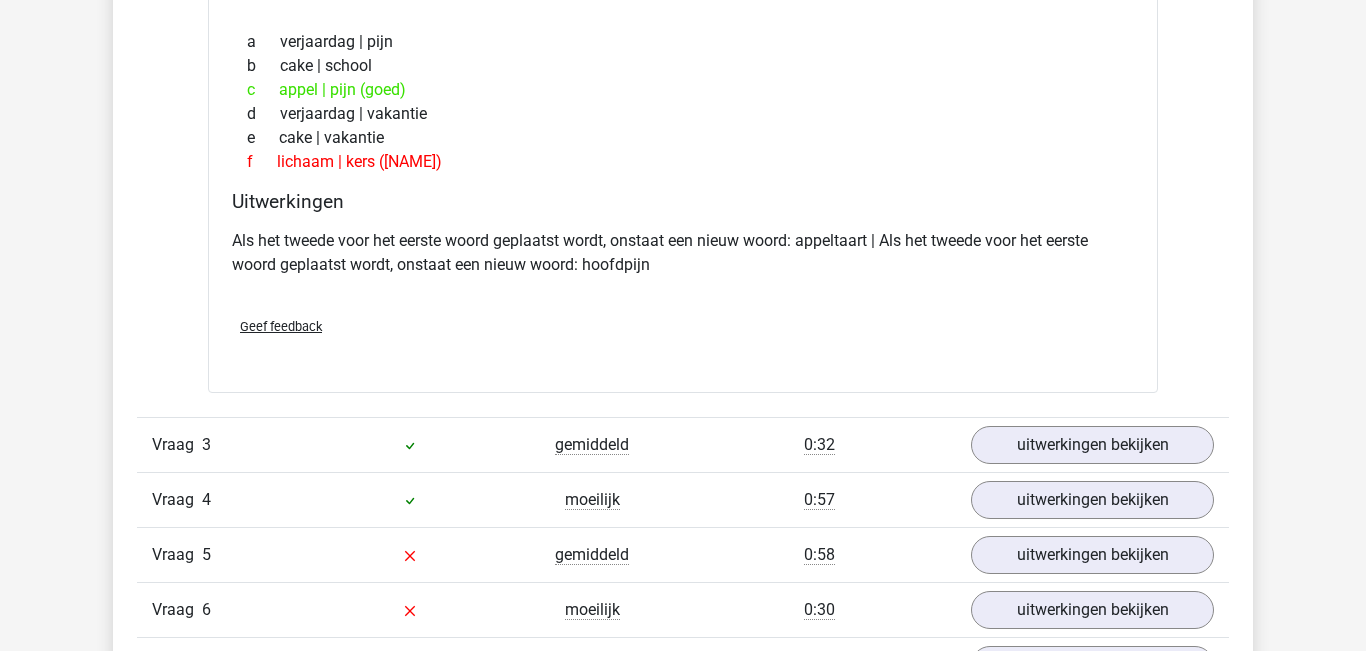 scroll, scrollTop: 2096, scrollLeft: 0, axis: vertical 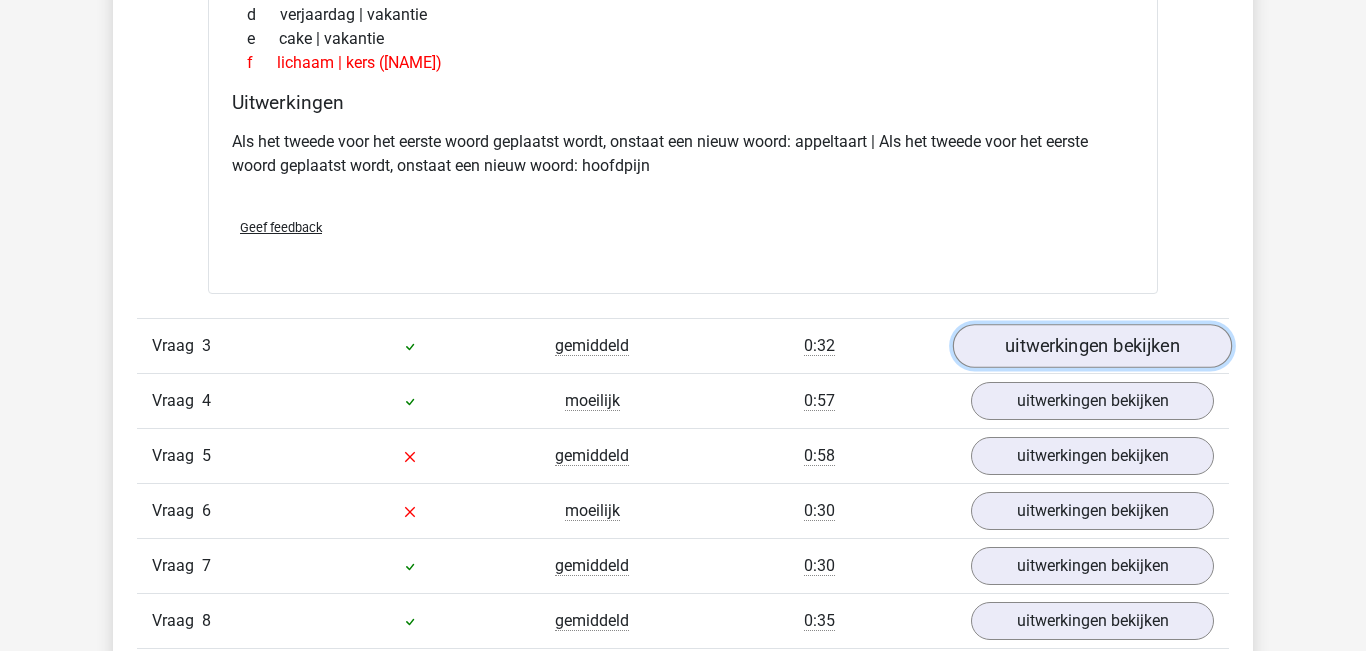 click on "uitwerkingen bekijken" at bounding box center (1092, 346) 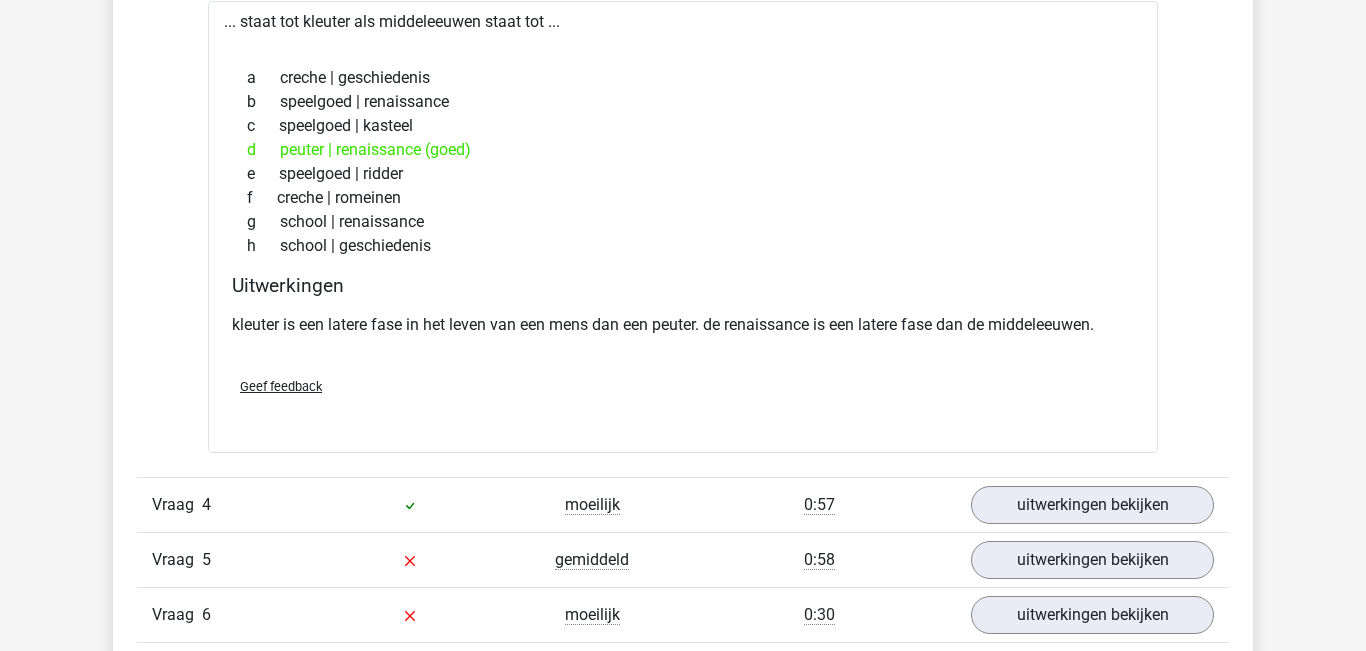 scroll, scrollTop: 2523, scrollLeft: 0, axis: vertical 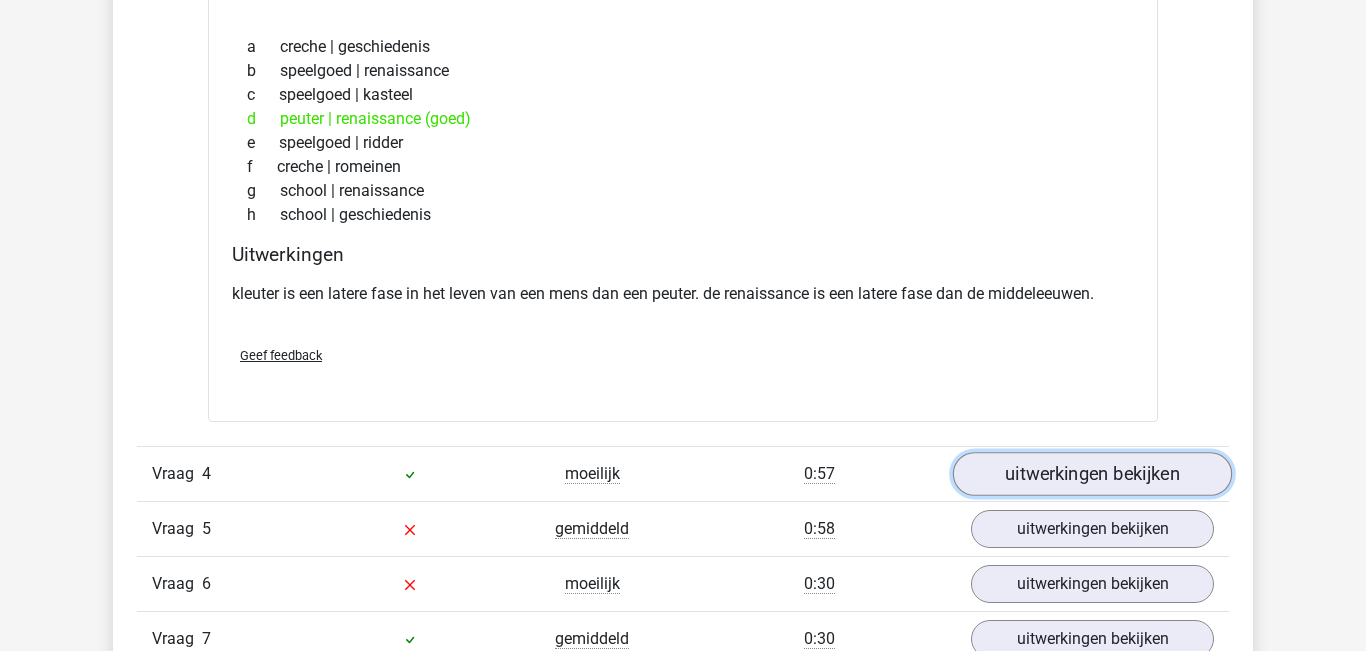 click on "uitwerkingen bekijken" at bounding box center [1092, 474] 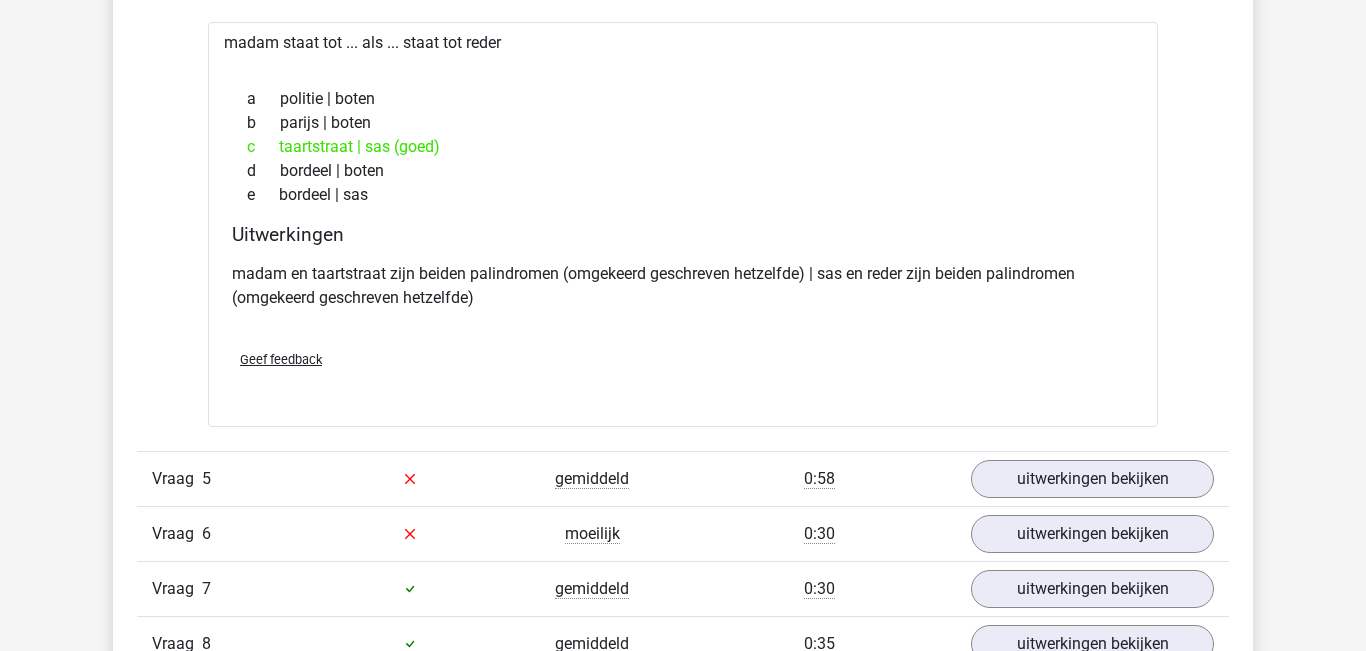 scroll, scrollTop: 3029, scrollLeft: 0, axis: vertical 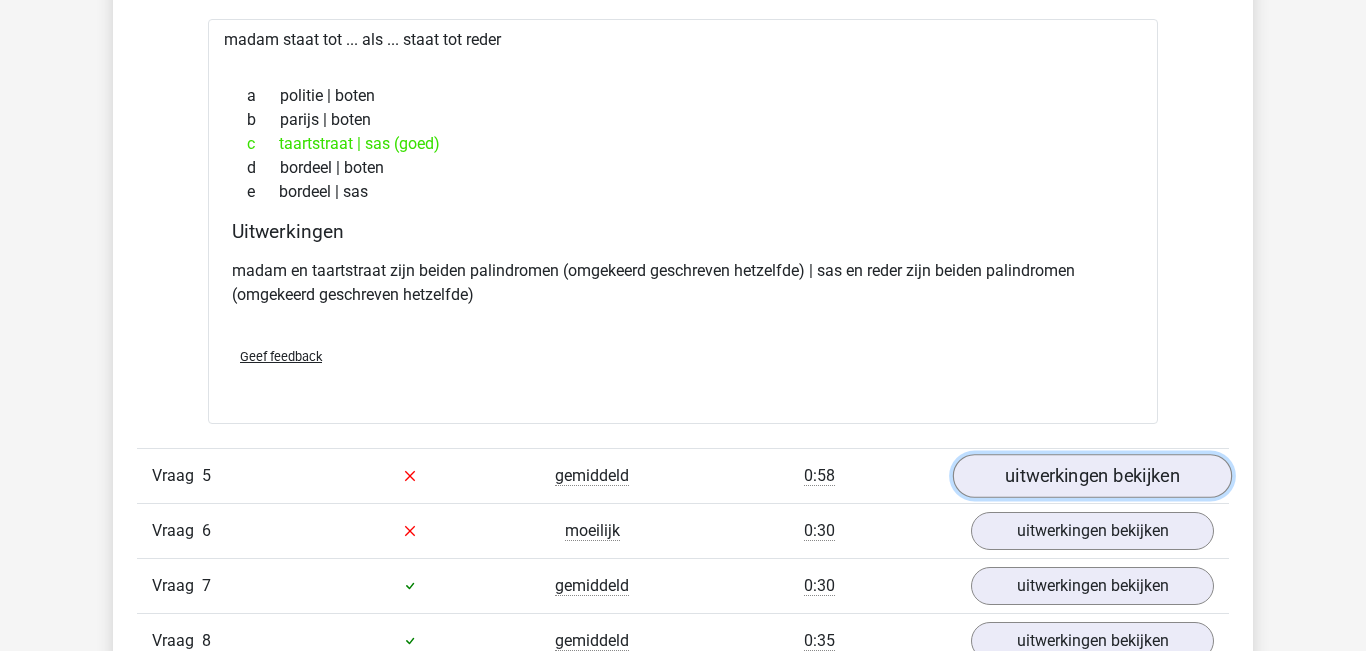 click on "uitwerkingen bekijken" at bounding box center (1092, 476) 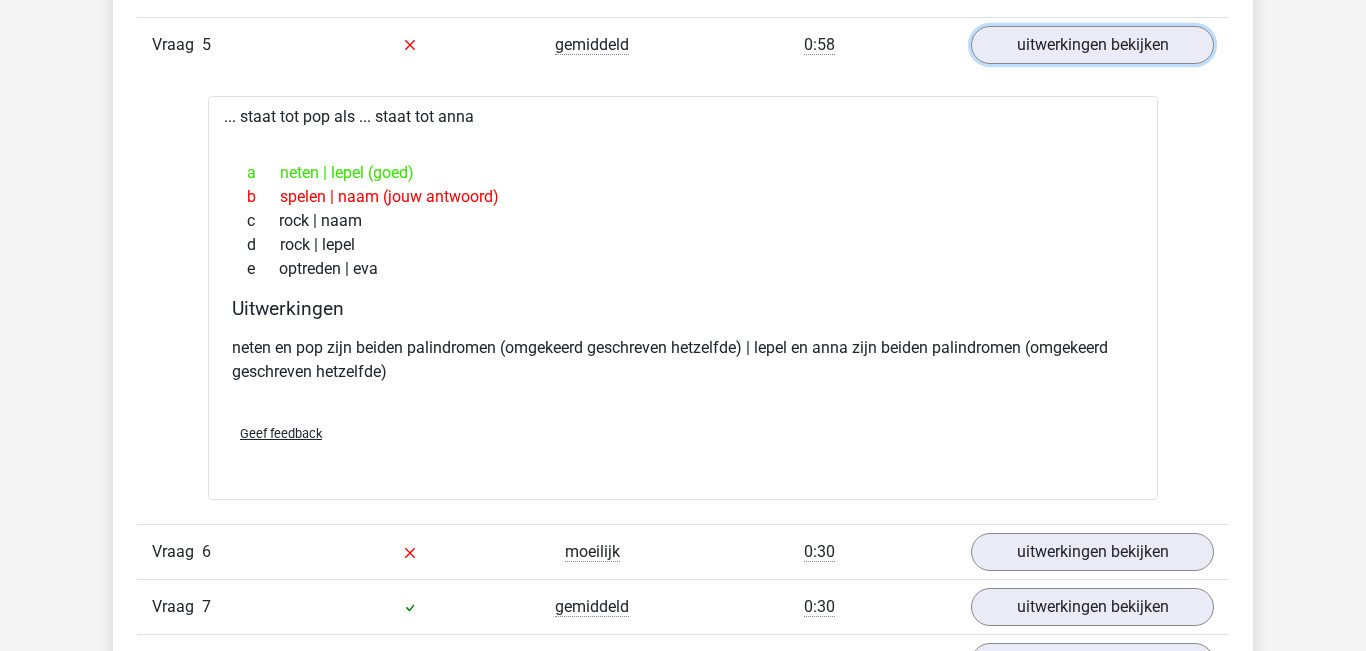 scroll, scrollTop: 3461, scrollLeft: 0, axis: vertical 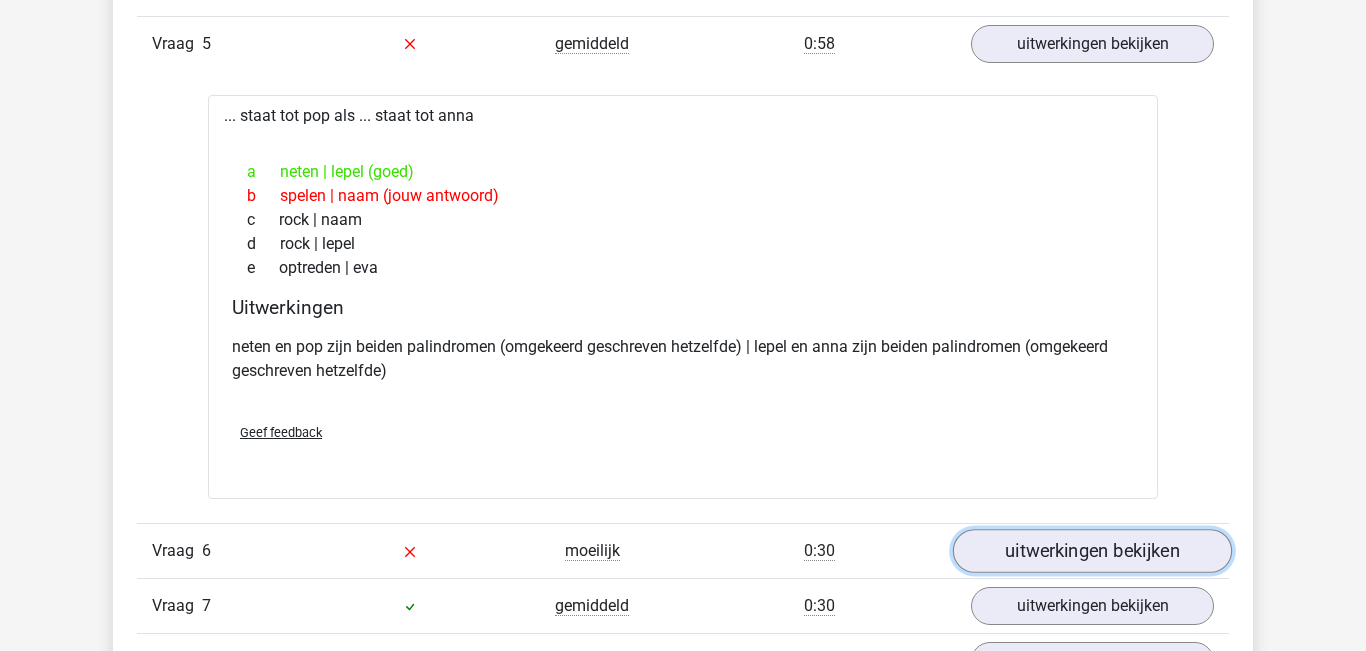 click on "uitwerkingen bekijken" at bounding box center (1092, 551) 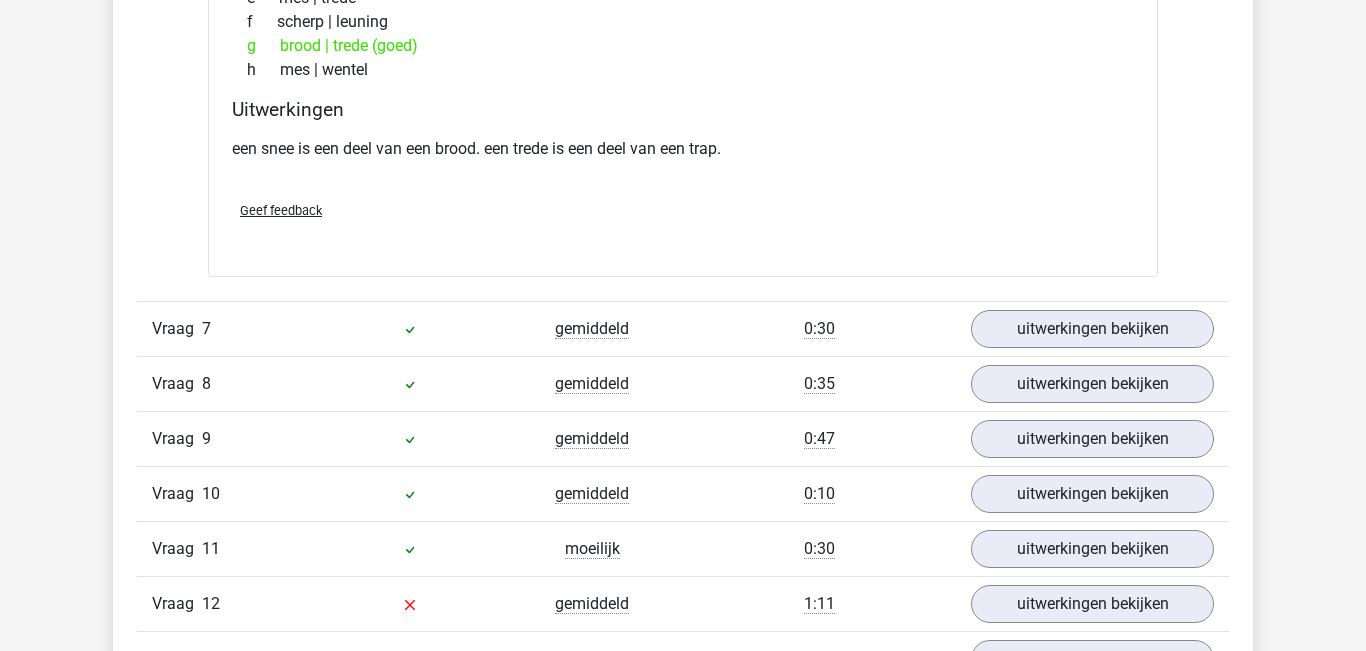 scroll, scrollTop: 4242, scrollLeft: 0, axis: vertical 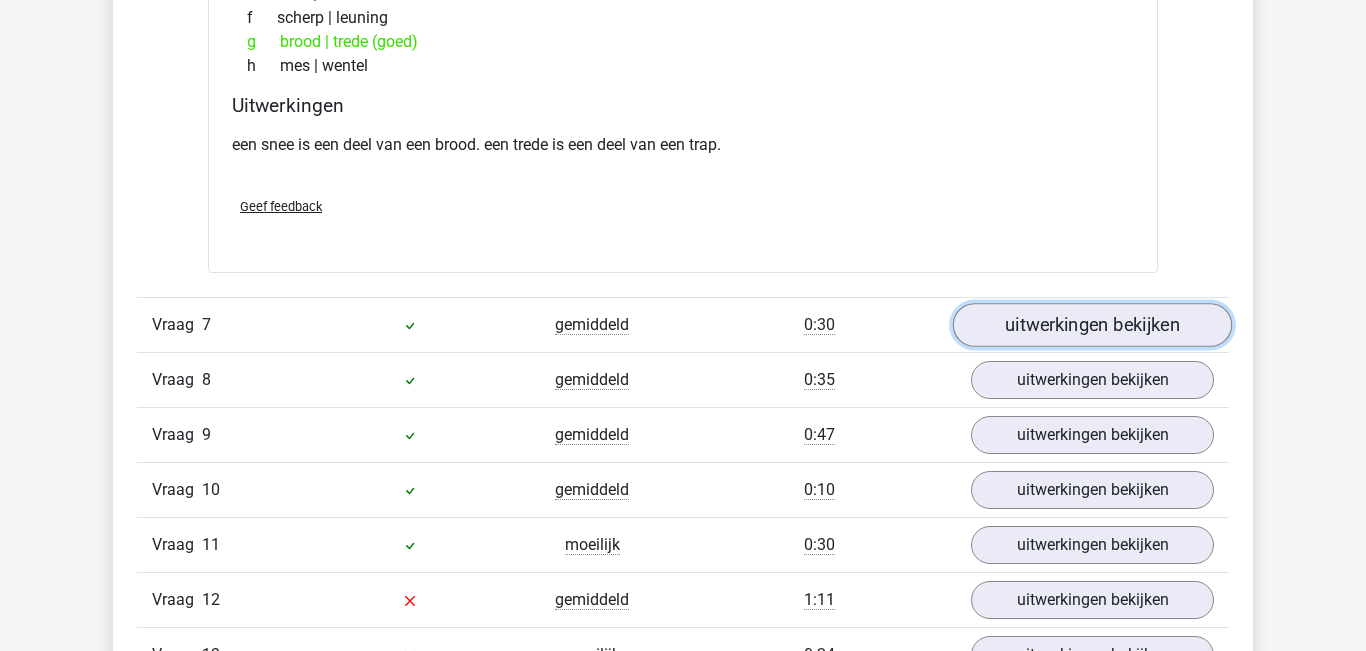 click on "uitwerkingen bekijken" at bounding box center [1092, 325] 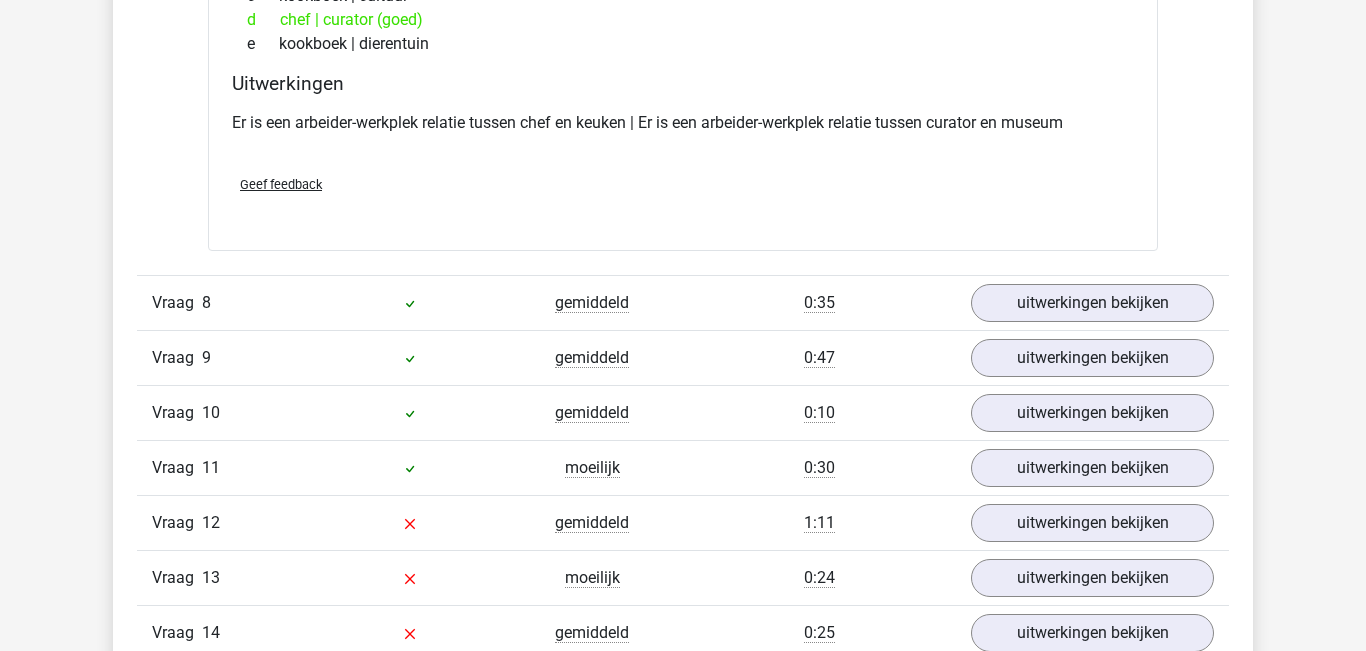 scroll, scrollTop: 4748, scrollLeft: 0, axis: vertical 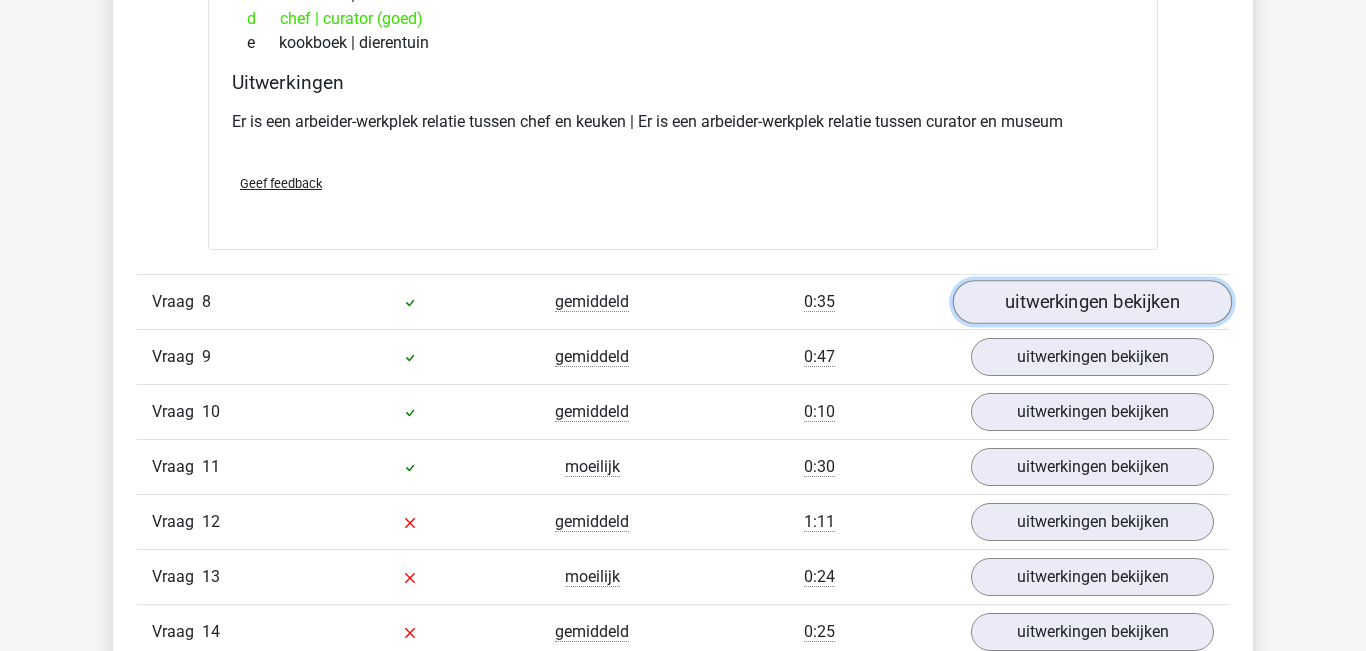click on "uitwerkingen bekijken" at bounding box center [1092, 302] 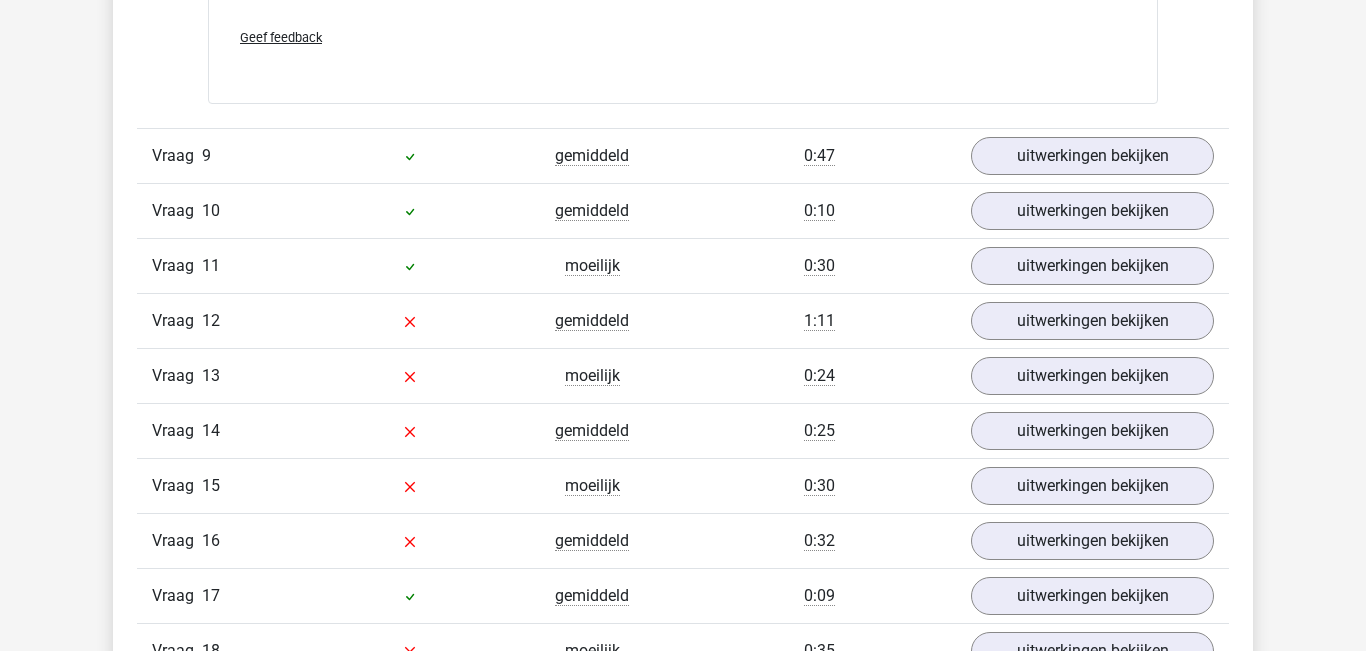 scroll, scrollTop: 5574, scrollLeft: 0, axis: vertical 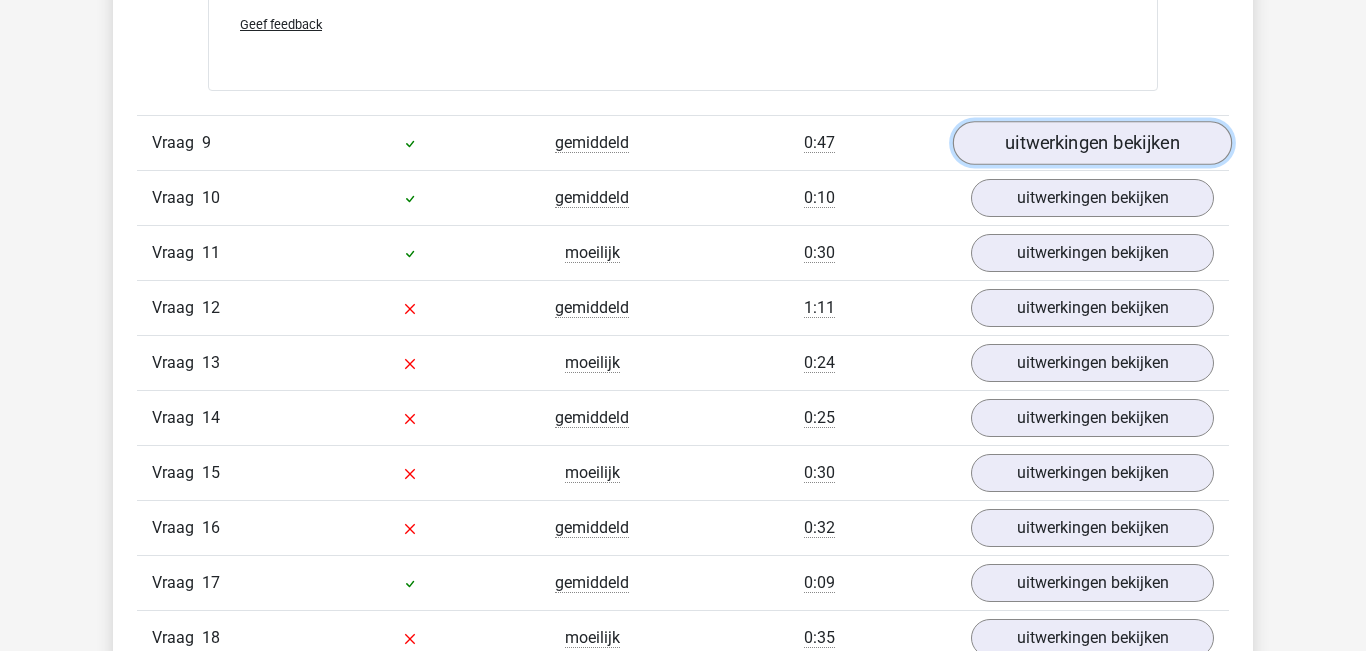 click on "uitwerkingen bekijken" at bounding box center [1092, 144] 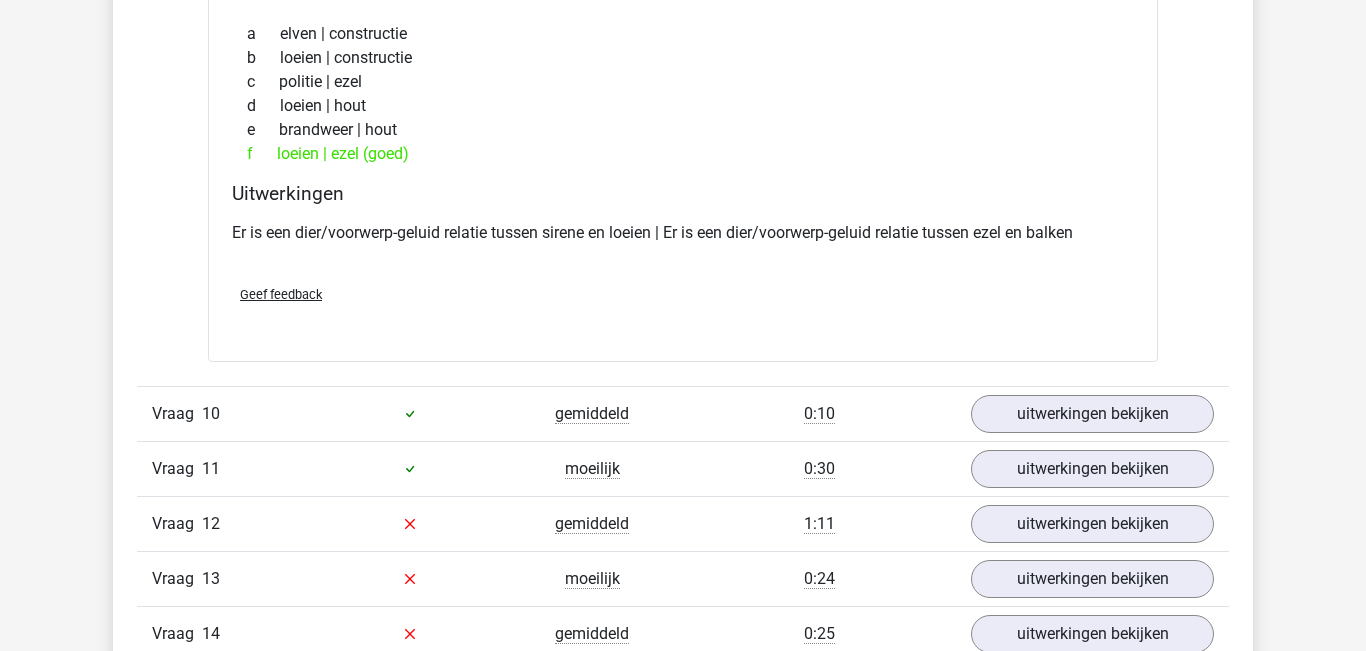 scroll, scrollTop: 5820, scrollLeft: 0, axis: vertical 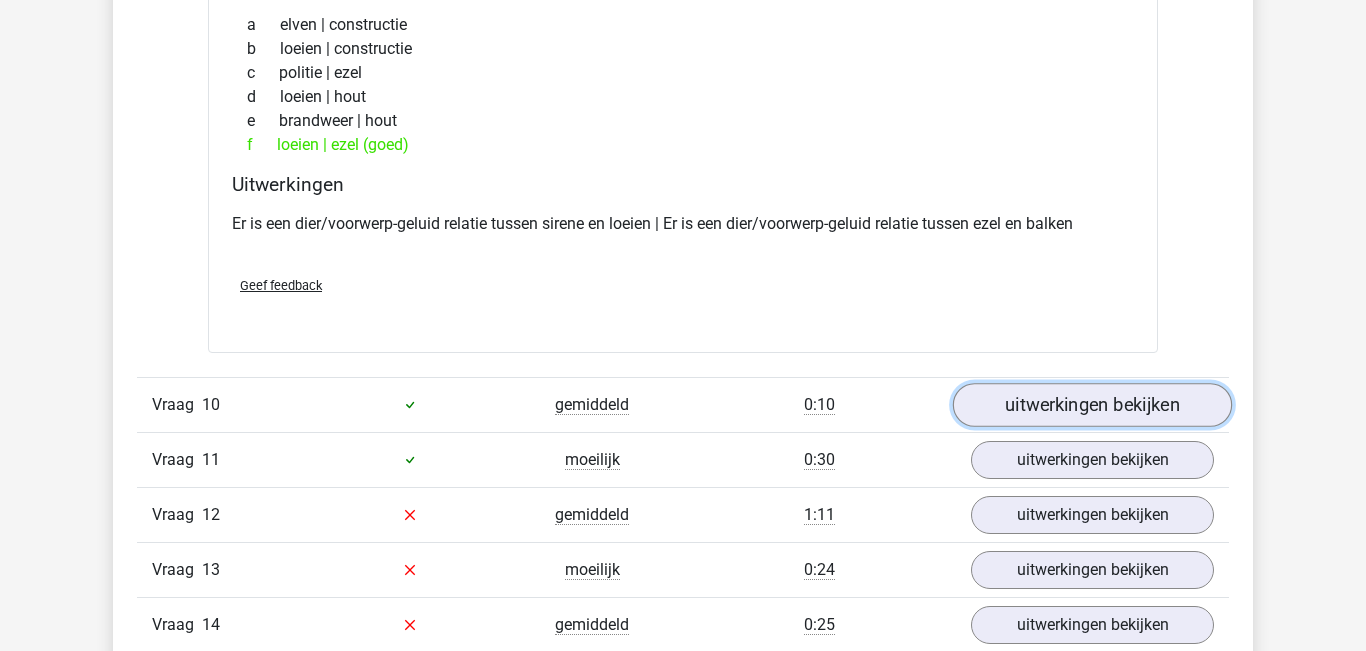 click on "uitwerkingen bekijken" at bounding box center [1092, 405] 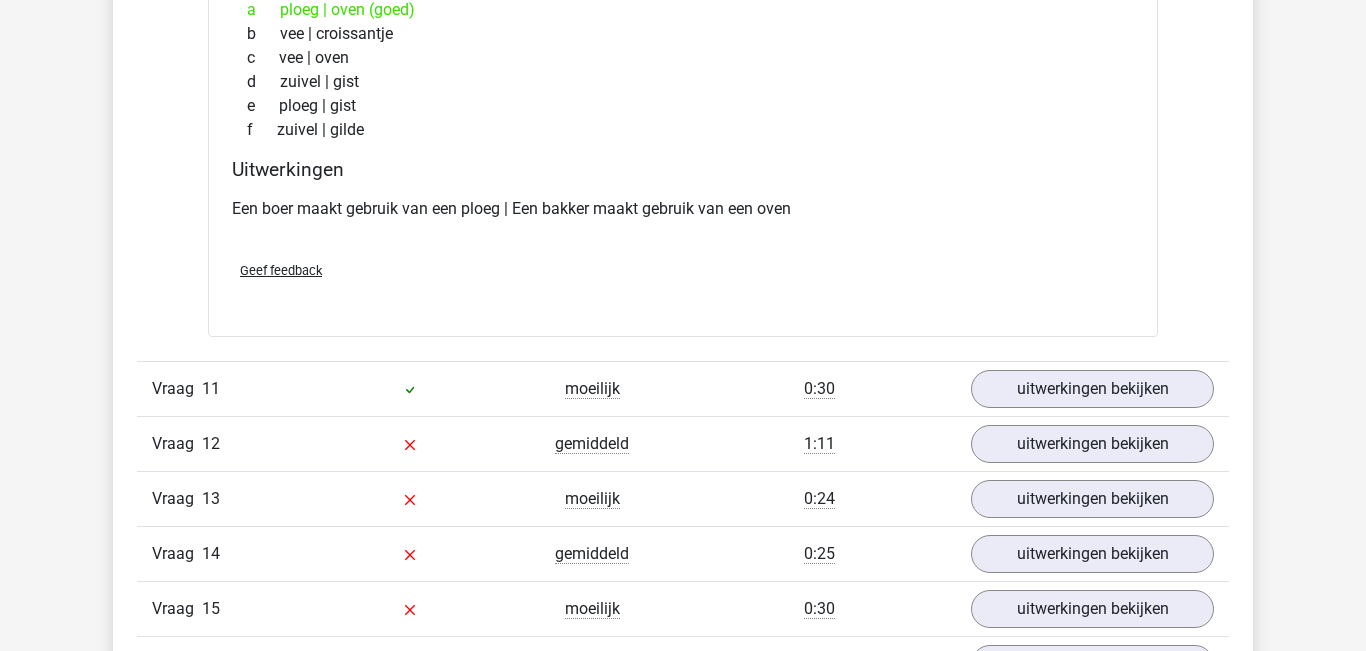 scroll, scrollTop: 6380, scrollLeft: 0, axis: vertical 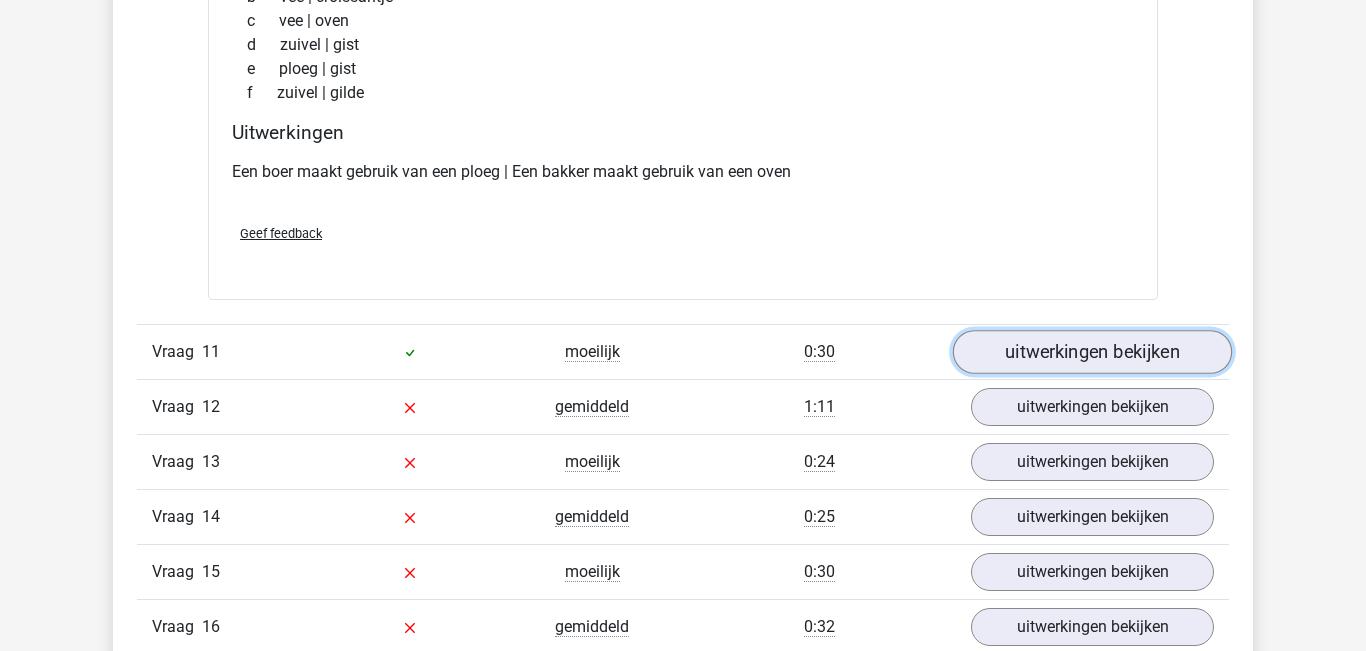 click on "uitwerkingen bekijken" at bounding box center [1092, 352] 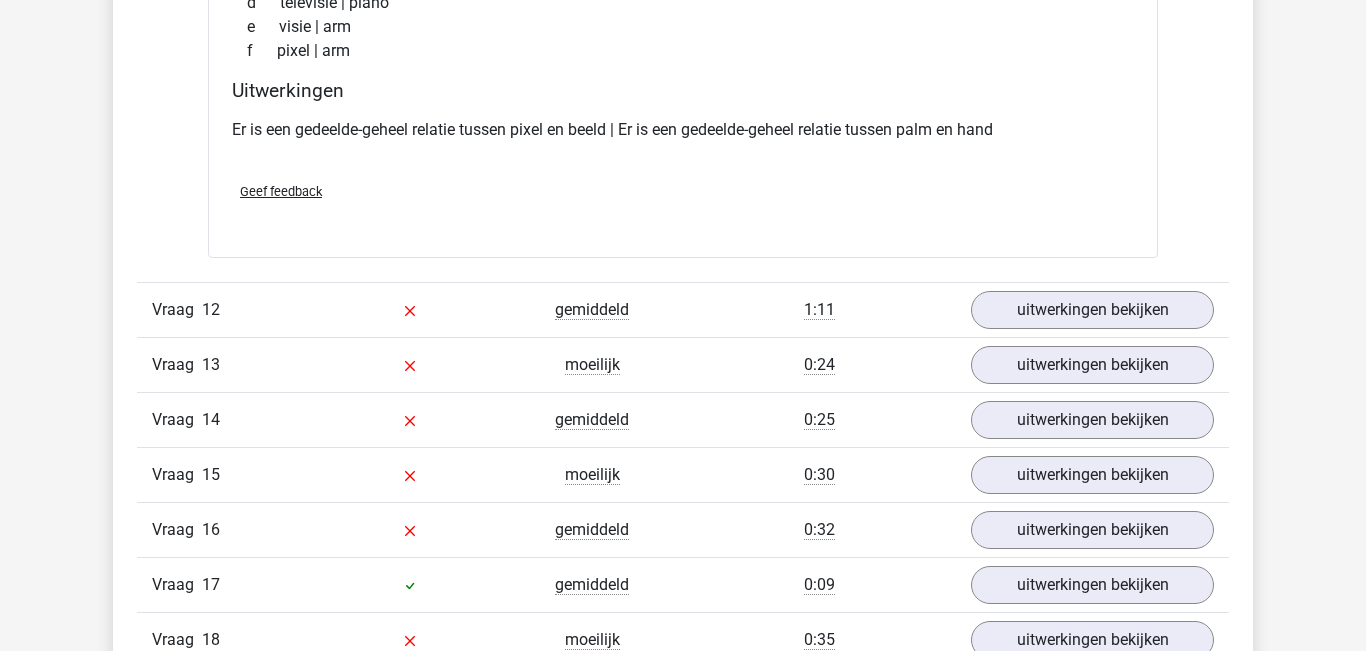 scroll, scrollTop: 6935, scrollLeft: 0, axis: vertical 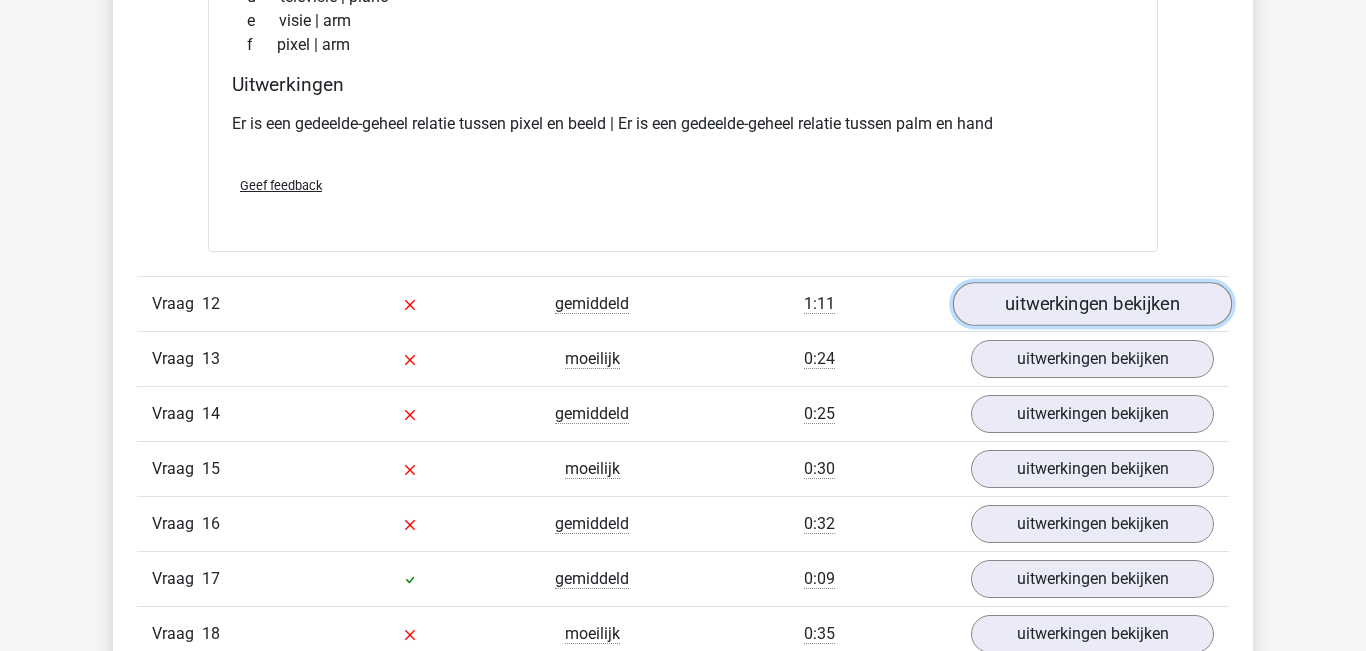 click on "uitwerkingen bekijken" at bounding box center (1092, 304) 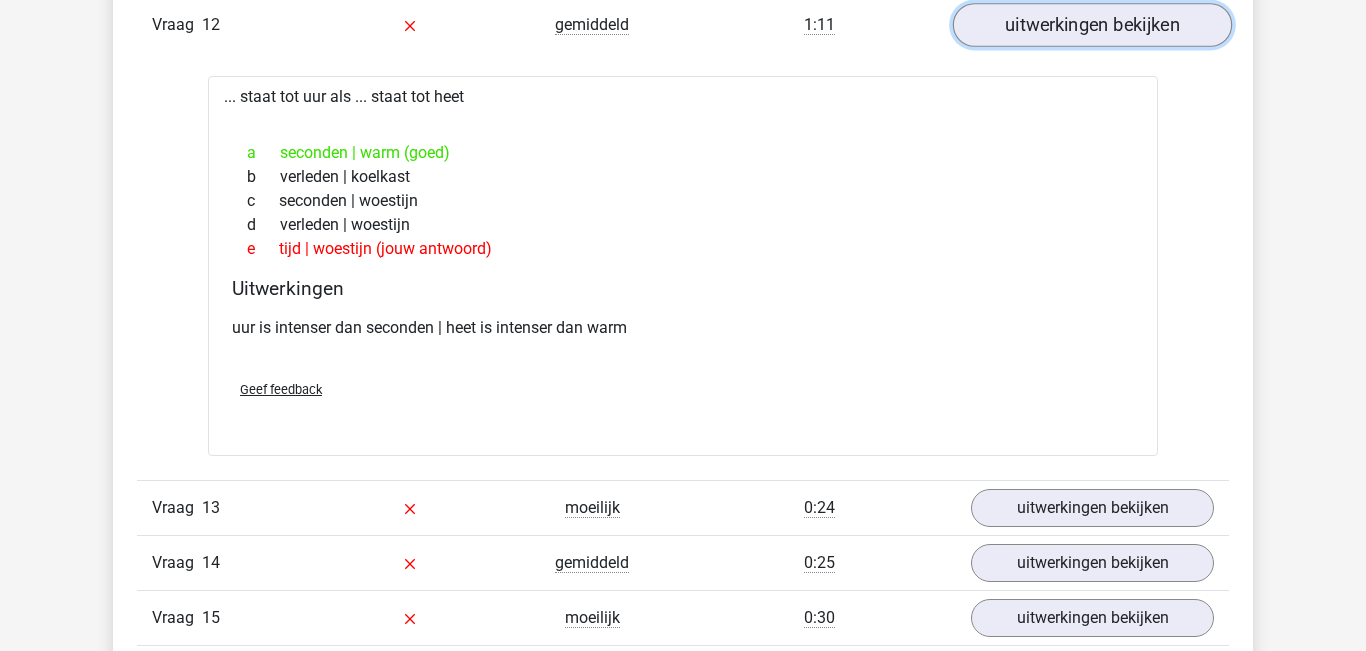 scroll, scrollTop: 7284, scrollLeft: 0, axis: vertical 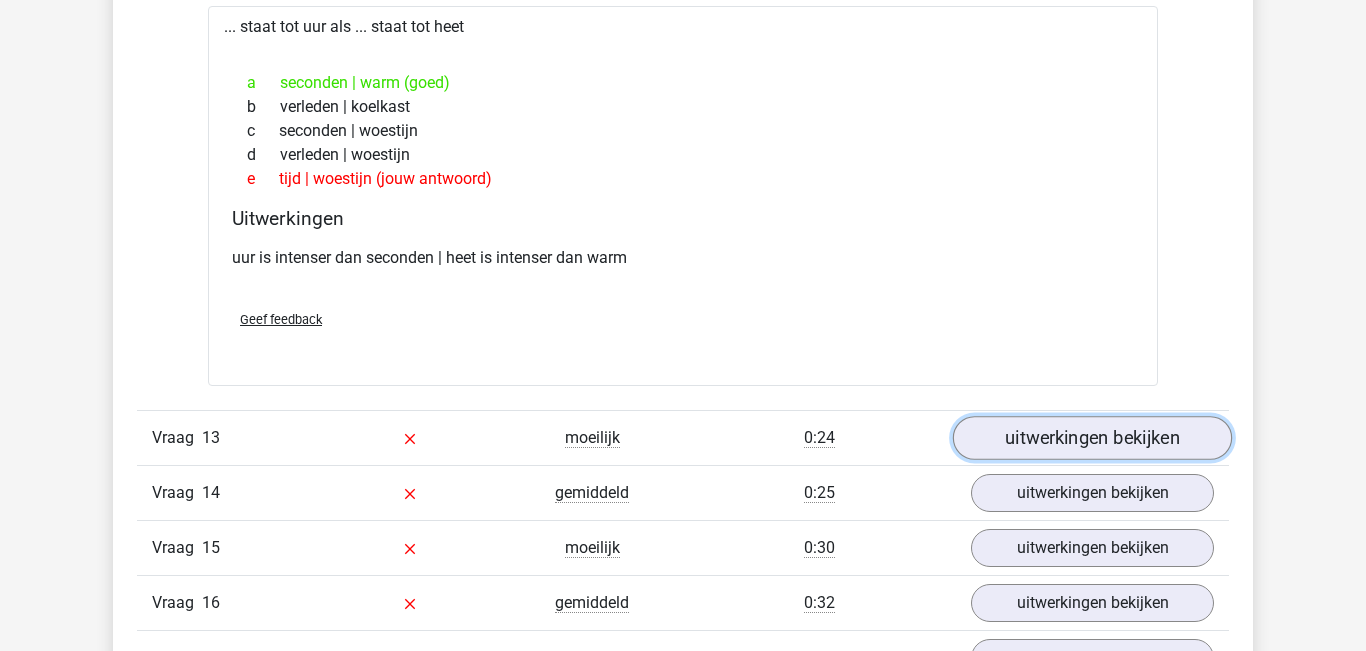 click on "uitwerkingen bekijken" at bounding box center (1092, 438) 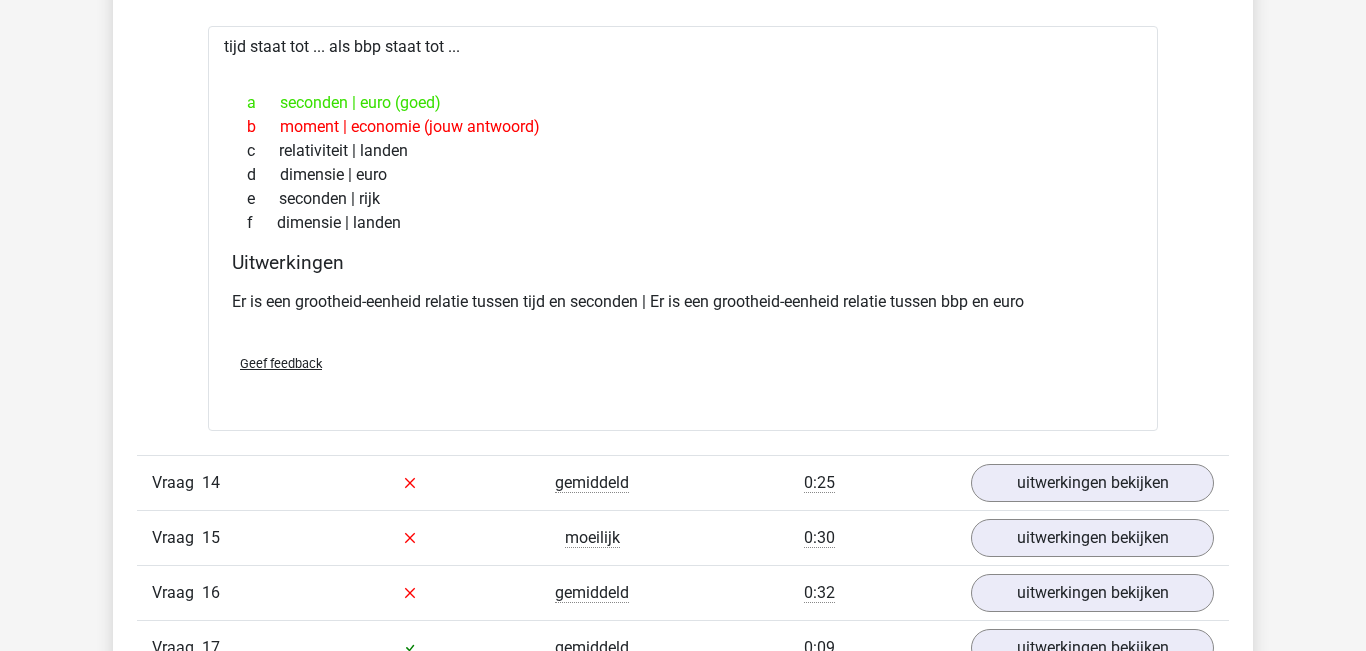 scroll, scrollTop: 7749, scrollLeft: 0, axis: vertical 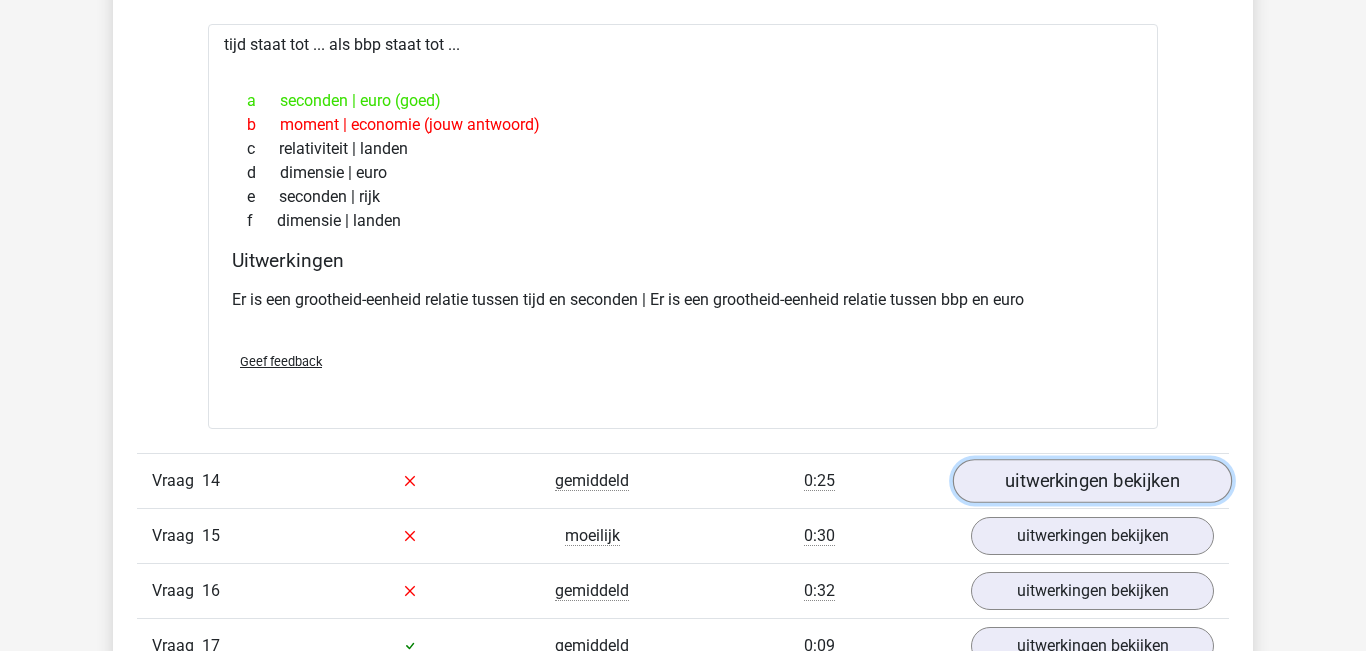 click on "uitwerkingen bekijken" at bounding box center (1092, 481) 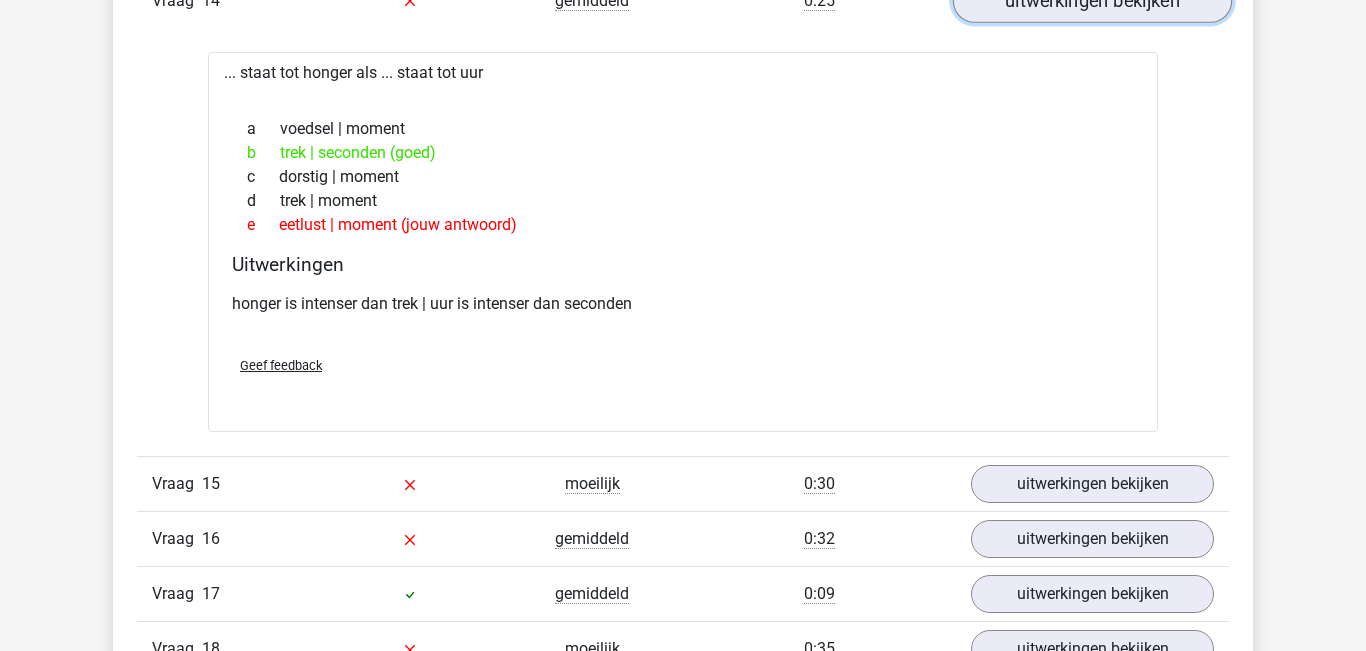 scroll, scrollTop: 8243, scrollLeft: 0, axis: vertical 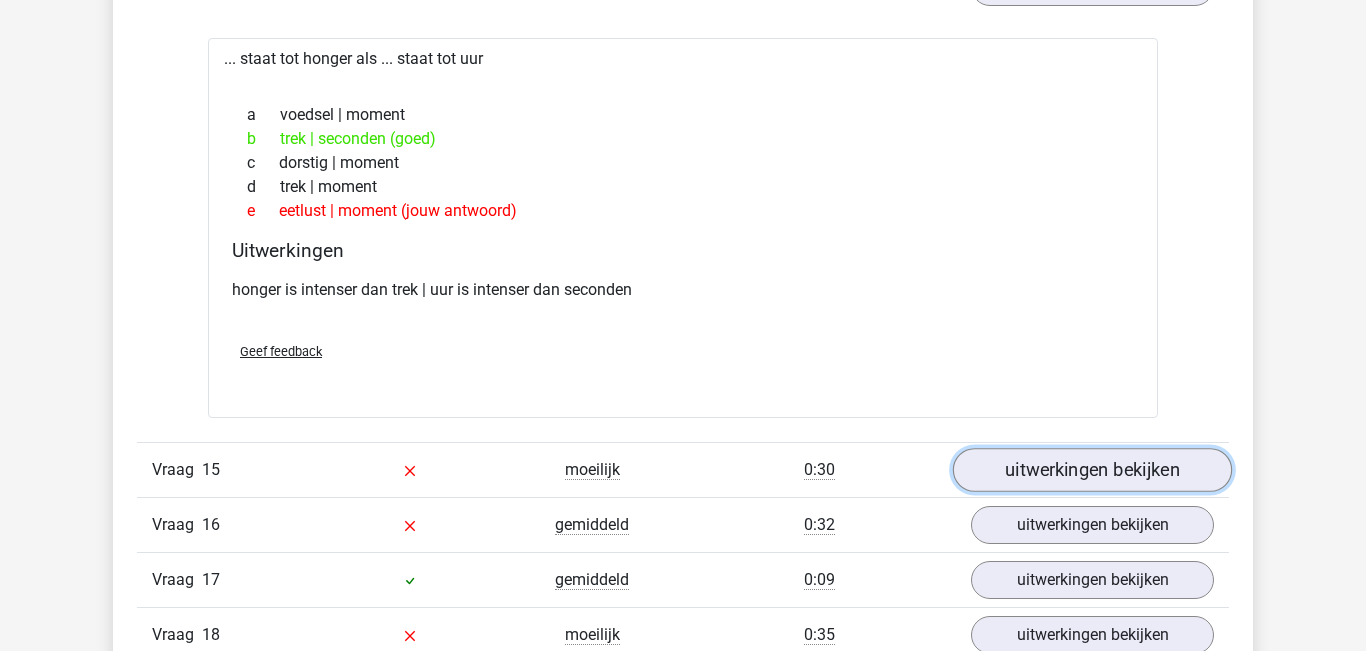 click on "uitwerkingen bekijken" at bounding box center (1092, 470) 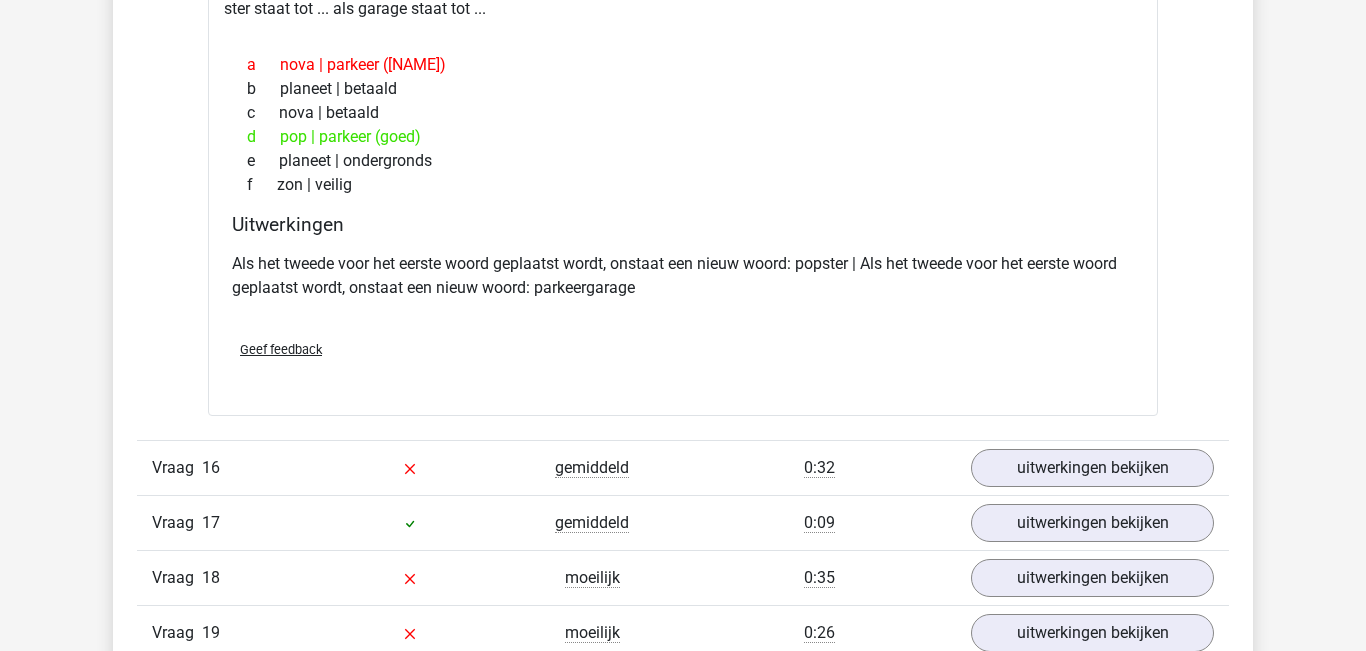 scroll, scrollTop: 8775, scrollLeft: 0, axis: vertical 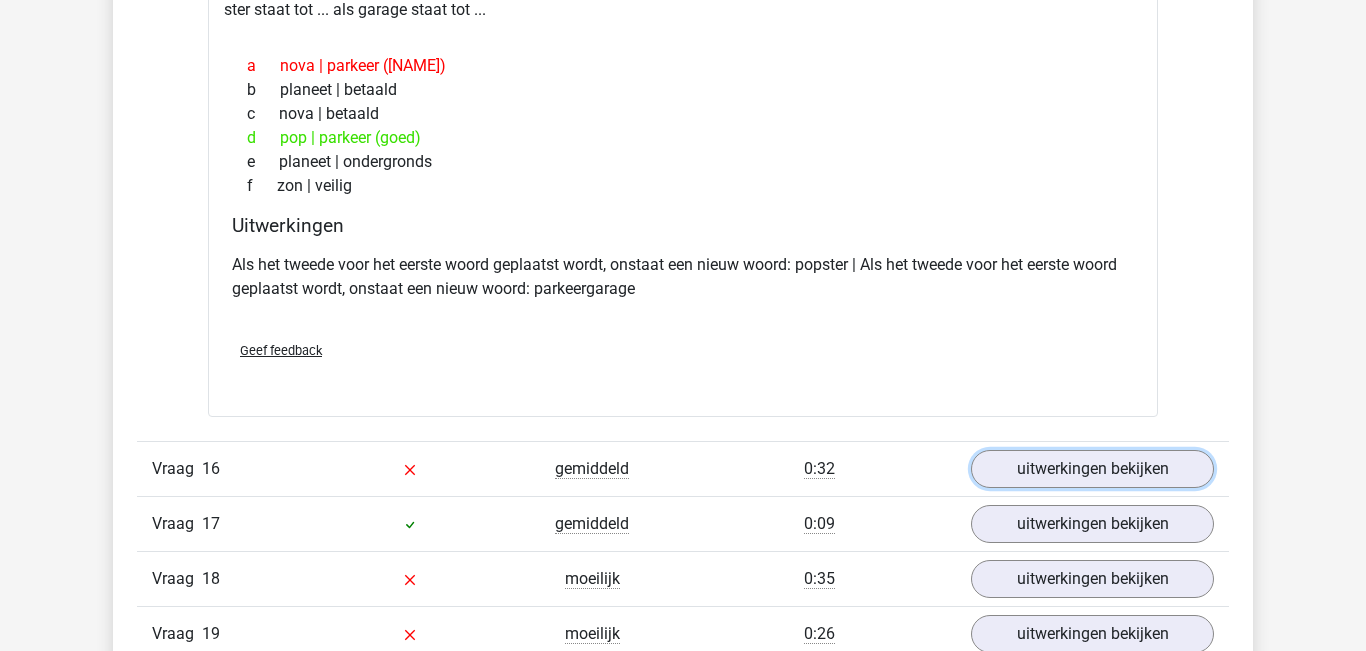 click on "uitwerkingen bekijken" at bounding box center [1092, 469] 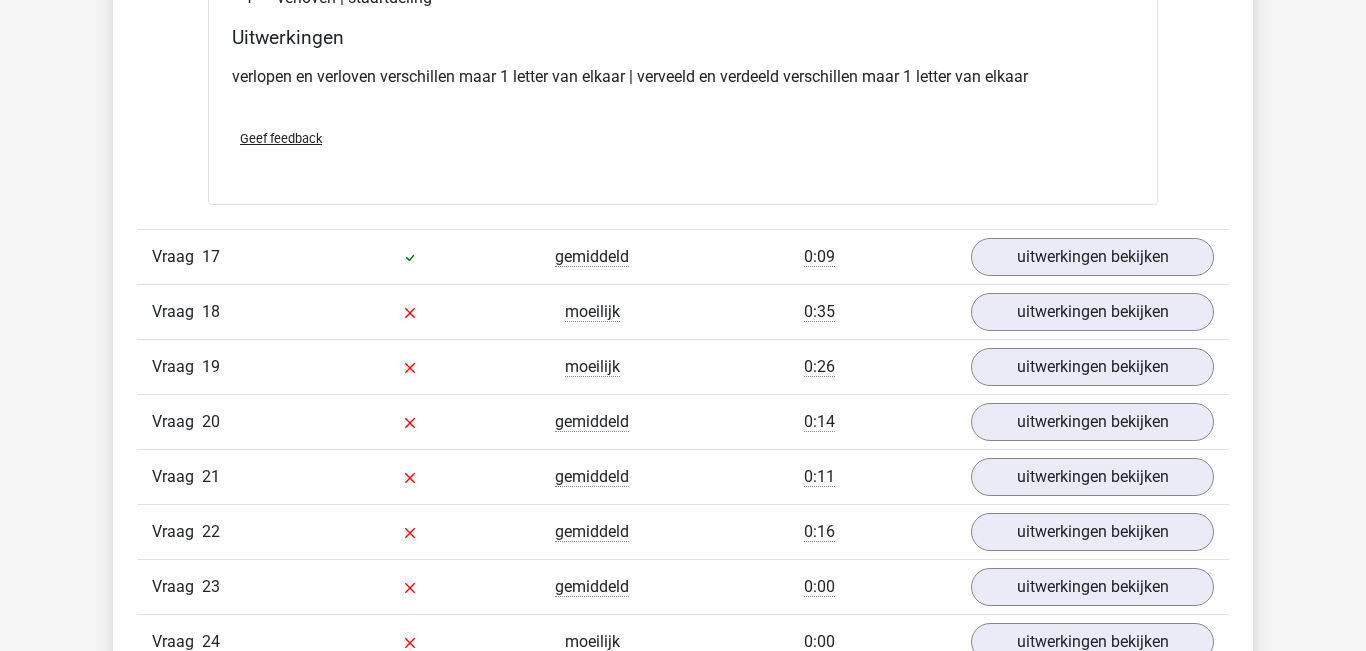 scroll, scrollTop: 9497, scrollLeft: 0, axis: vertical 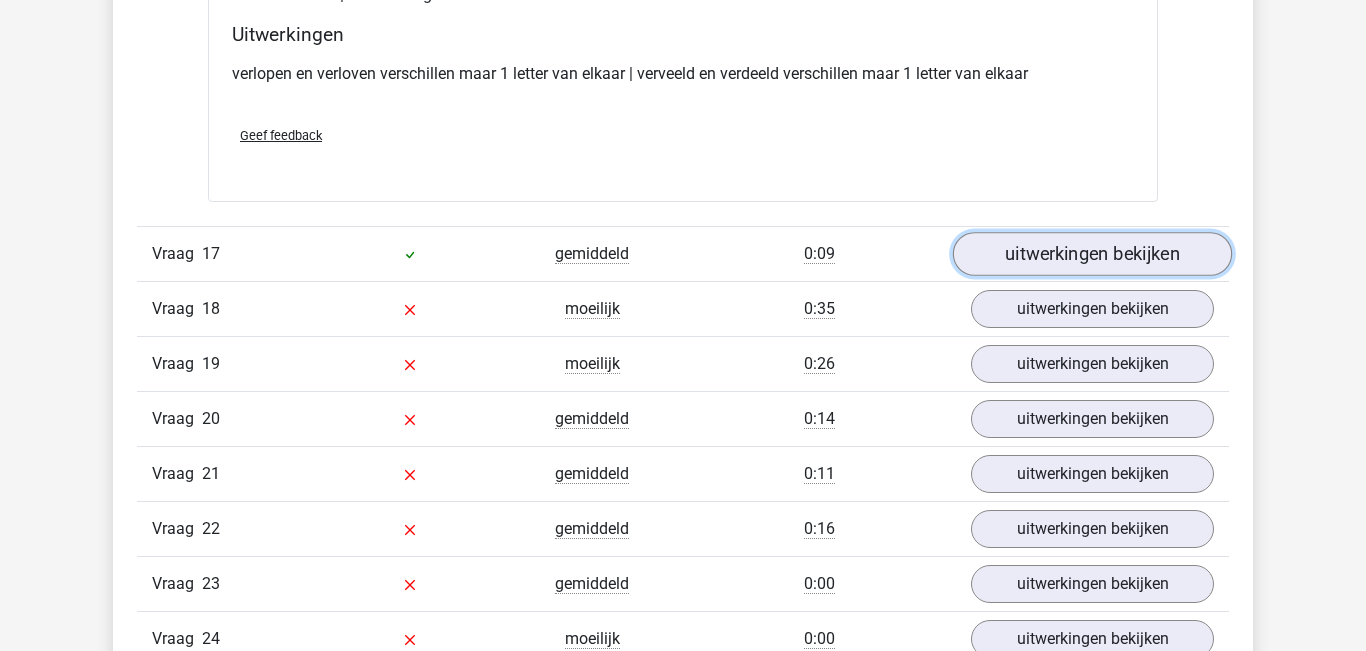 click on "uitwerkingen bekijken" at bounding box center [1092, 254] 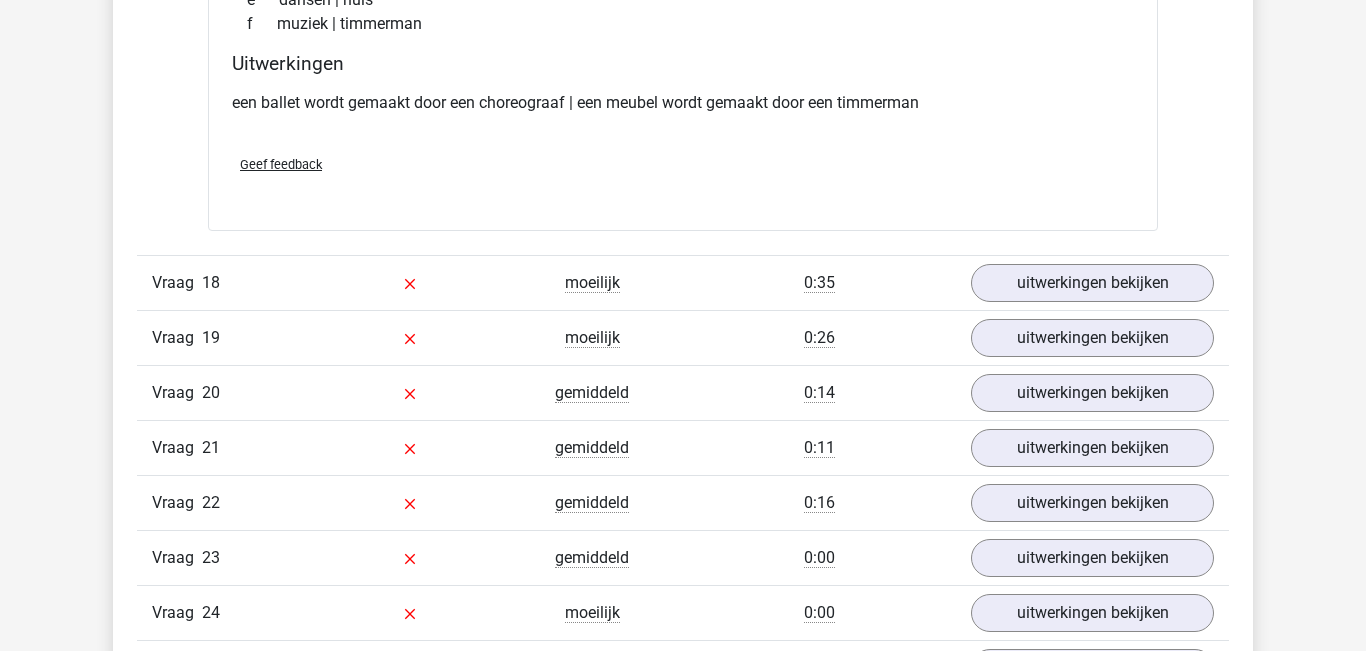 scroll, scrollTop: 9986, scrollLeft: 0, axis: vertical 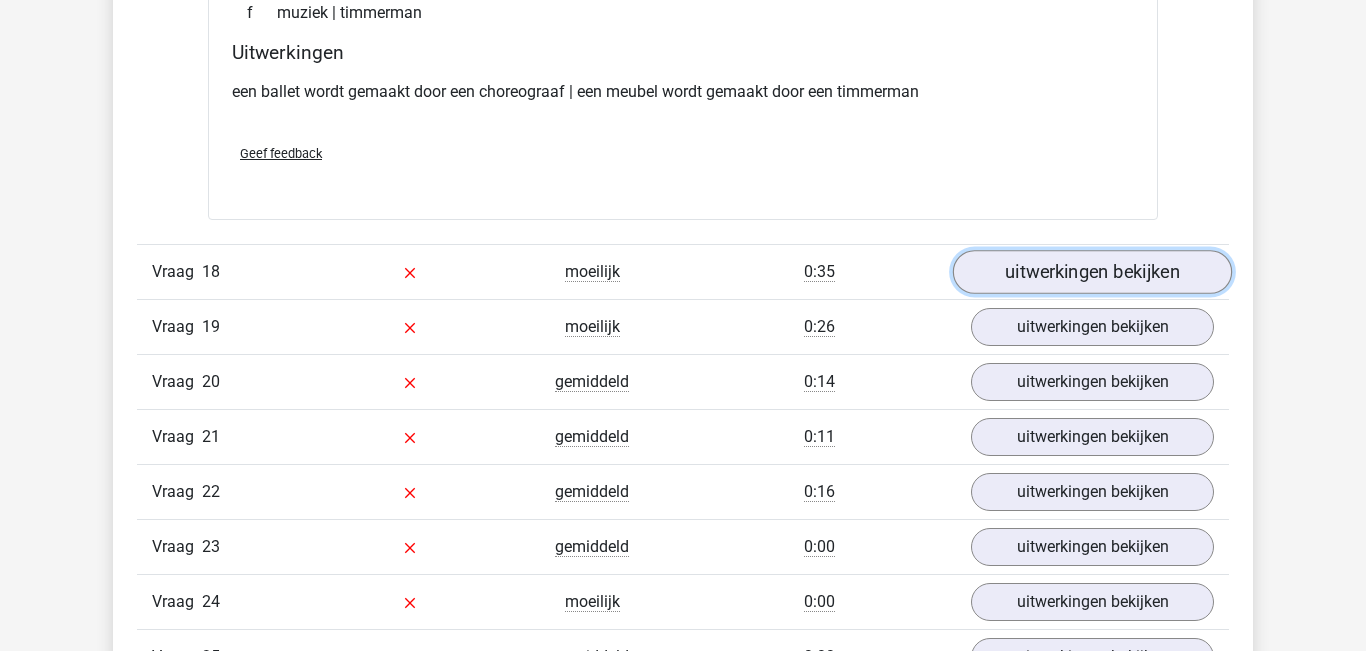 click on "uitwerkingen bekijken" at bounding box center (1092, 273) 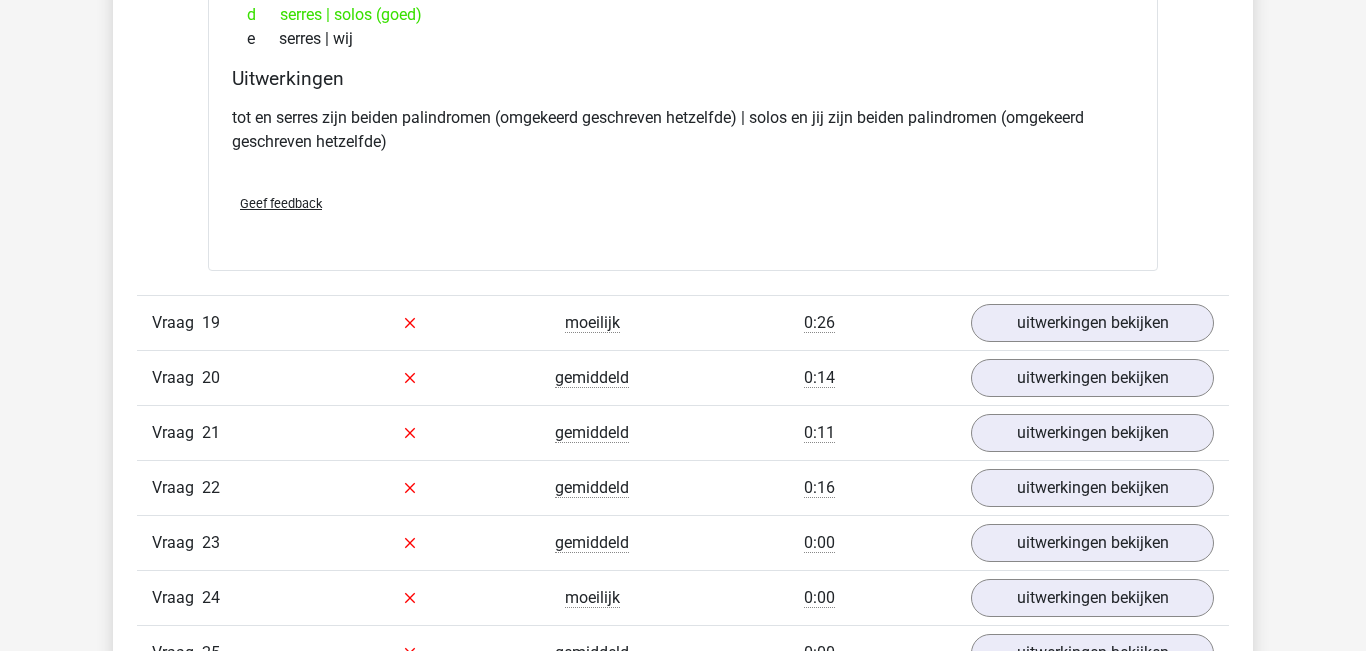 scroll, scrollTop: 10455, scrollLeft: 0, axis: vertical 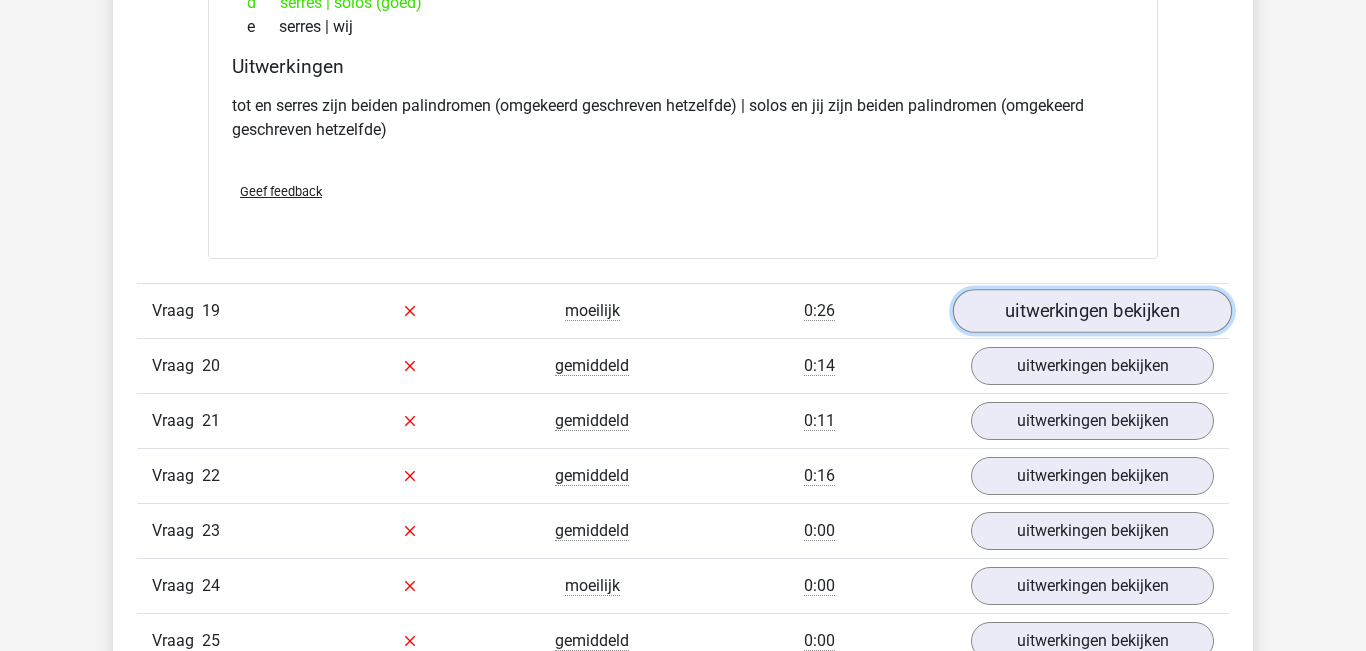 click on "uitwerkingen bekijken" at bounding box center [1092, 311] 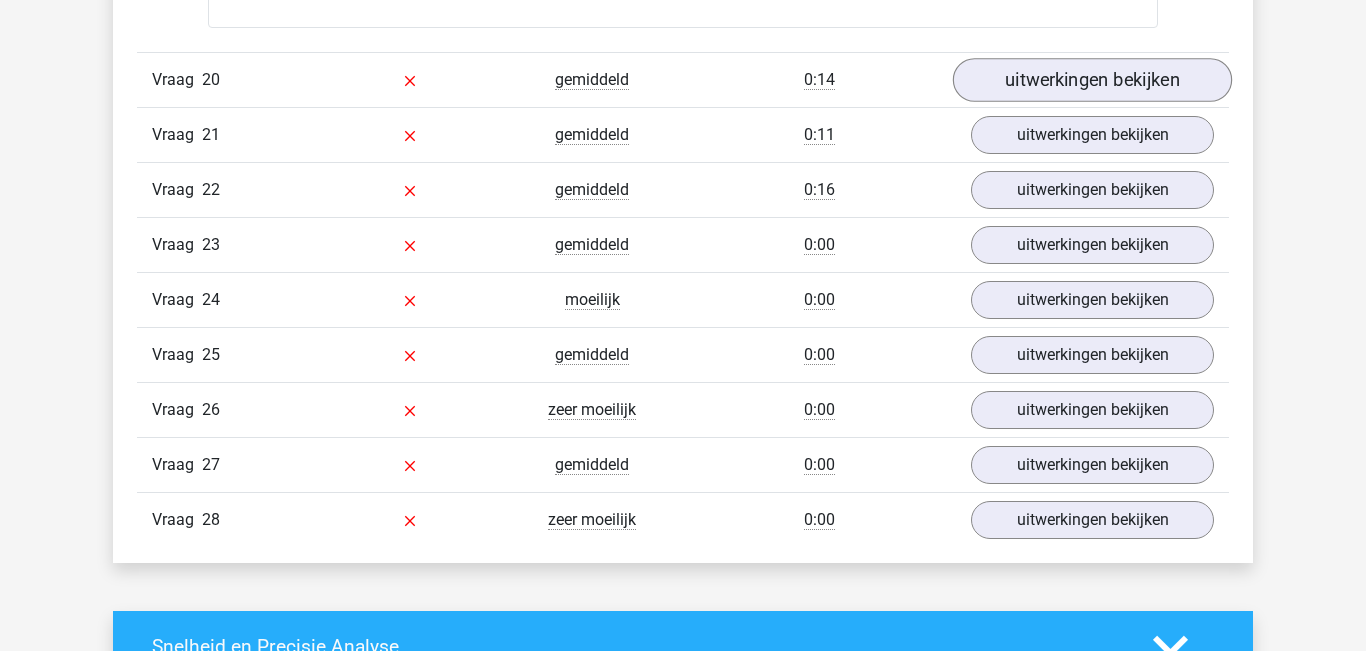 scroll, scrollTop: 11202, scrollLeft: 0, axis: vertical 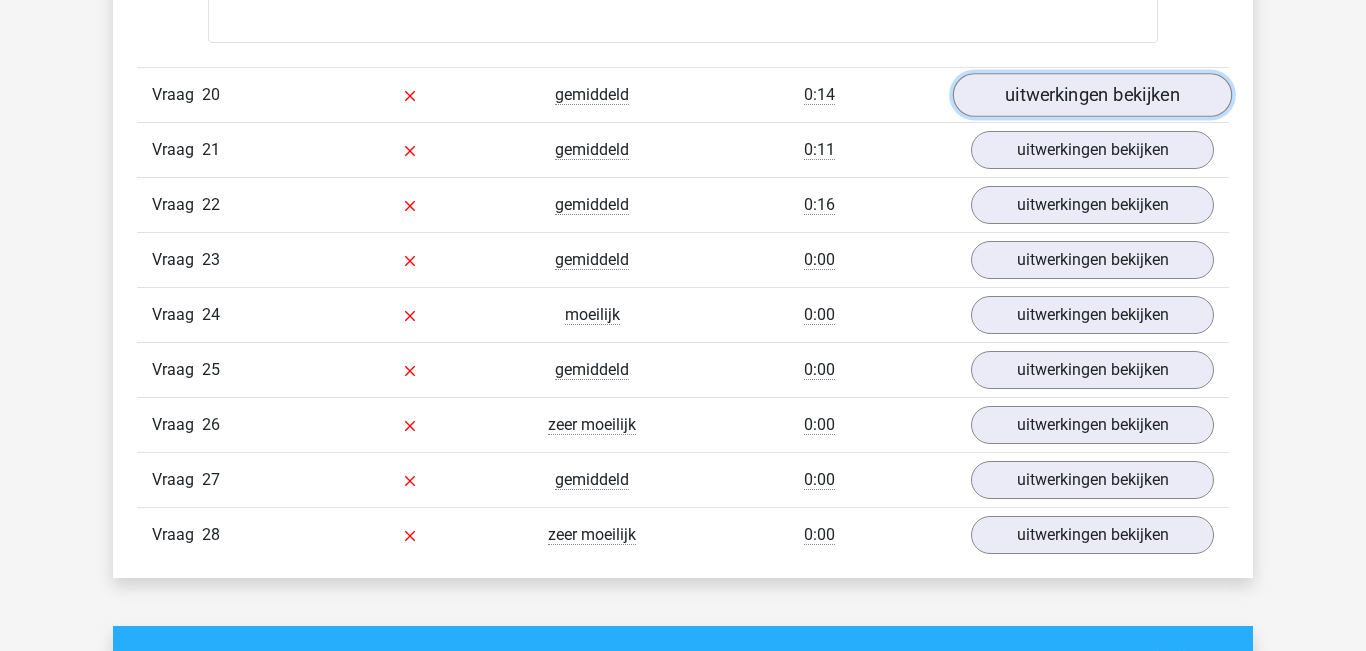 click on "uitwerkingen bekijken" at bounding box center [1092, 95] 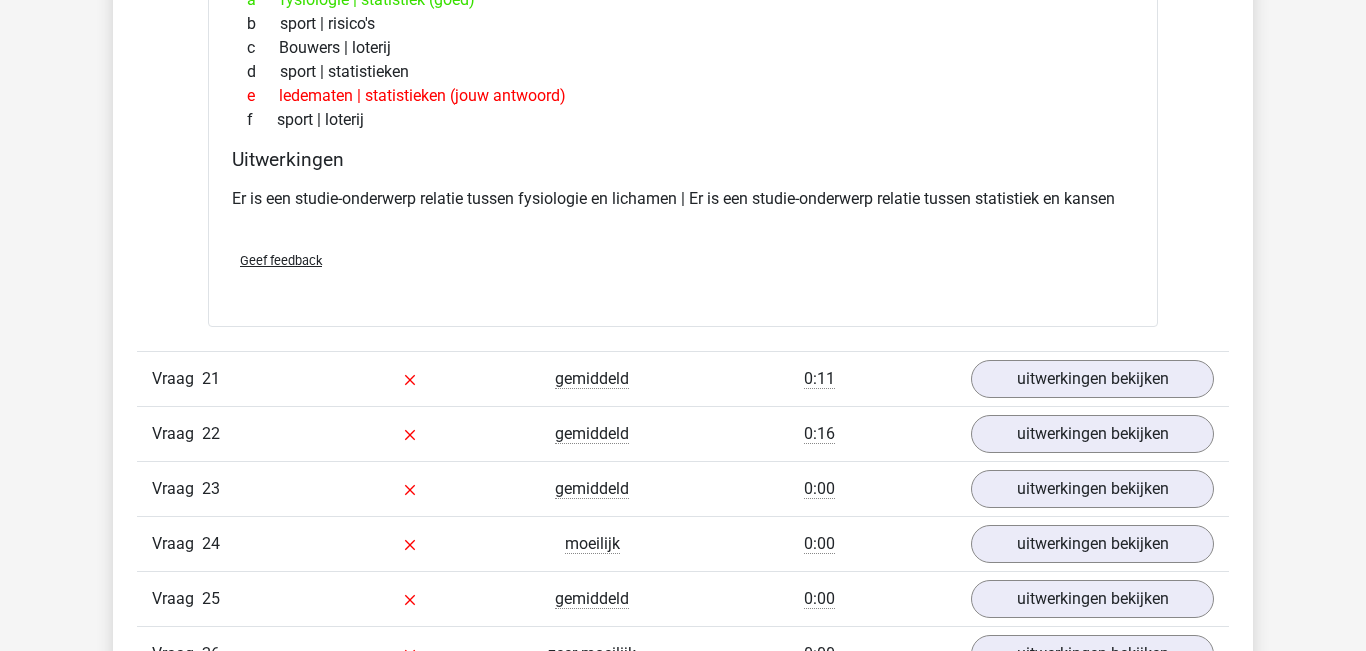 scroll, scrollTop: 11470, scrollLeft: 0, axis: vertical 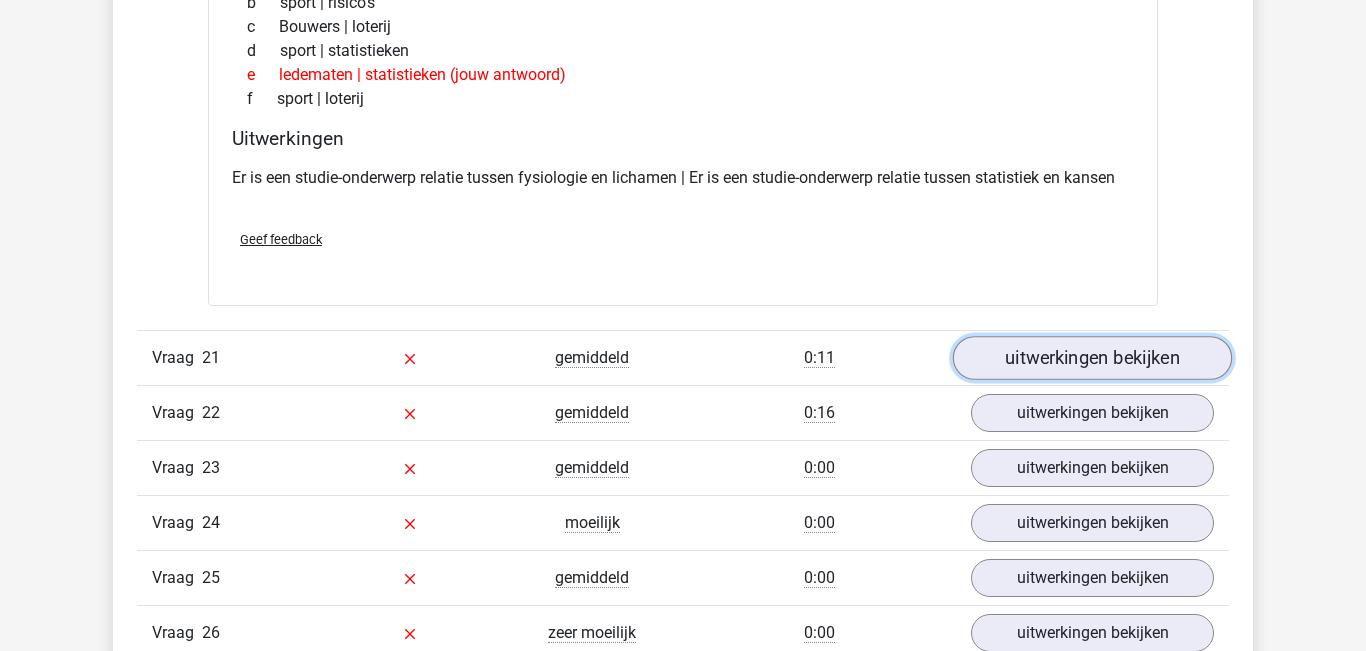 click on "uitwerkingen bekijken" at bounding box center (1092, 358) 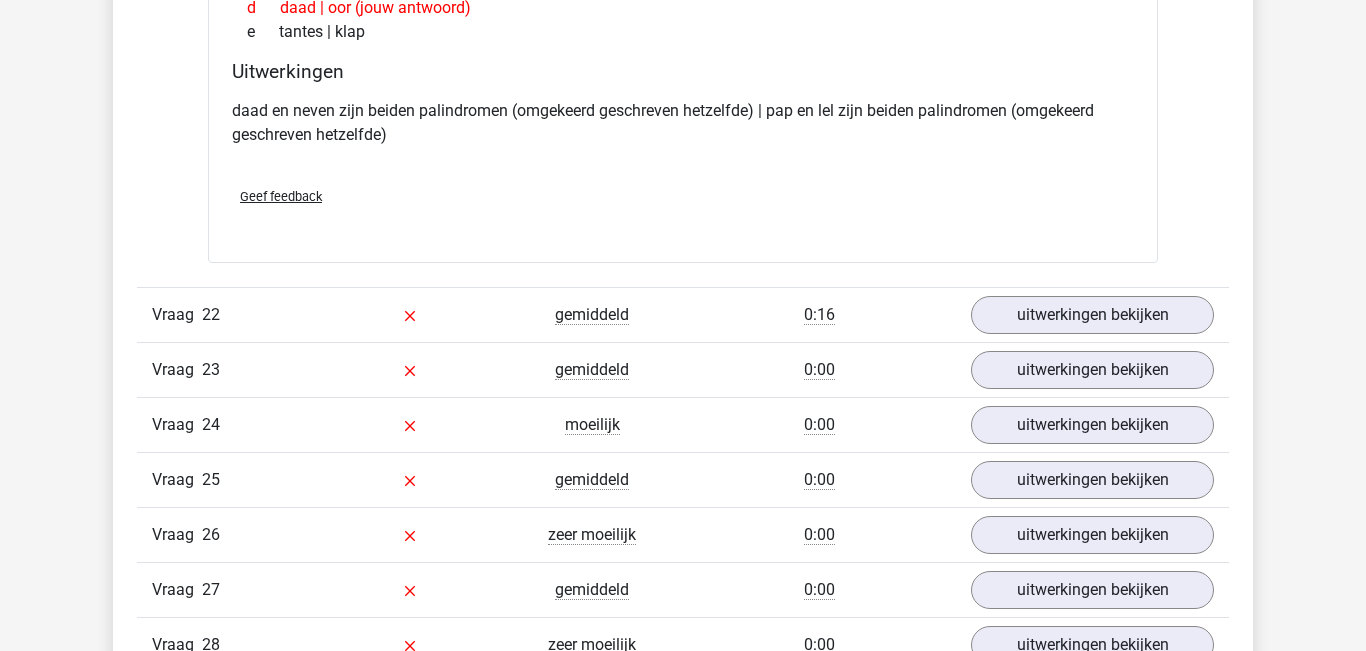 scroll, scrollTop: 12021, scrollLeft: 0, axis: vertical 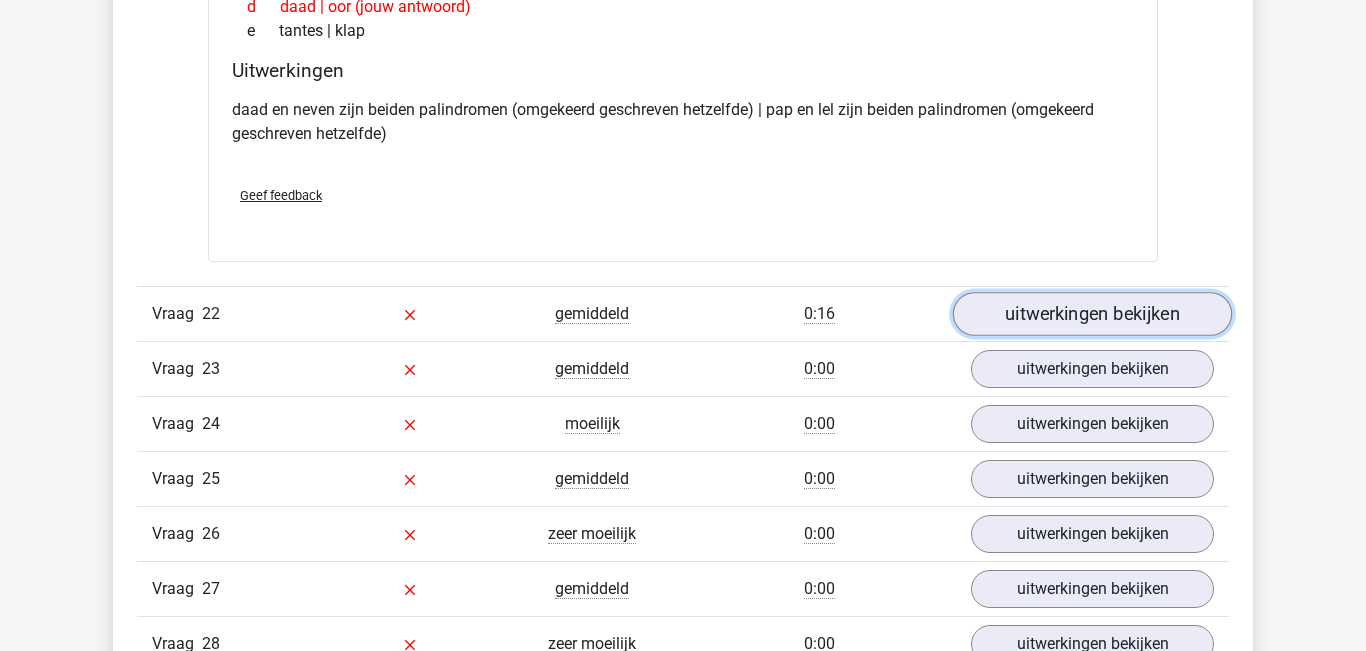 click on "uitwerkingen bekijken" at bounding box center (1092, 314) 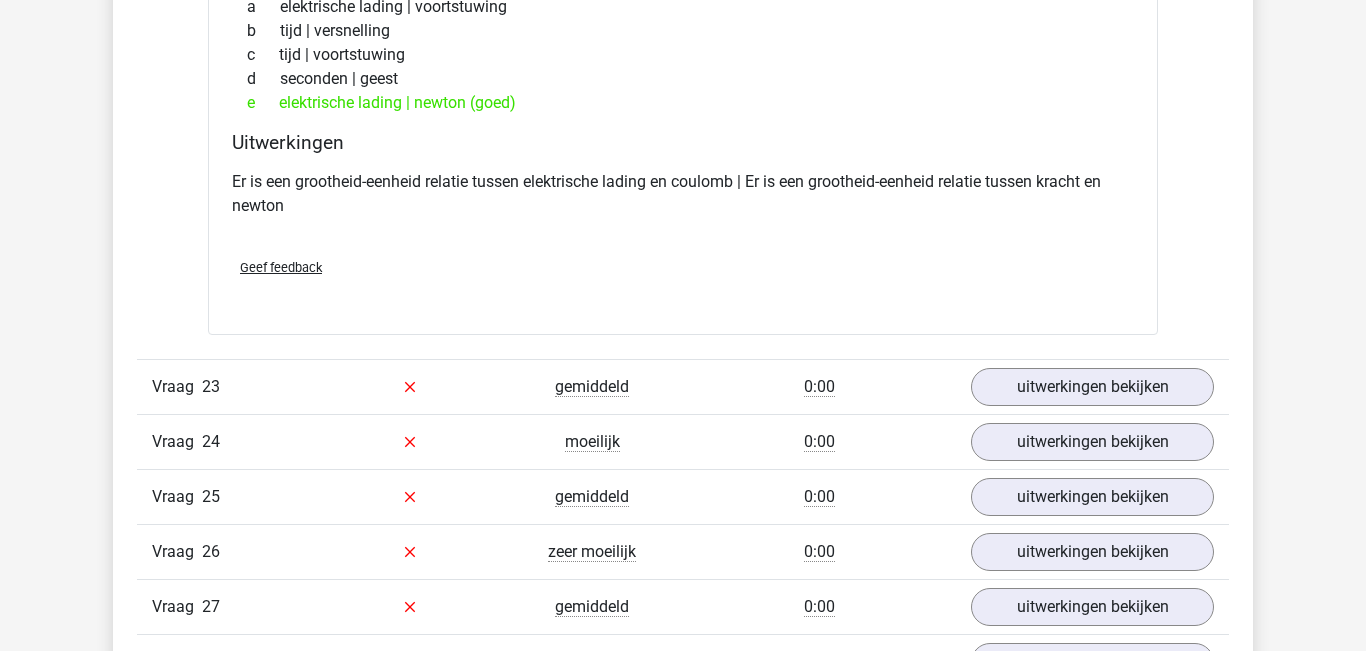 scroll, scrollTop: 12458, scrollLeft: 0, axis: vertical 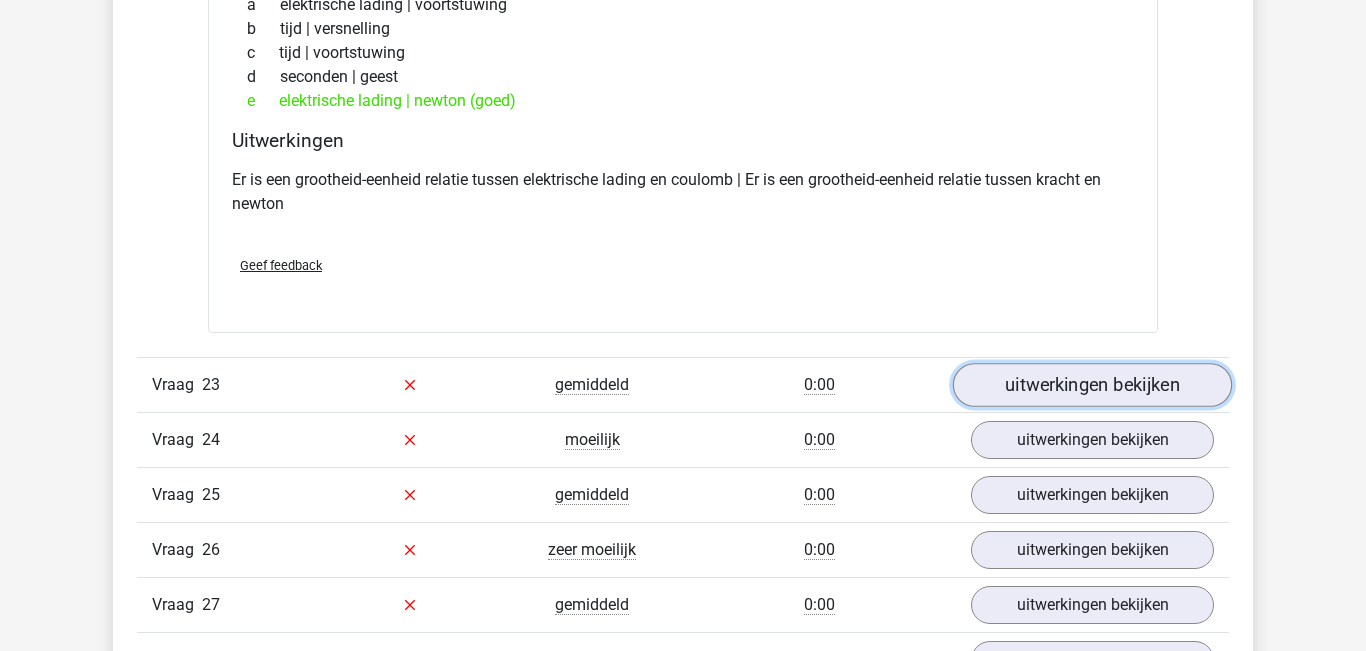click on "uitwerkingen bekijken" at bounding box center (1092, 385) 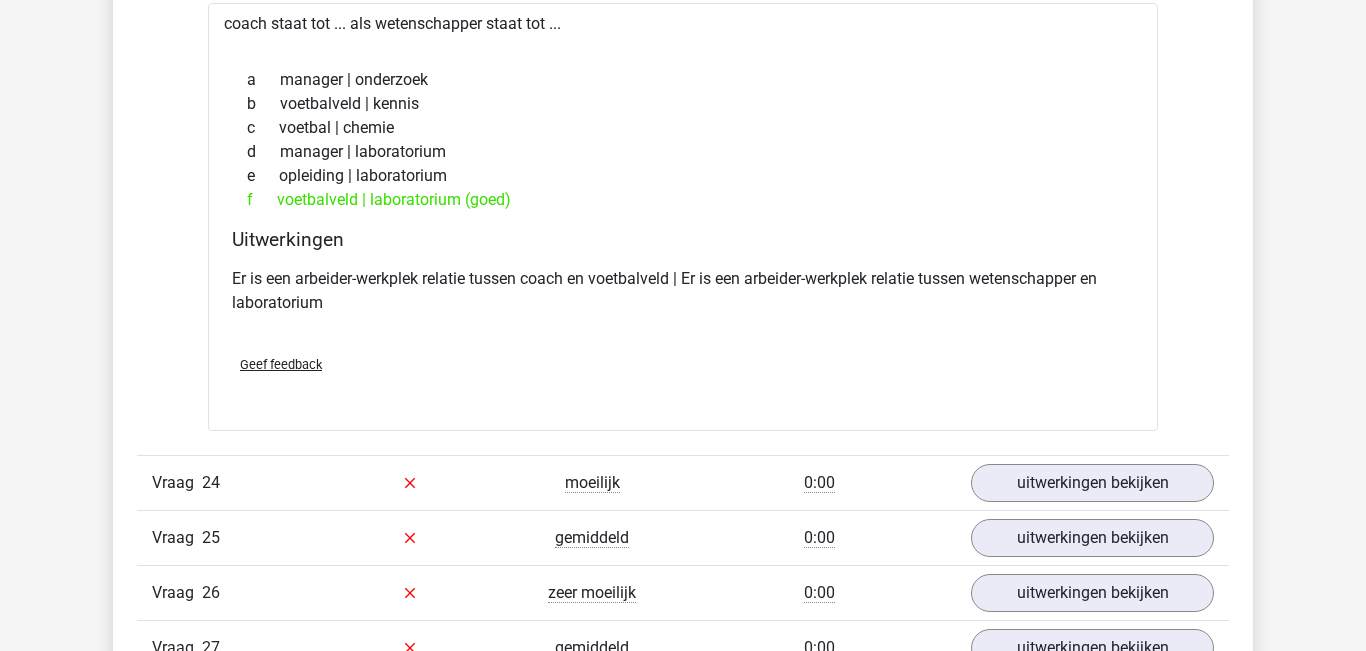 scroll, scrollTop: 12894, scrollLeft: 0, axis: vertical 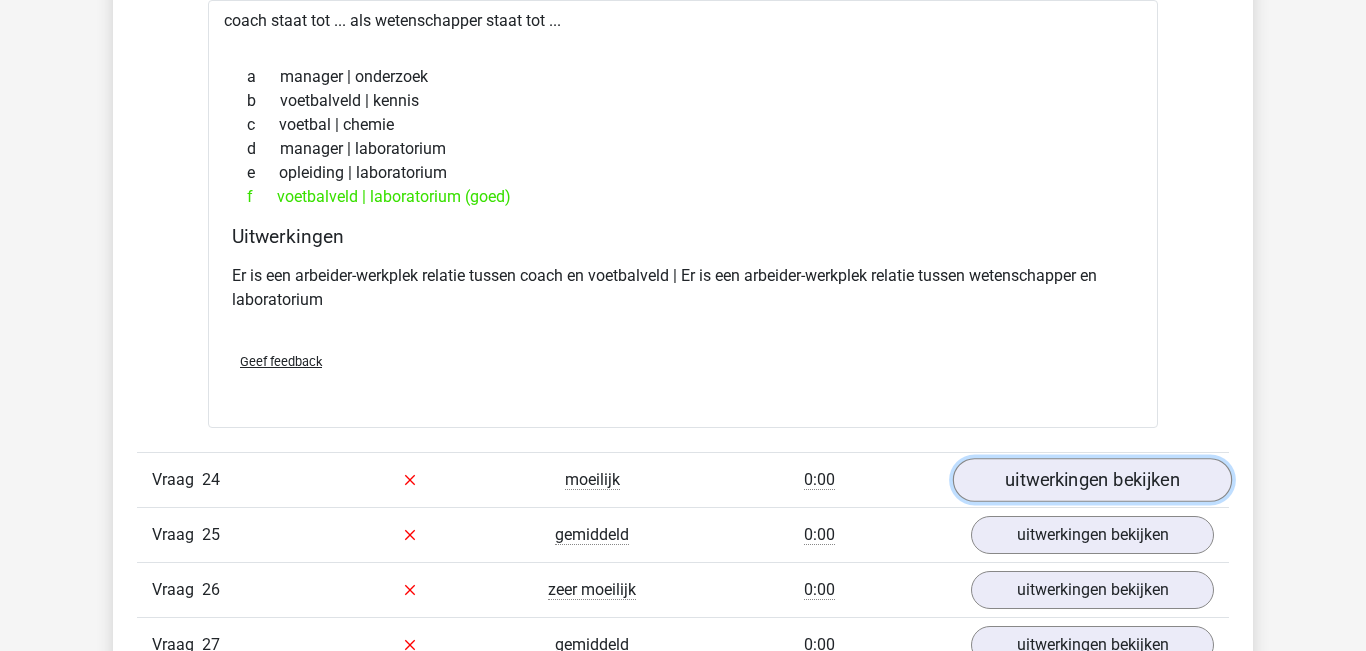 click on "uitwerkingen bekijken" at bounding box center [1092, 480] 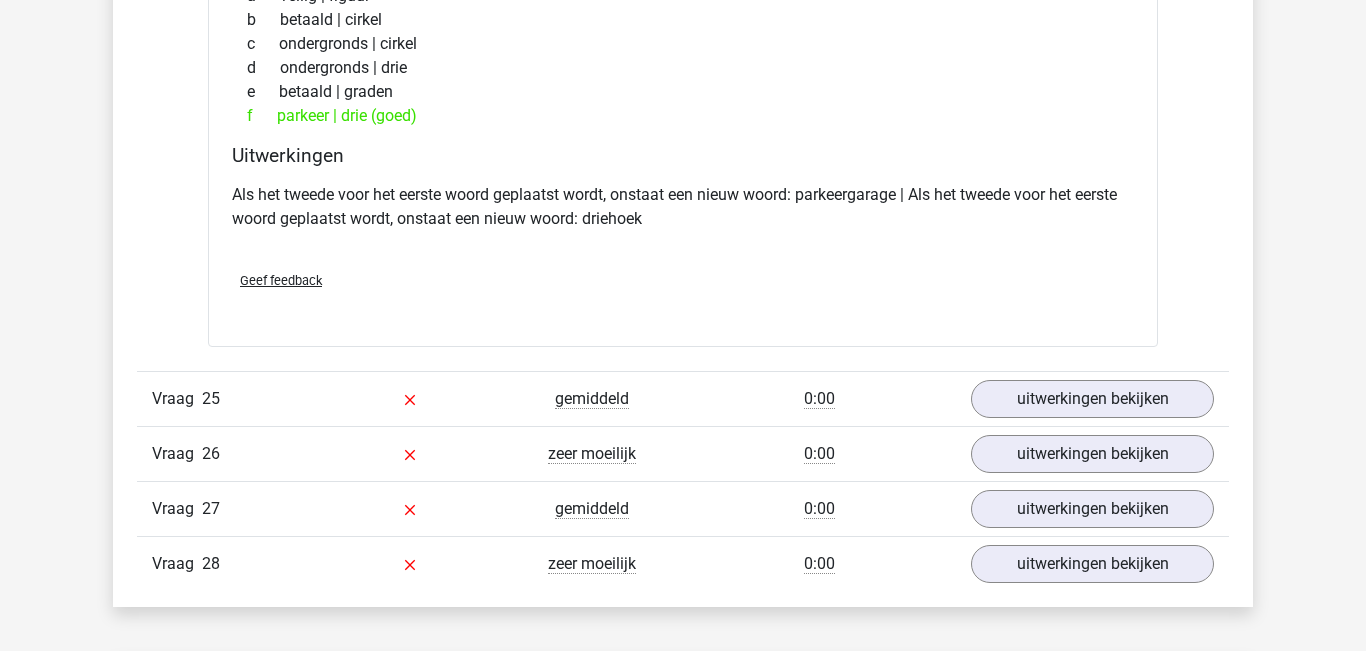 scroll, scrollTop: 13511, scrollLeft: 0, axis: vertical 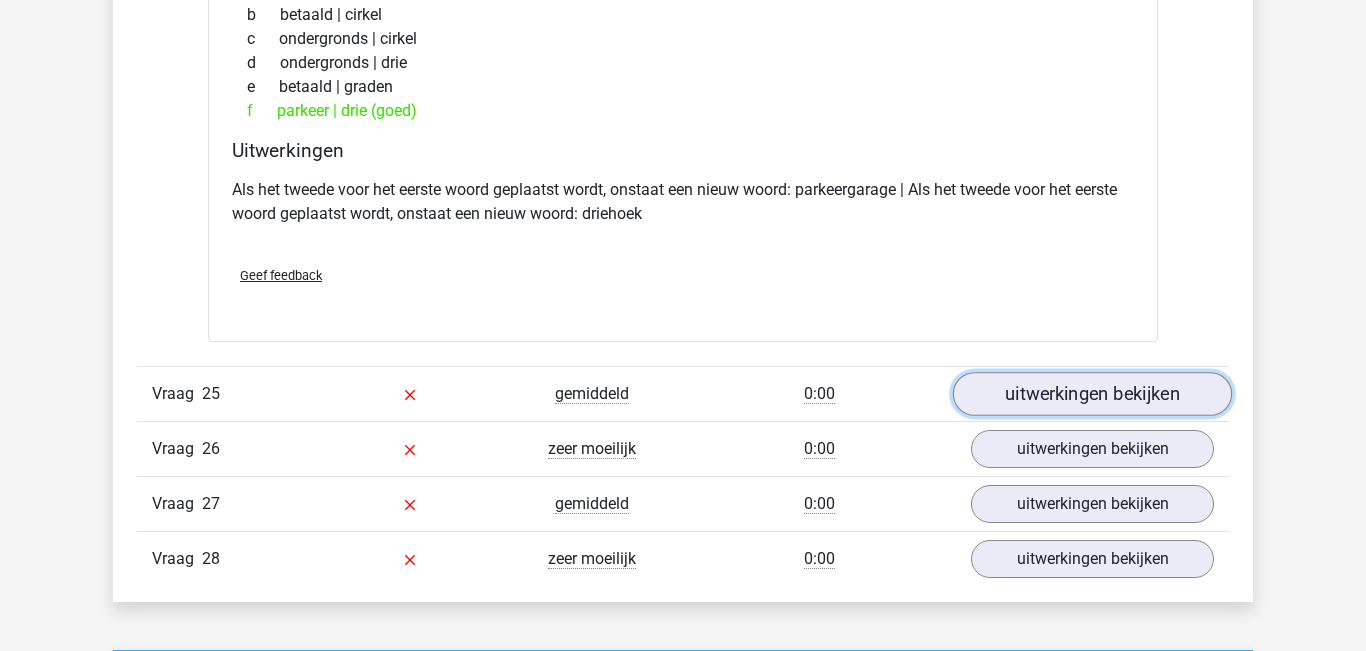 click on "uitwerkingen bekijken" at bounding box center (1092, 394) 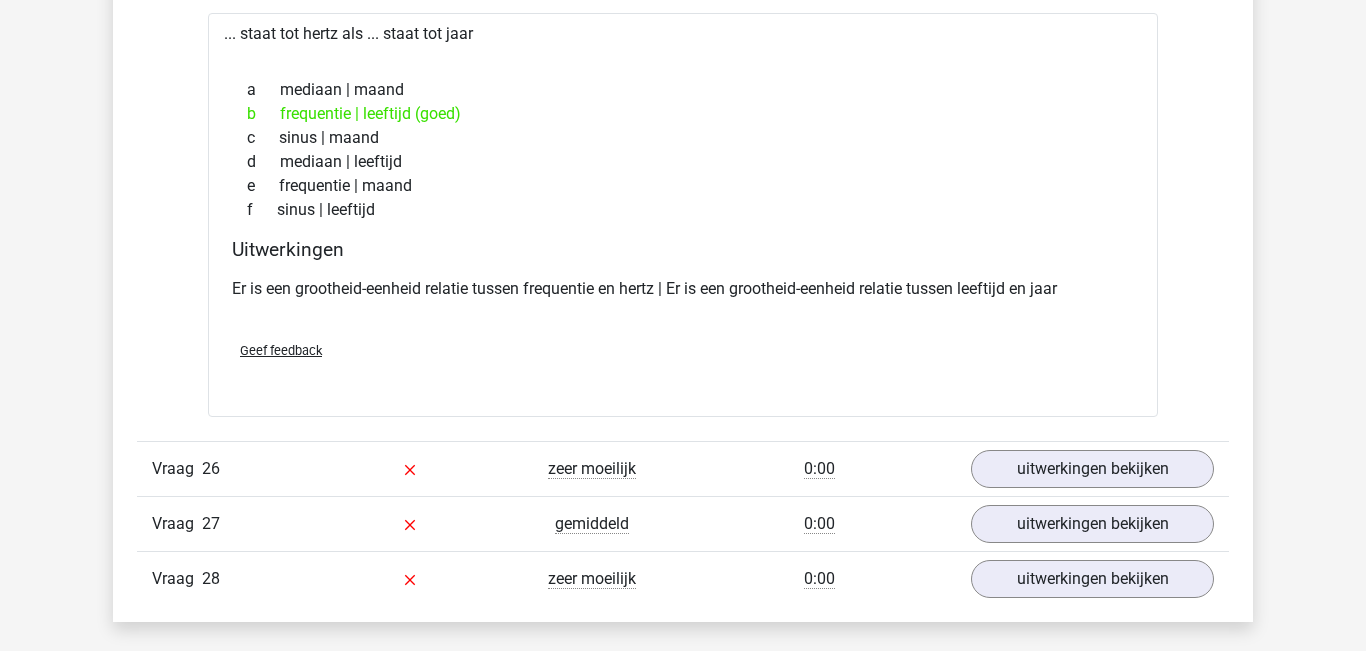 scroll, scrollTop: 13948, scrollLeft: 0, axis: vertical 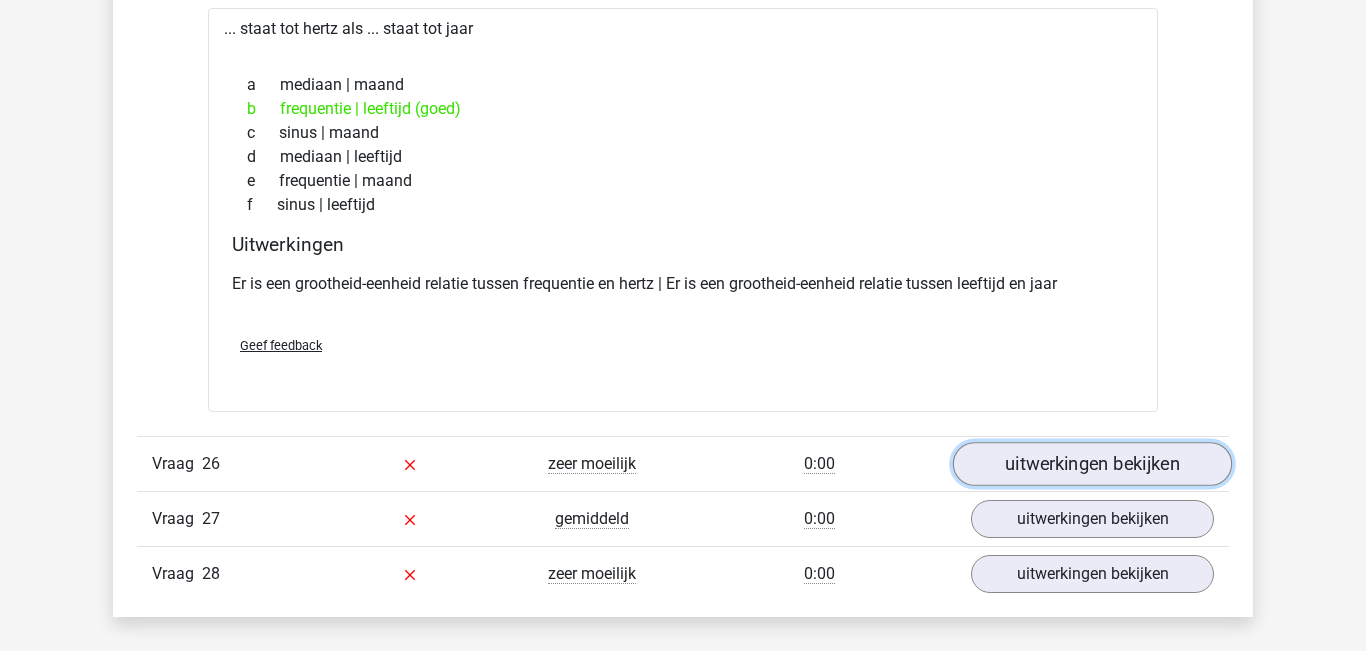 click on "uitwerkingen bekijken" at bounding box center [1092, 464] 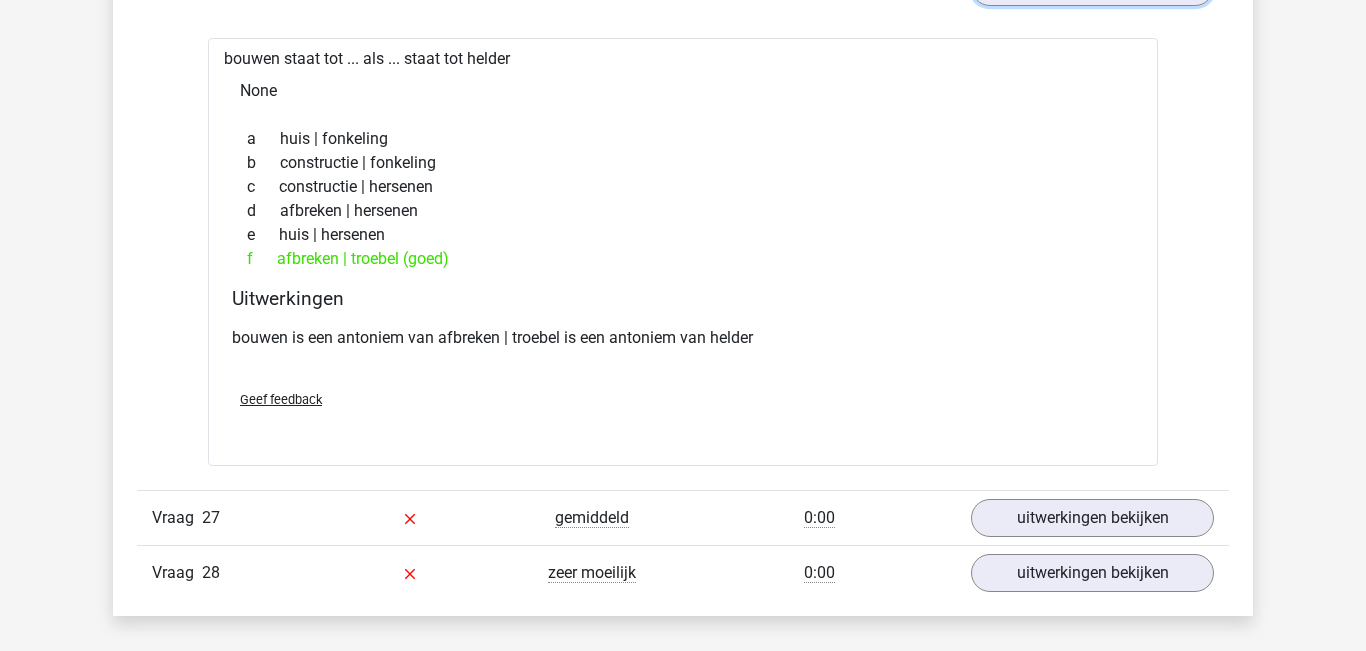 scroll, scrollTop: 14427, scrollLeft: 0, axis: vertical 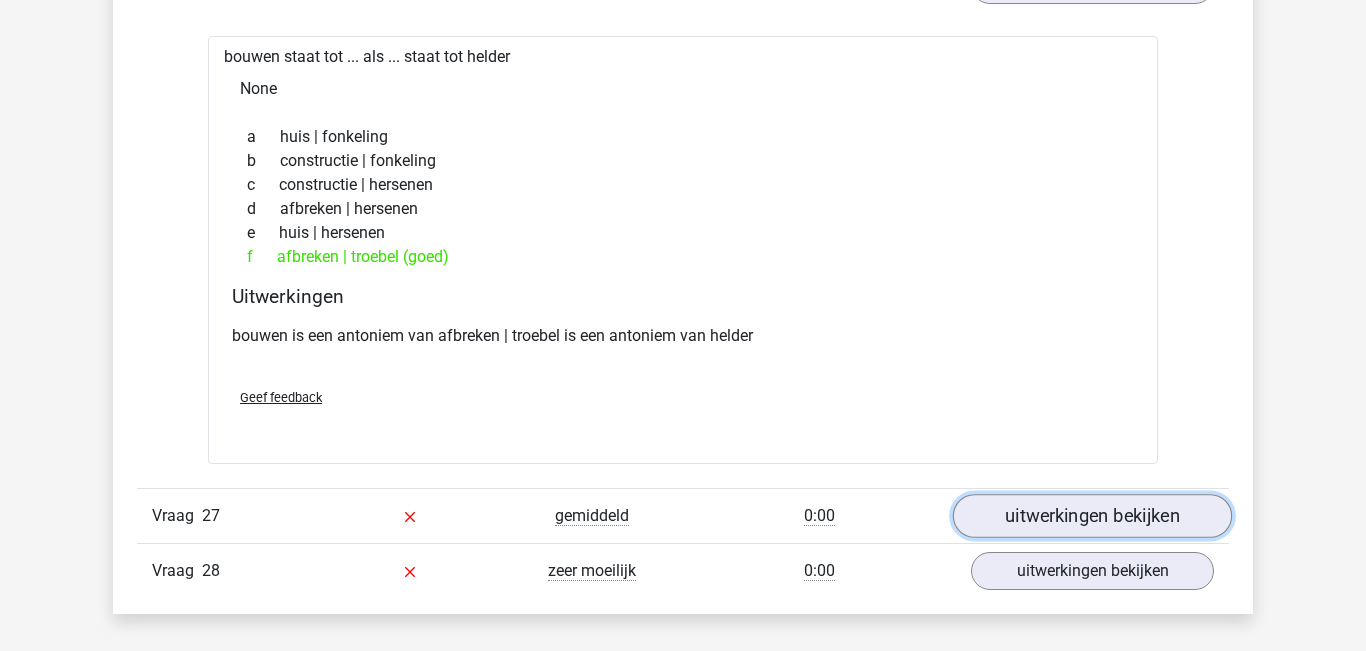 click on "uitwerkingen bekijken" at bounding box center [1092, 517] 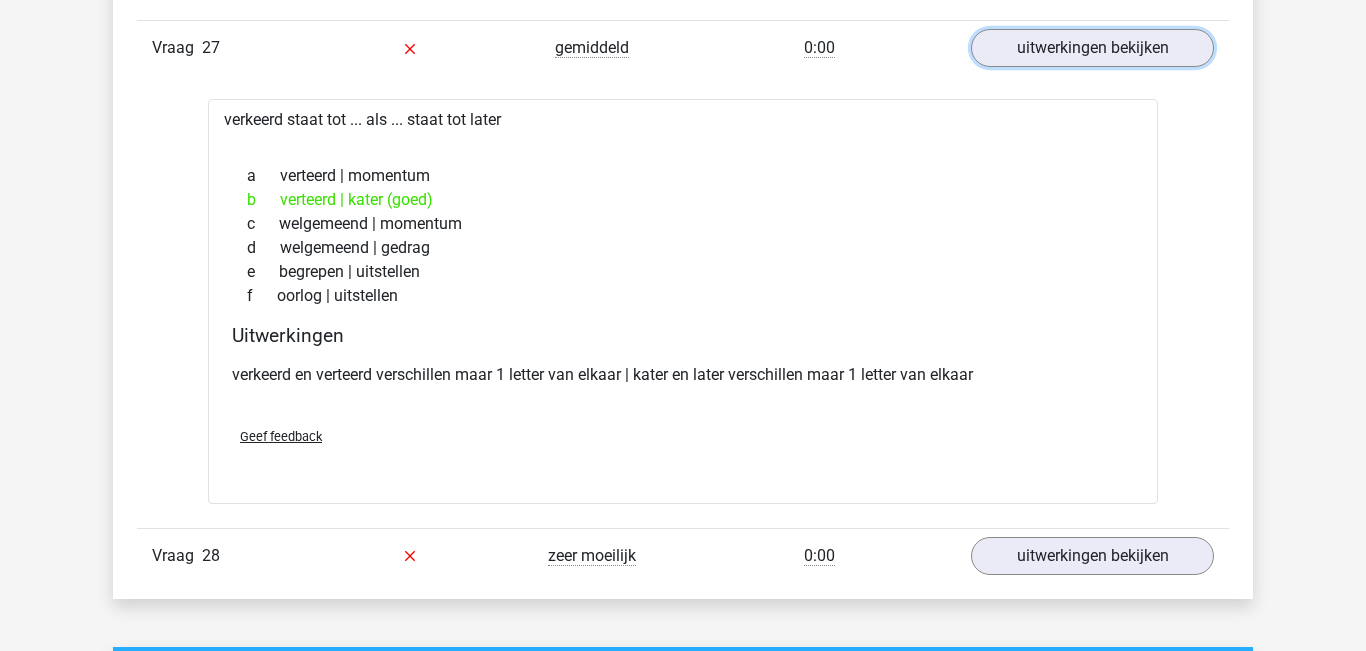 scroll, scrollTop: 14942, scrollLeft: 0, axis: vertical 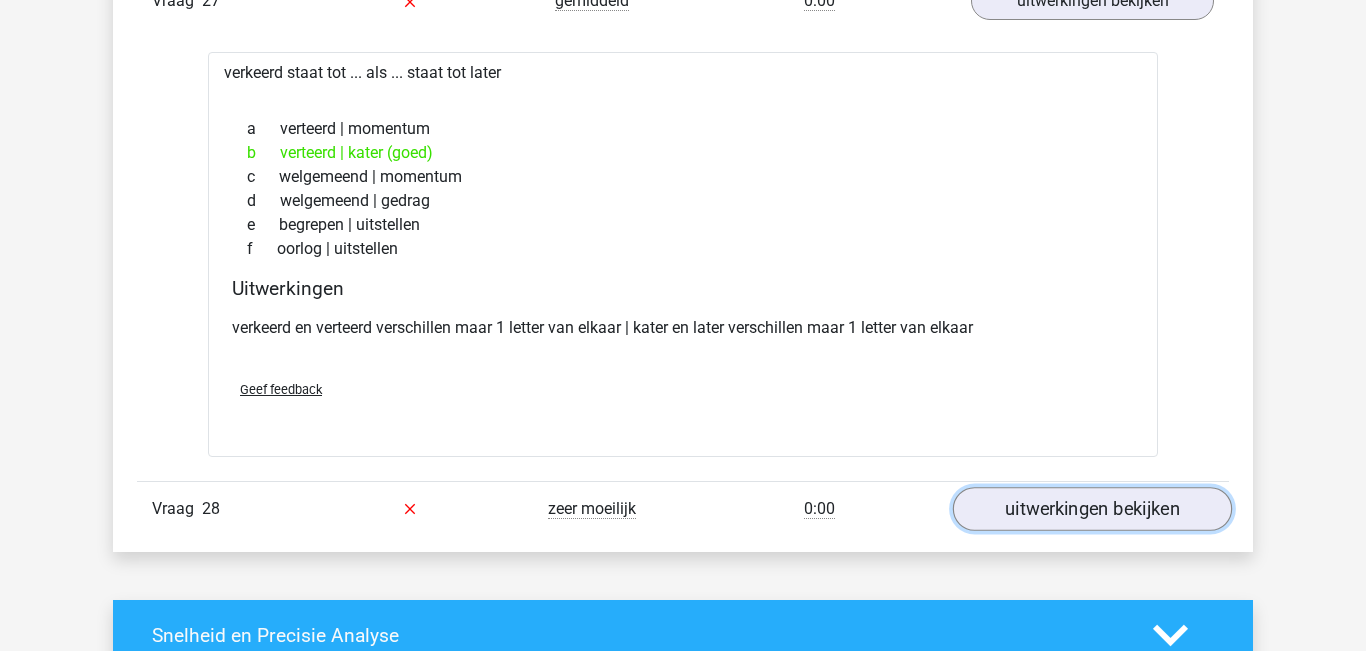 click on "uitwerkingen bekijken" at bounding box center (1092, 509) 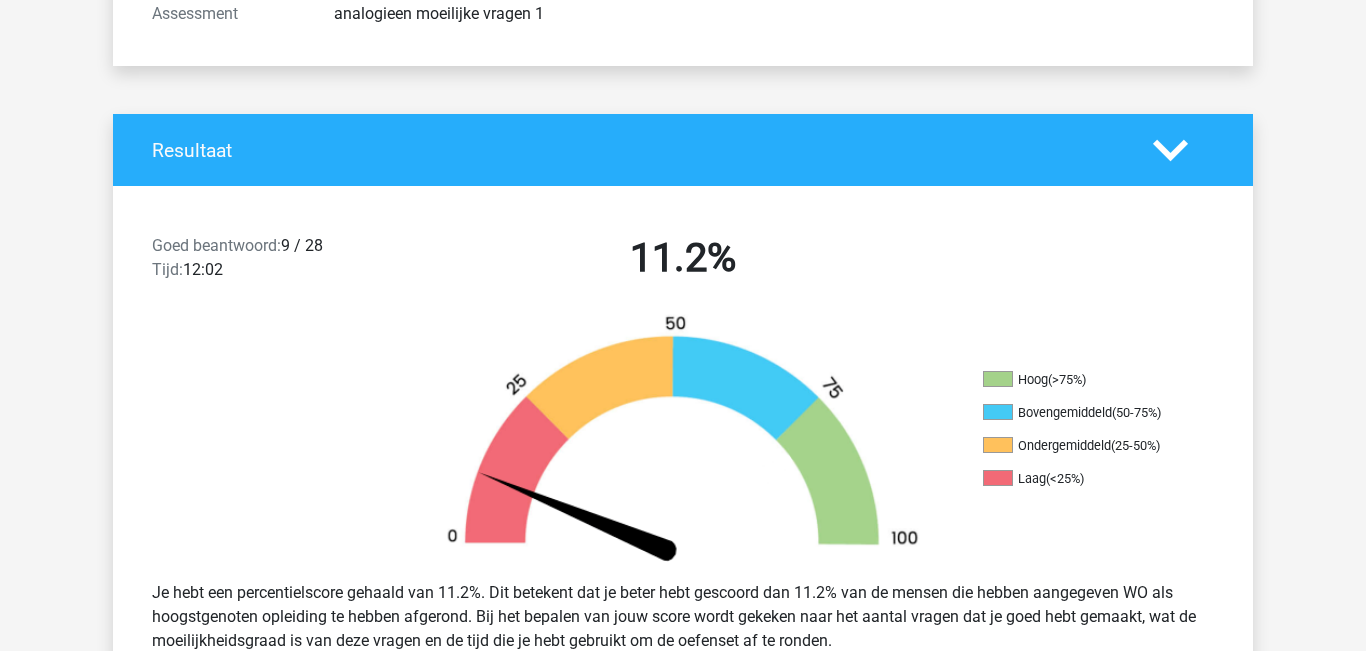 scroll, scrollTop: 0, scrollLeft: 0, axis: both 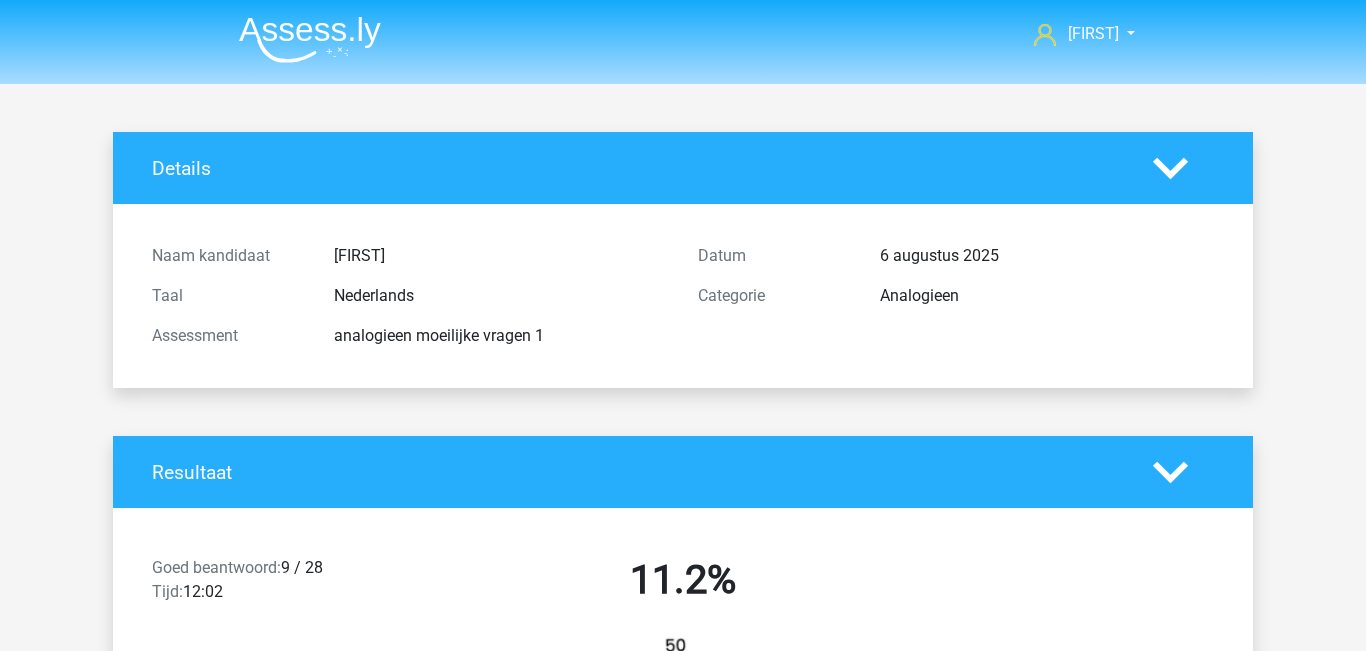 click at bounding box center (310, 39) 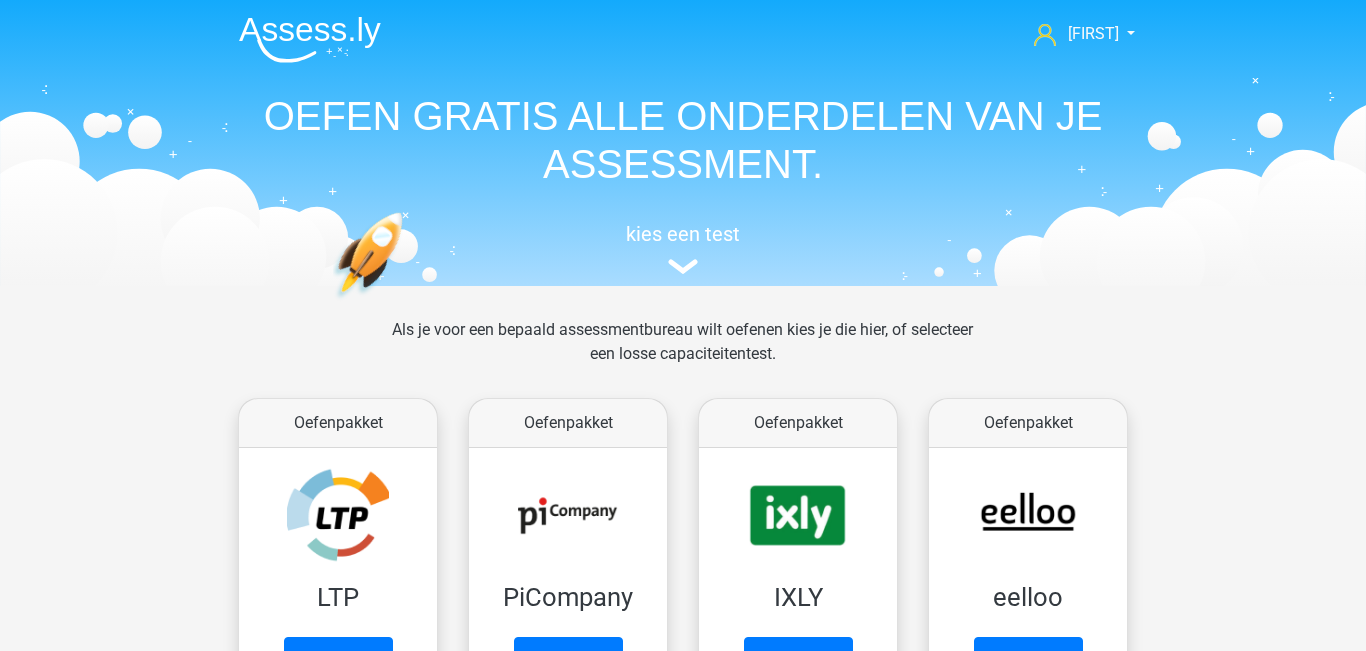 scroll, scrollTop: 0, scrollLeft: 0, axis: both 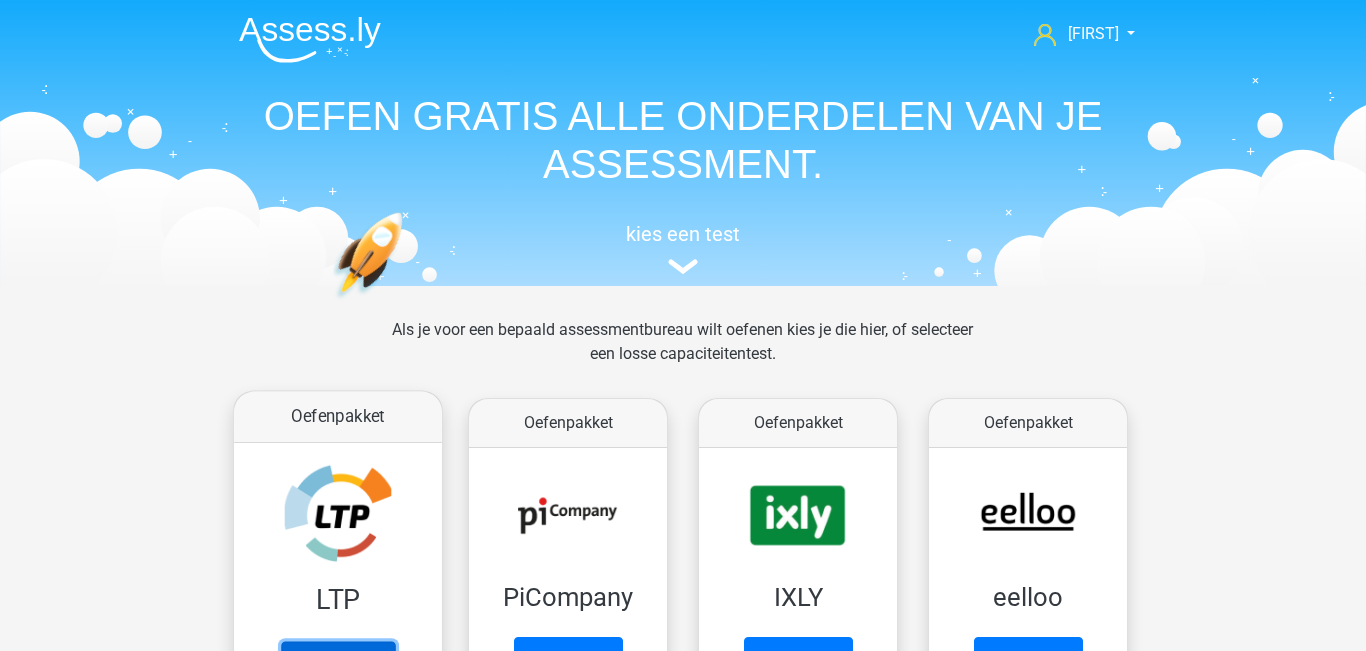 click on "Oefenen" at bounding box center (338, 663) 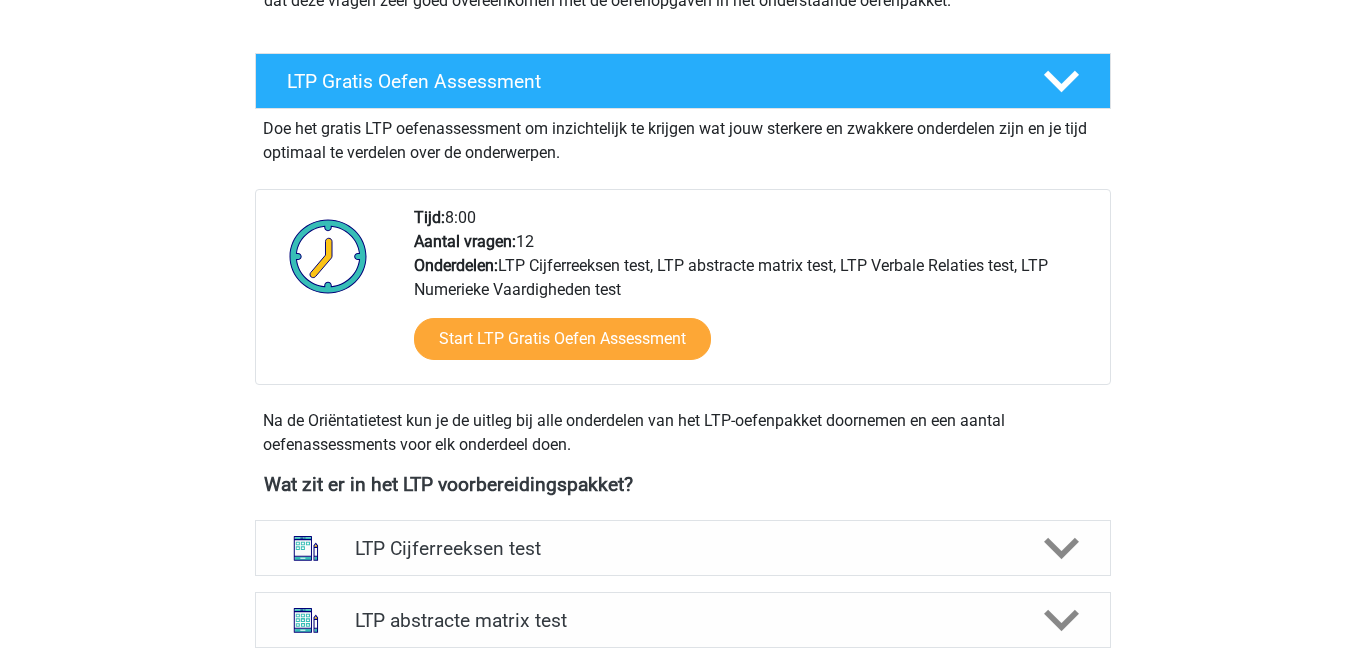 scroll, scrollTop: 560, scrollLeft: 0, axis: vertical 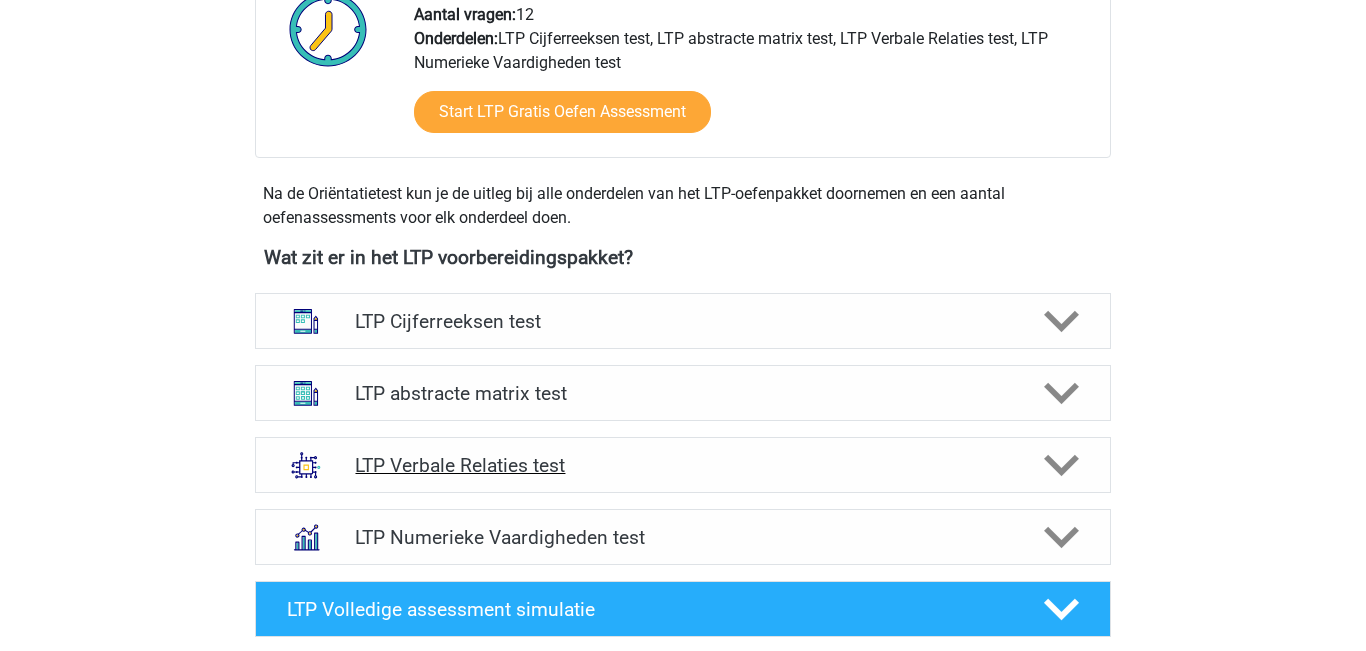 click on "LTP Verbale Relaties test" at bounding box center (683, 465) 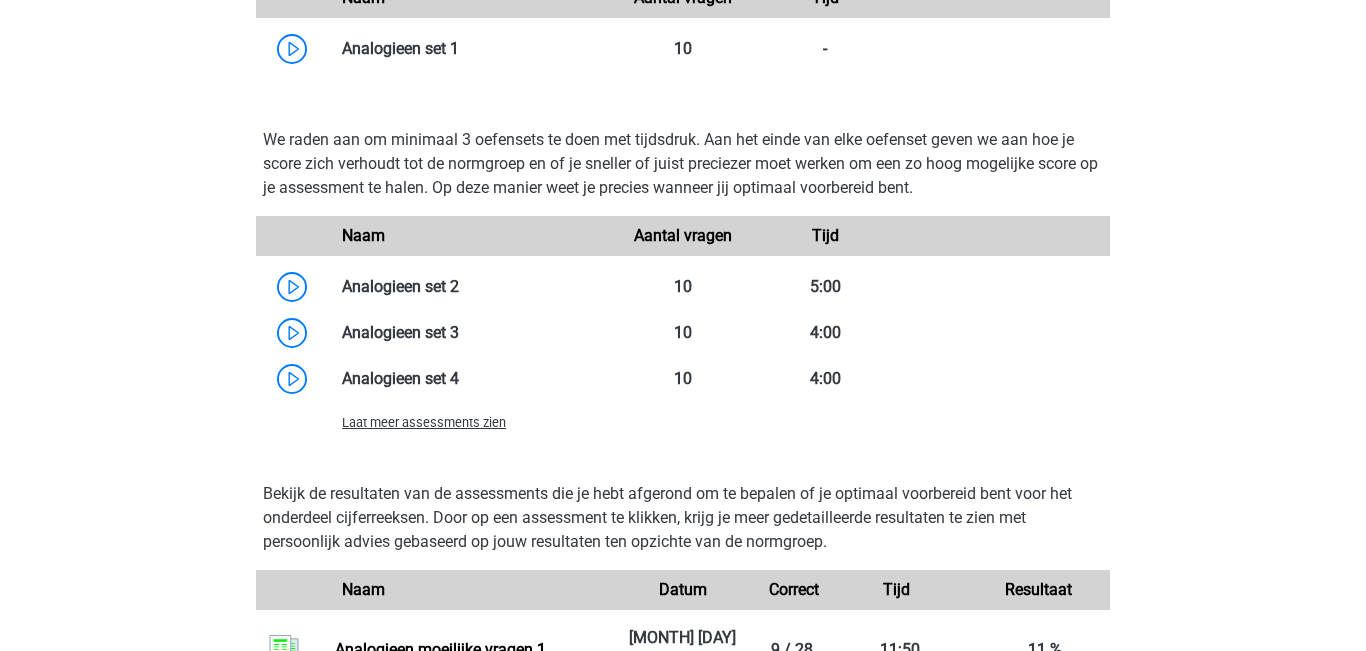scroll, scrollTop: 1776, scrollLeft: 0, axis: vertical 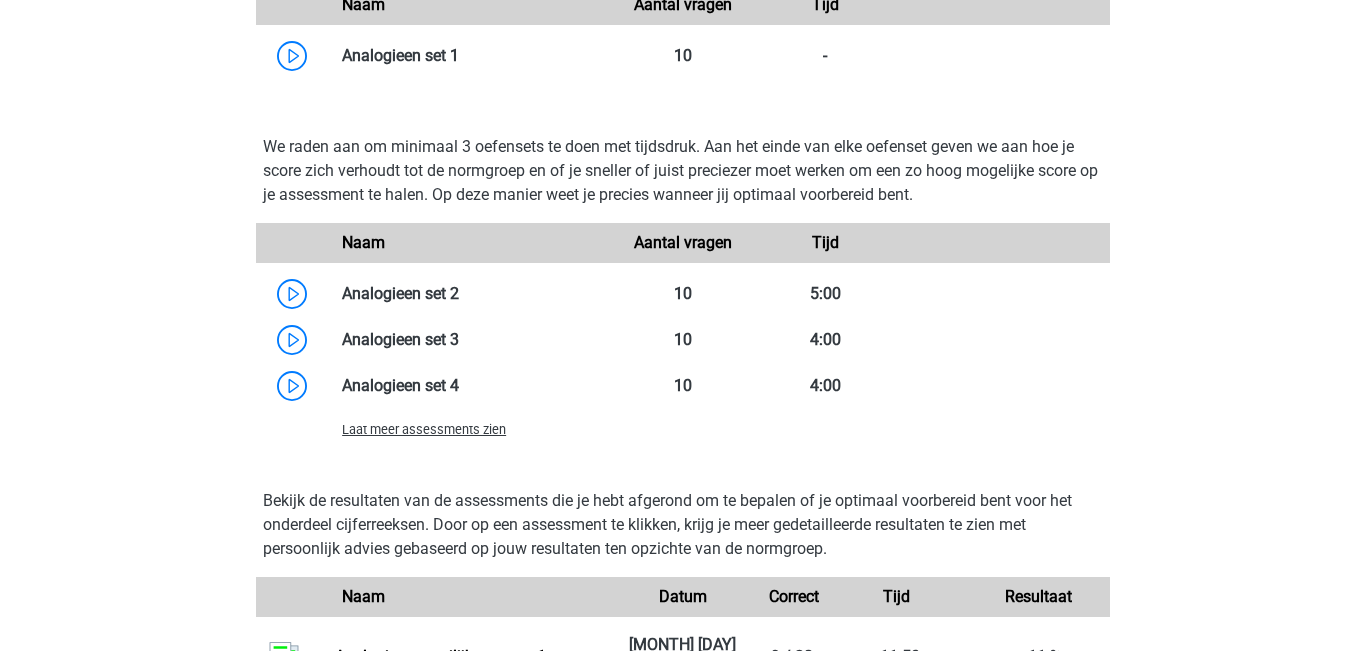 click on "Laat meer assessments zien" at bounding box center (424, 429) 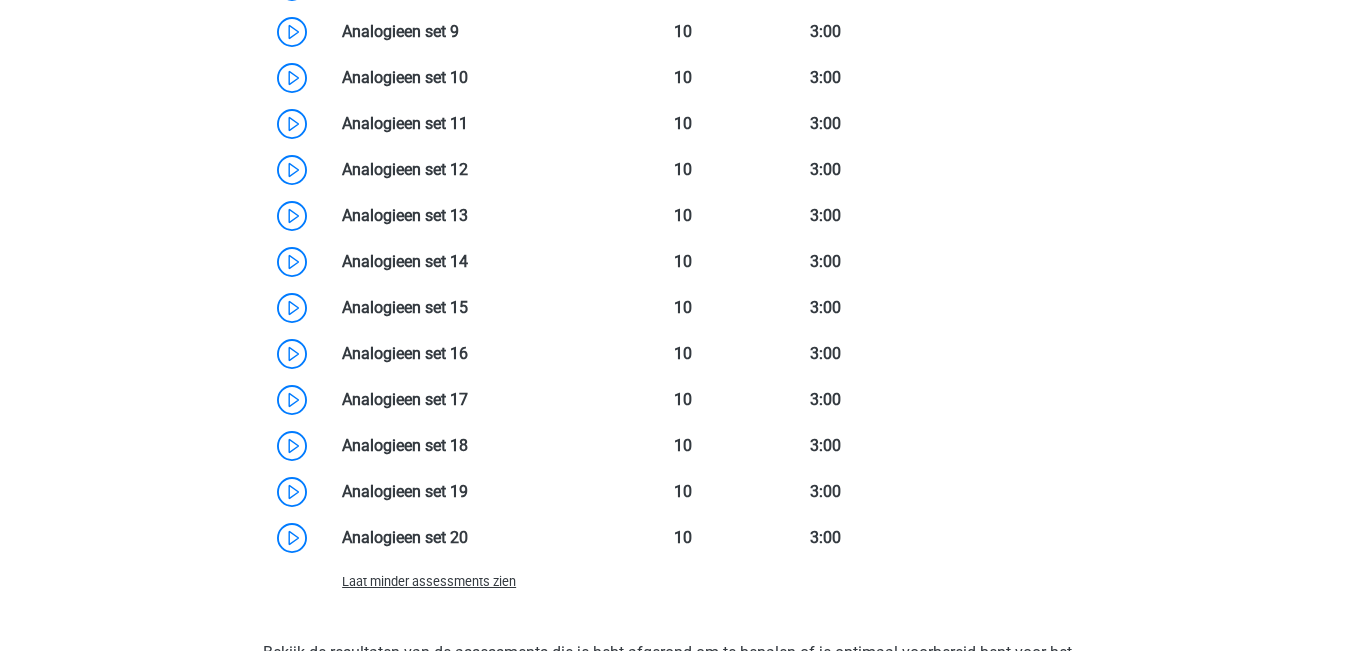 scroll, scrollTop: 2493, scrollLeft: 0, axis: vertical 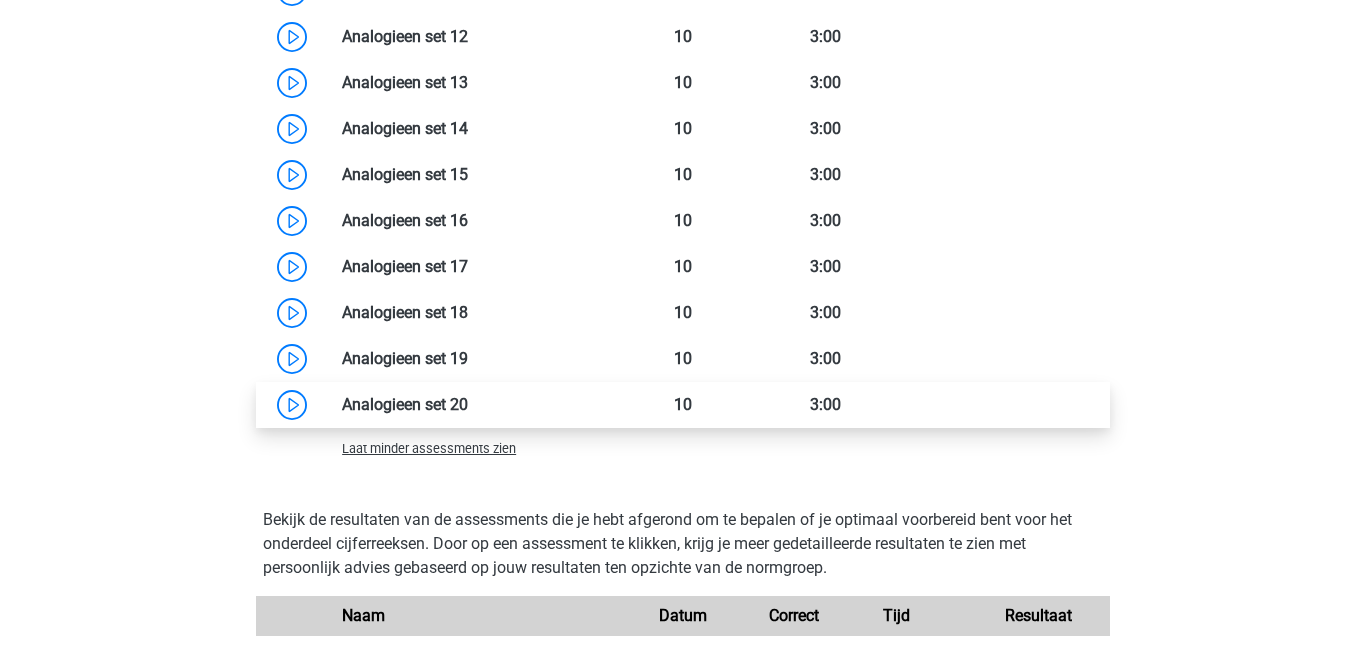click at bounding box center [468, 404] 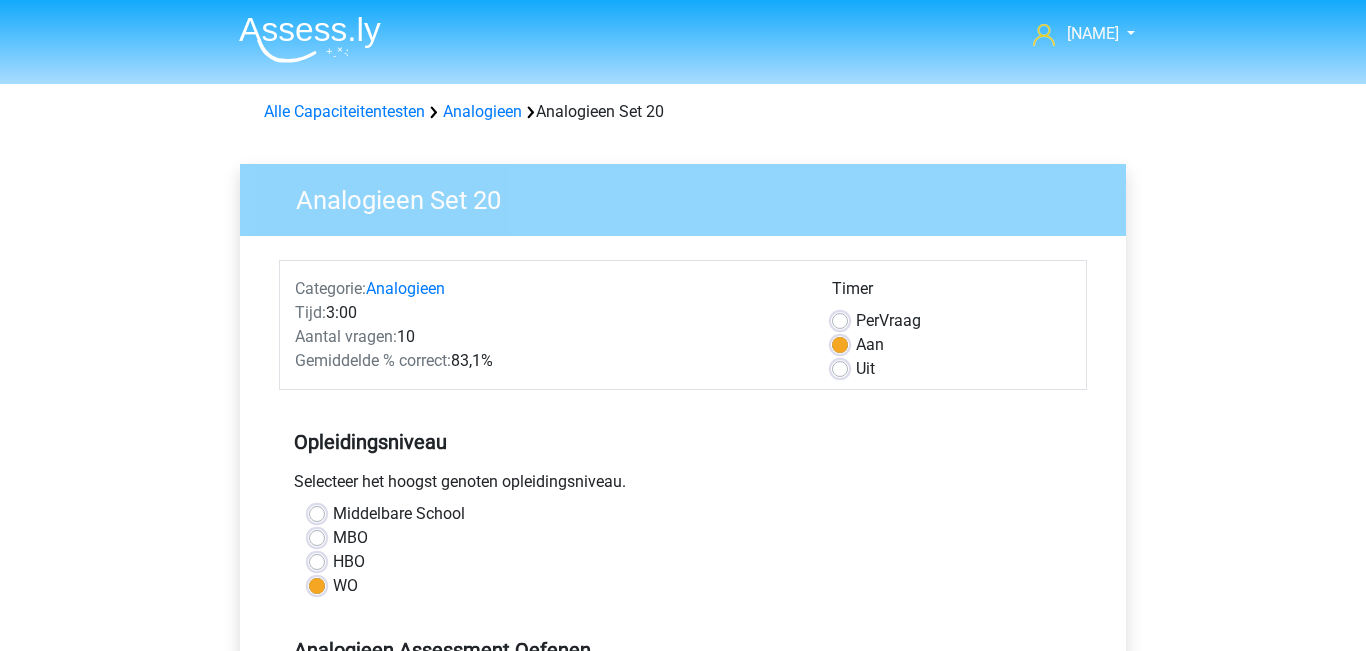scroll, scrollTop: 443, scrollLeft: 0, axis: vertical 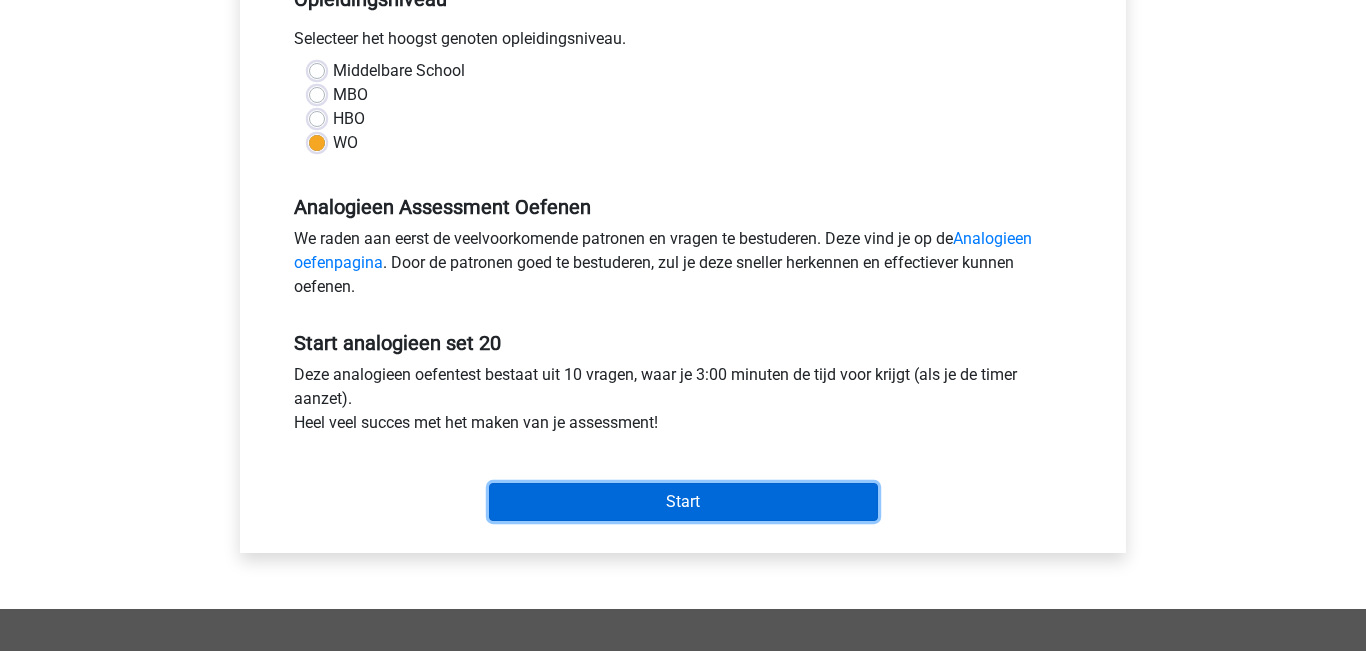click on "Start" at bounding box center [683, 502] 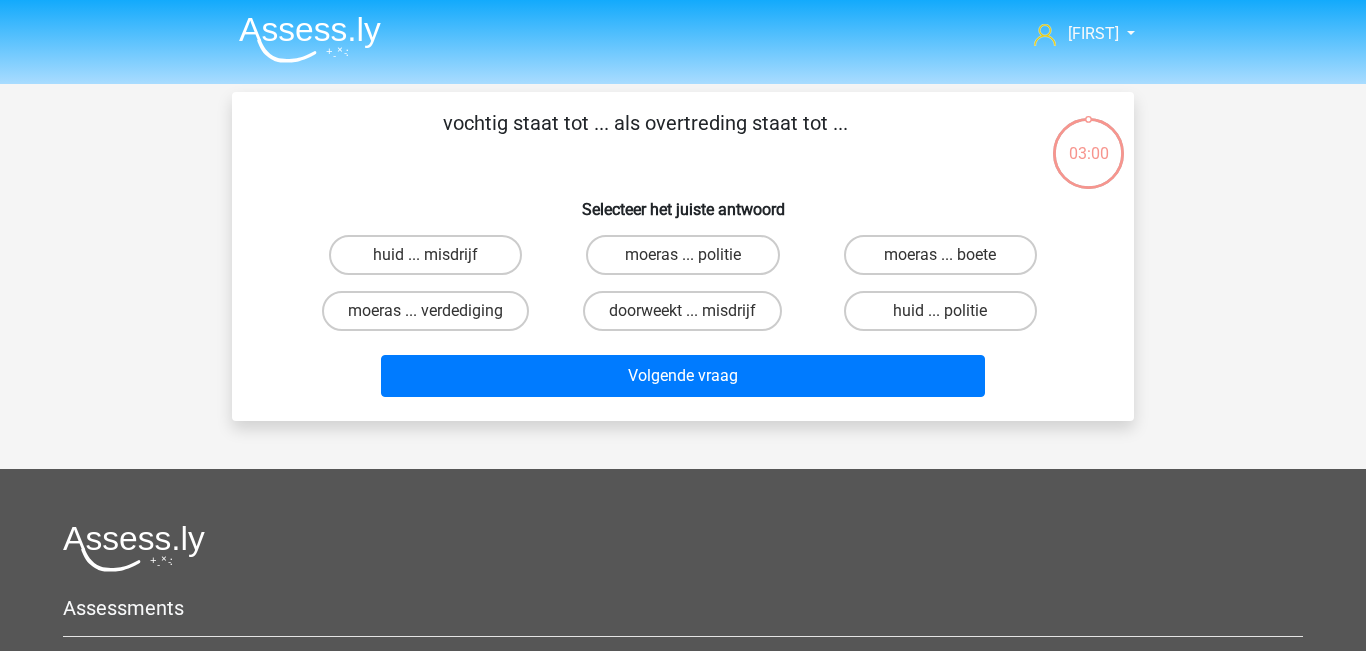 scroll, scrollTop: 0, scrollLeft: 0, axis: both 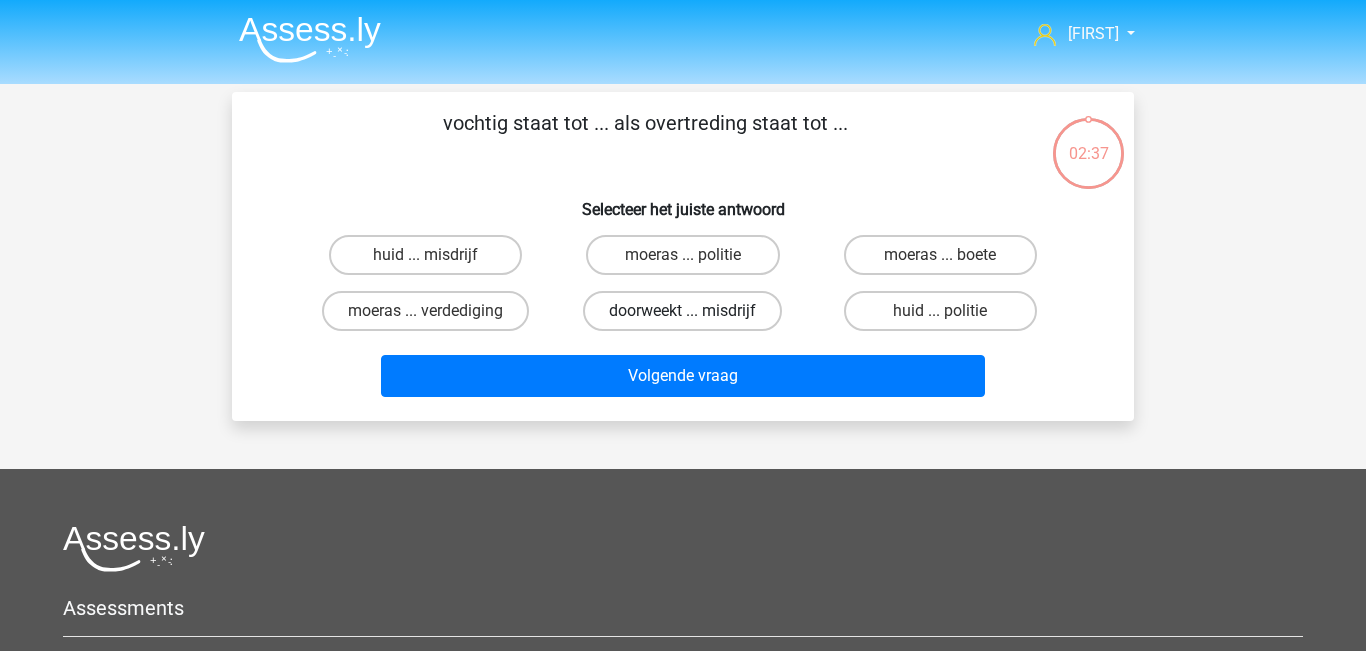 click on "doorweekt ... misdrijf" at bounding box center [682, 311] 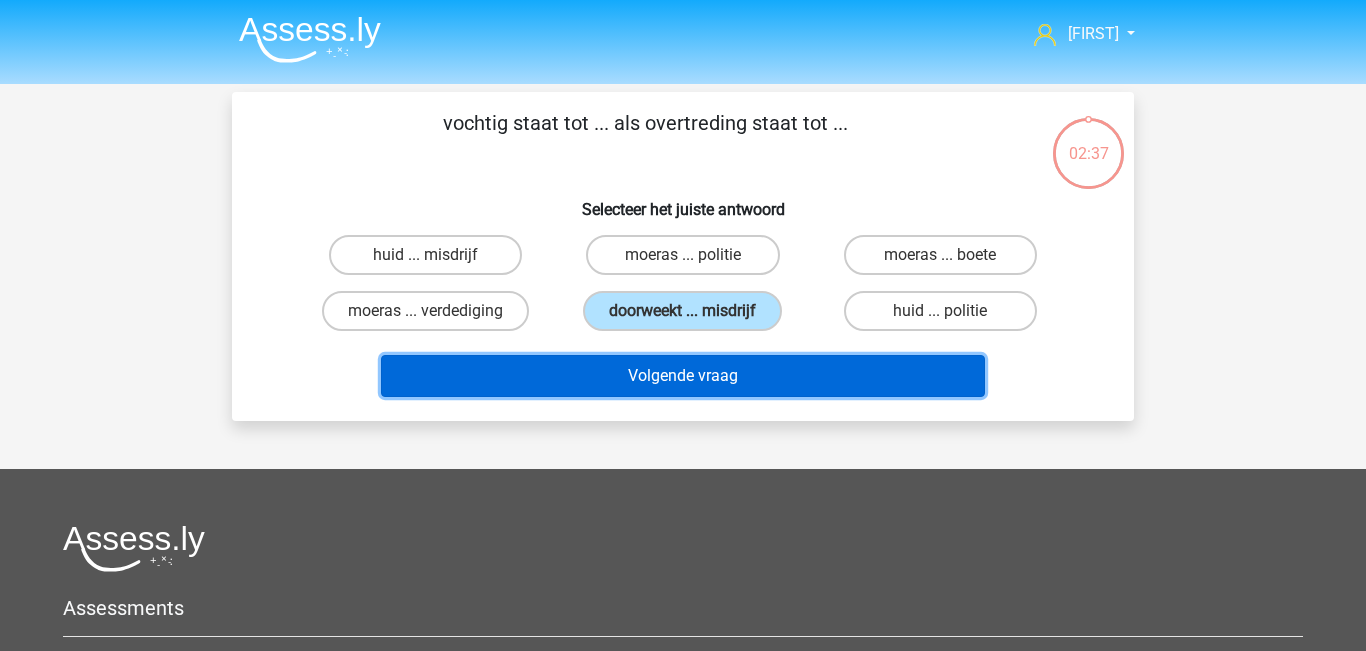 click on "Volgende vraag" at bounding box center (683, 376) 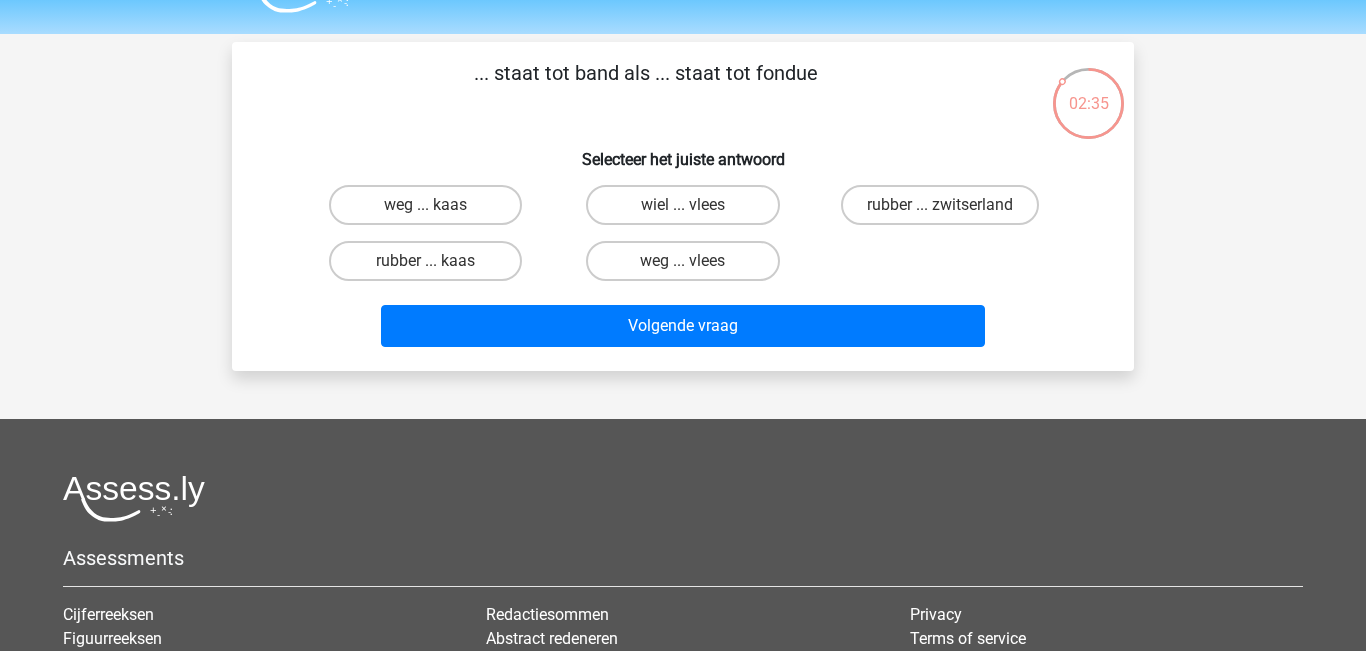 scroll, scrollTop: 40, scrollLeft: 0, axis: vertical 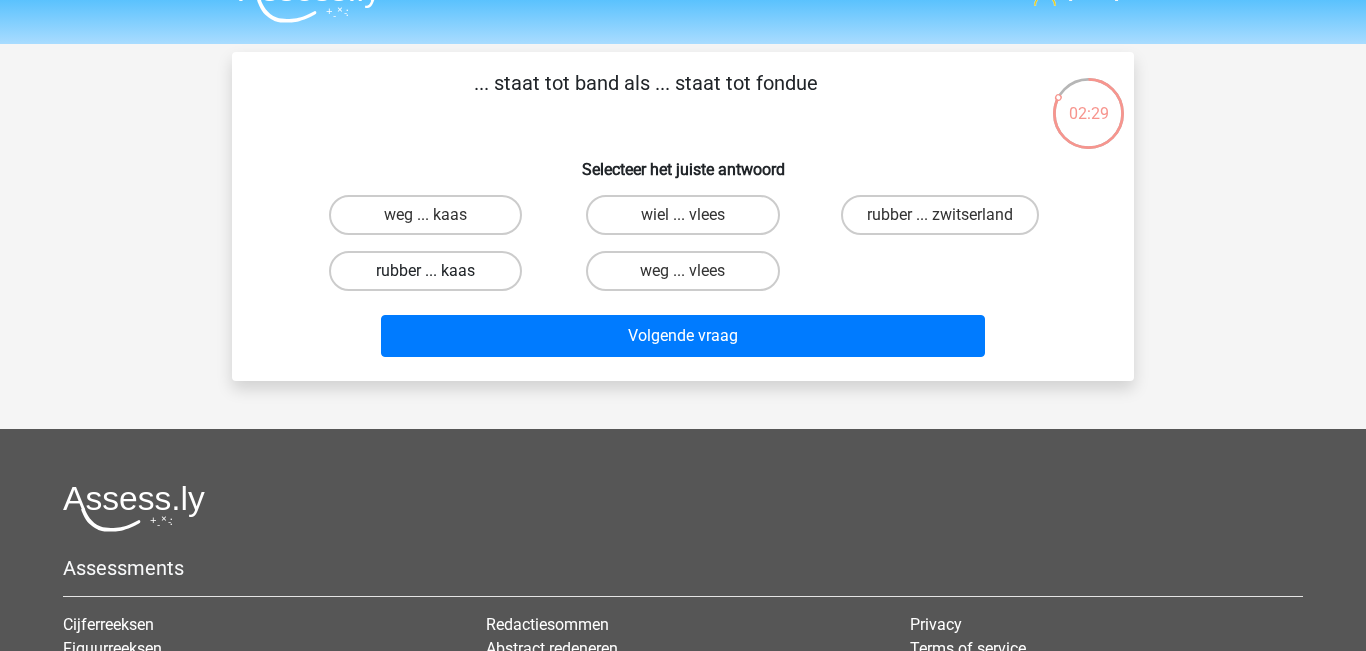 click on "rubber ... kaas" at bounding box center [425, 271] 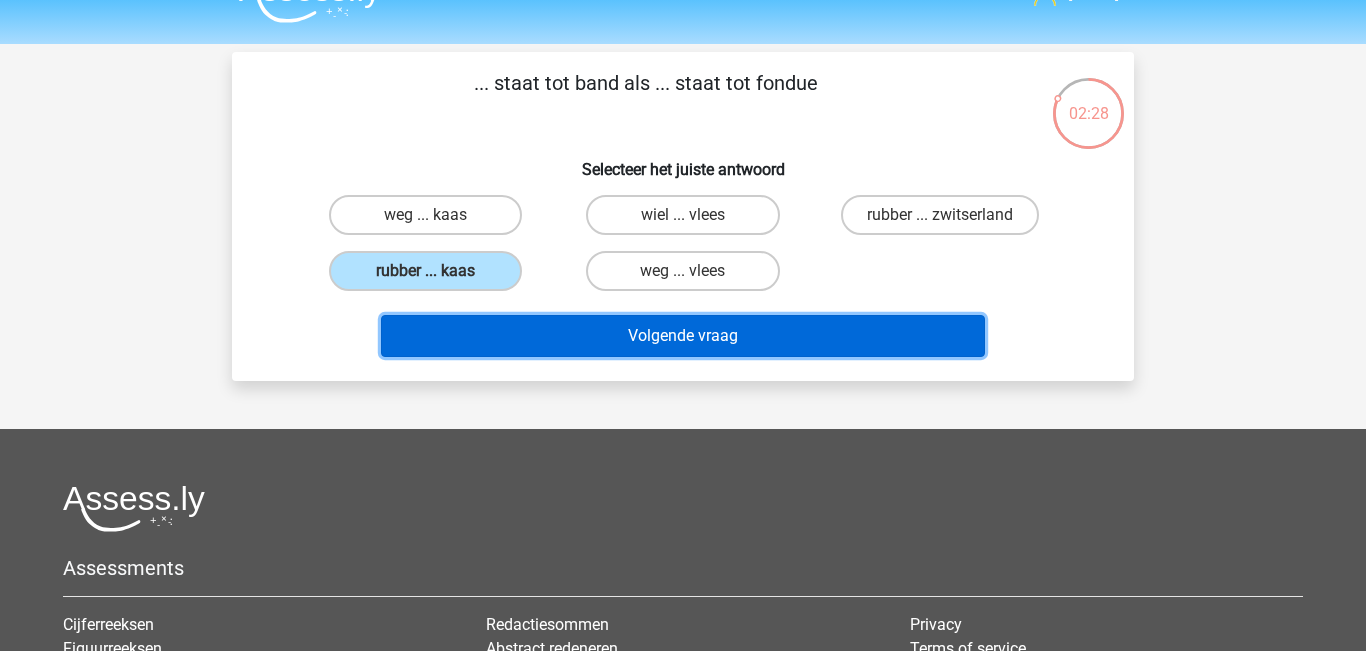 click on "Volgende vraag" at bounding box center (683, 336) 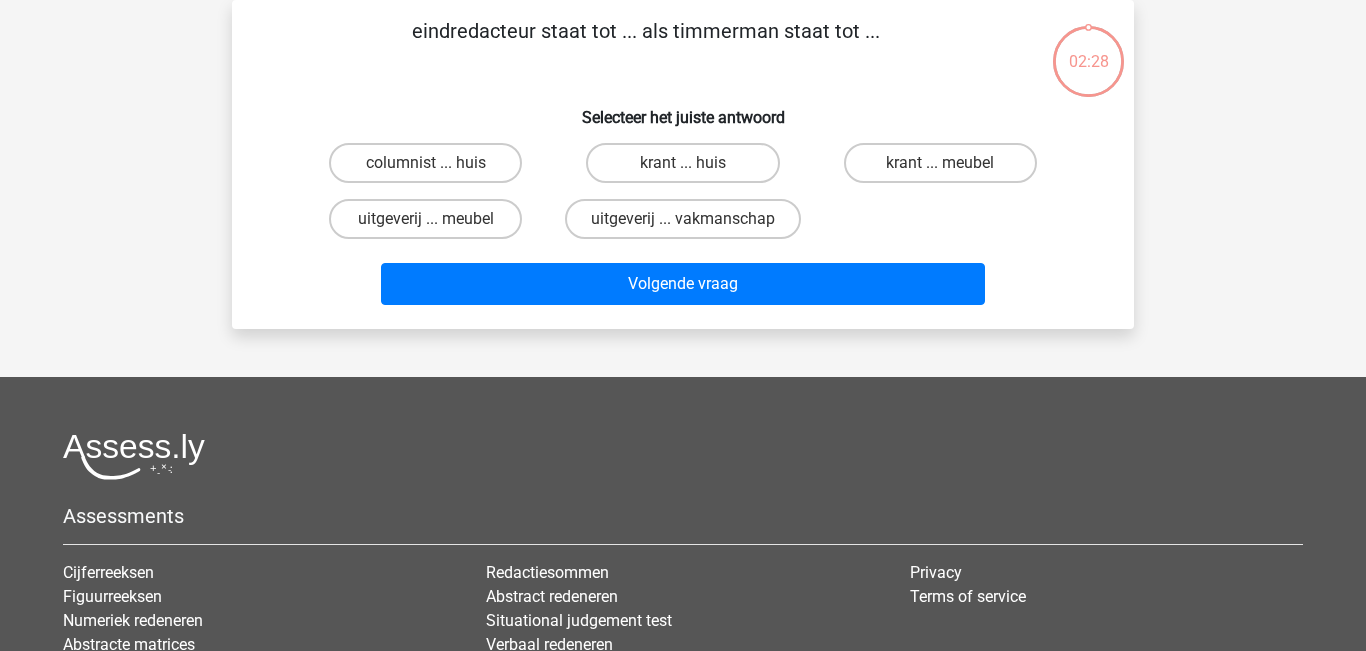 scroll, scrollTop: 0, scrollLeft: 0, axis: both 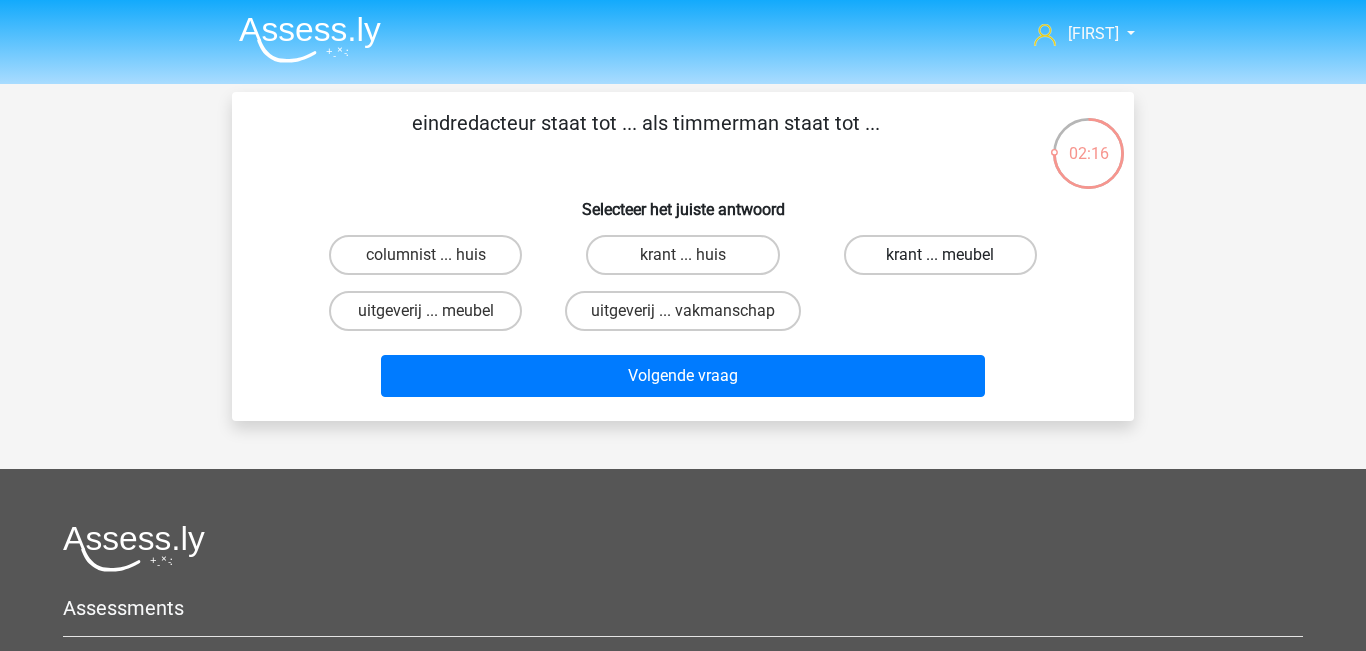 click on "krant ... meubel" at bounding box center (940, 255) 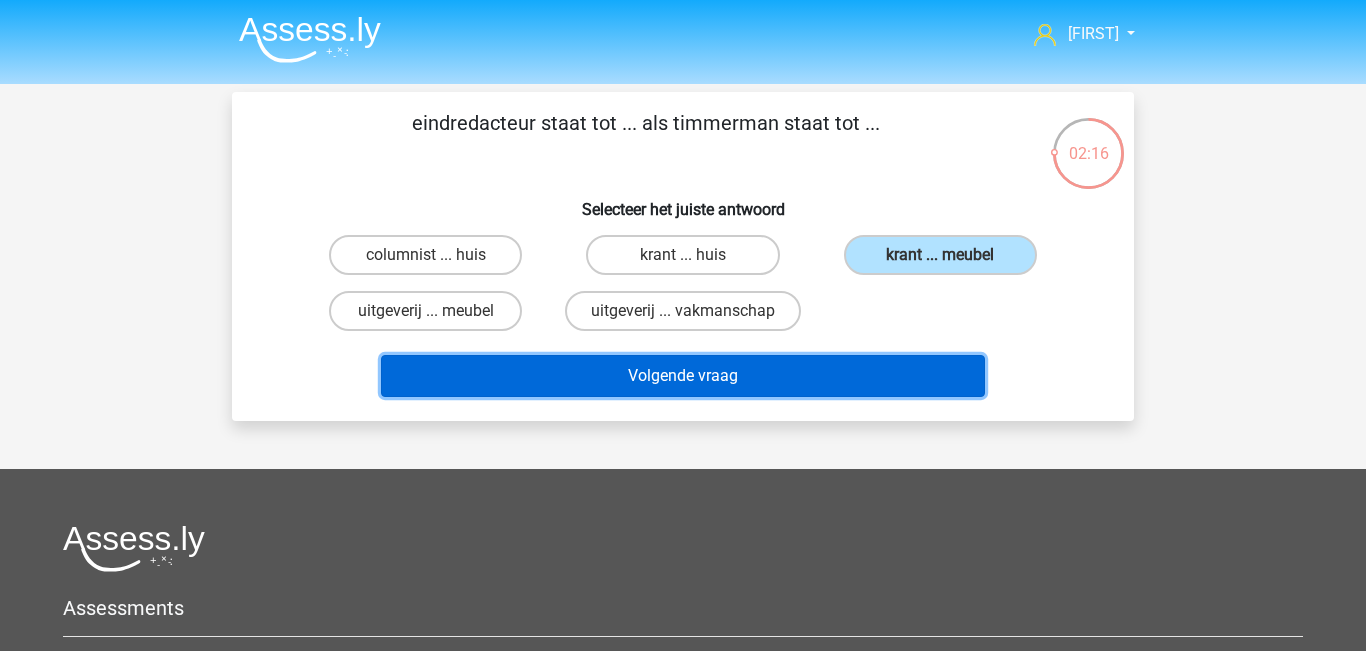 click on "Volgende vraag" at bounding box center (683, 376) 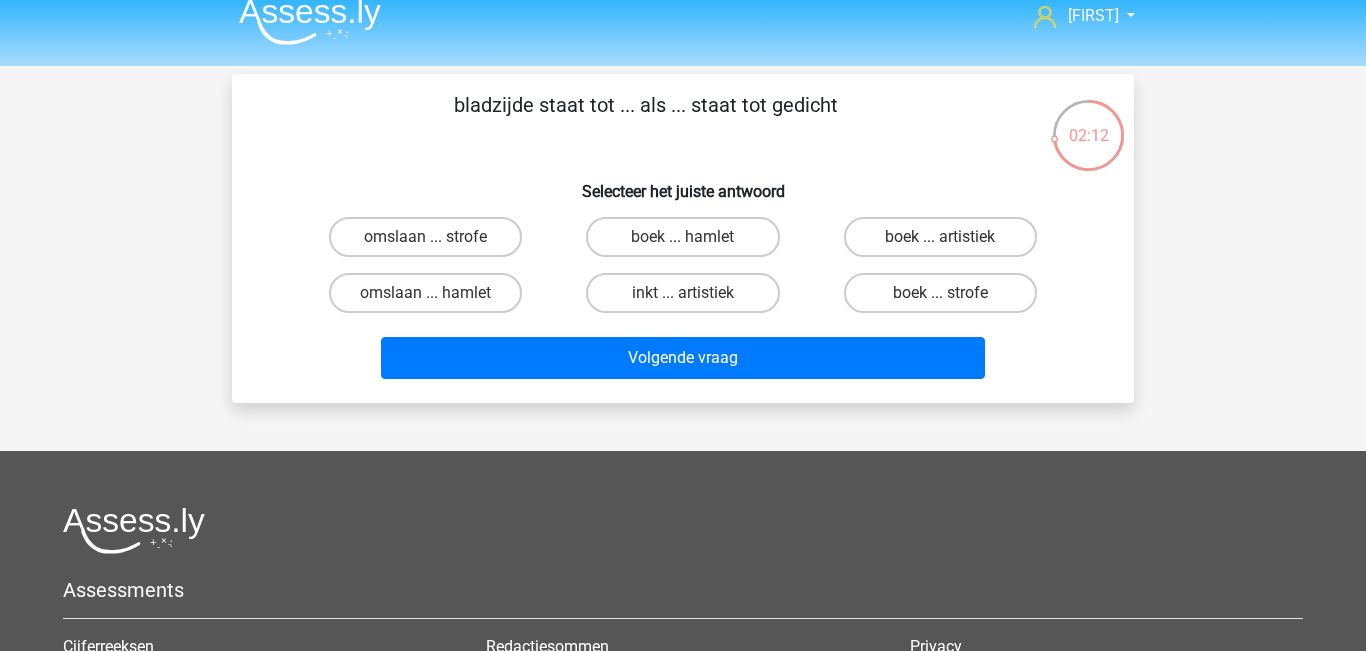 scroll, scrollTop: 0, scrollLeft: 0, axis: both 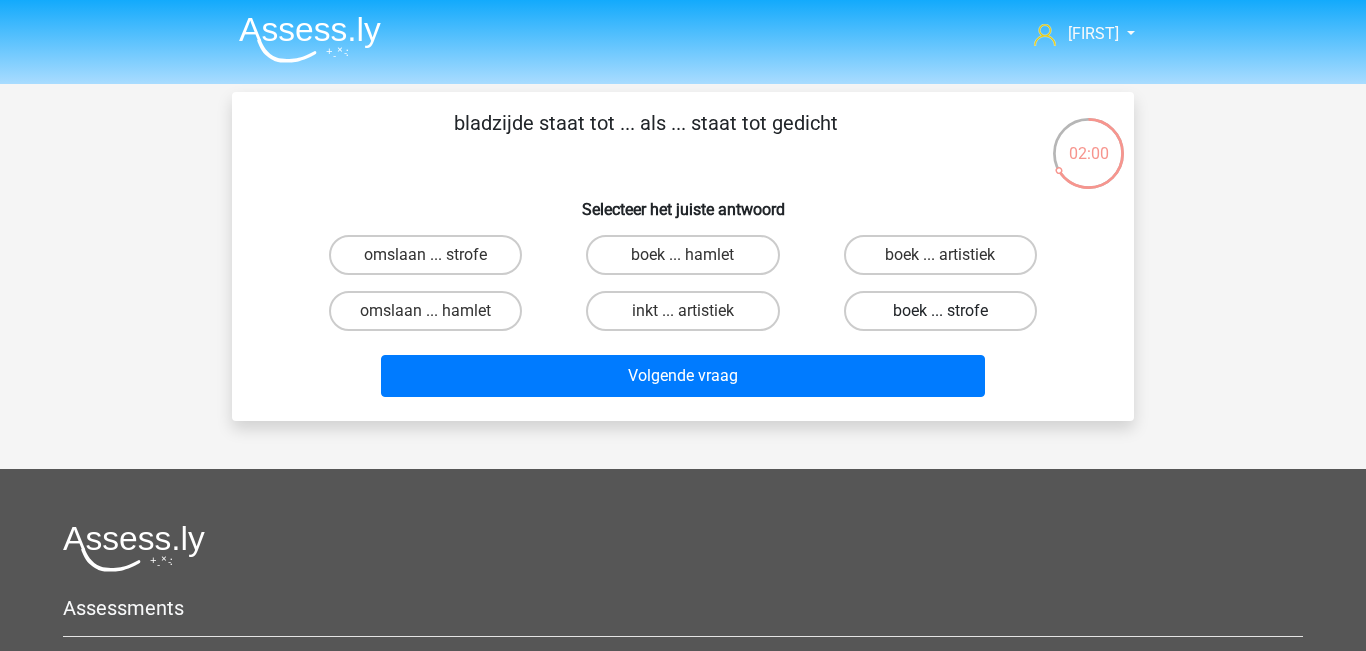 click on "boek ... strofe" at bounding box center (940, 311) 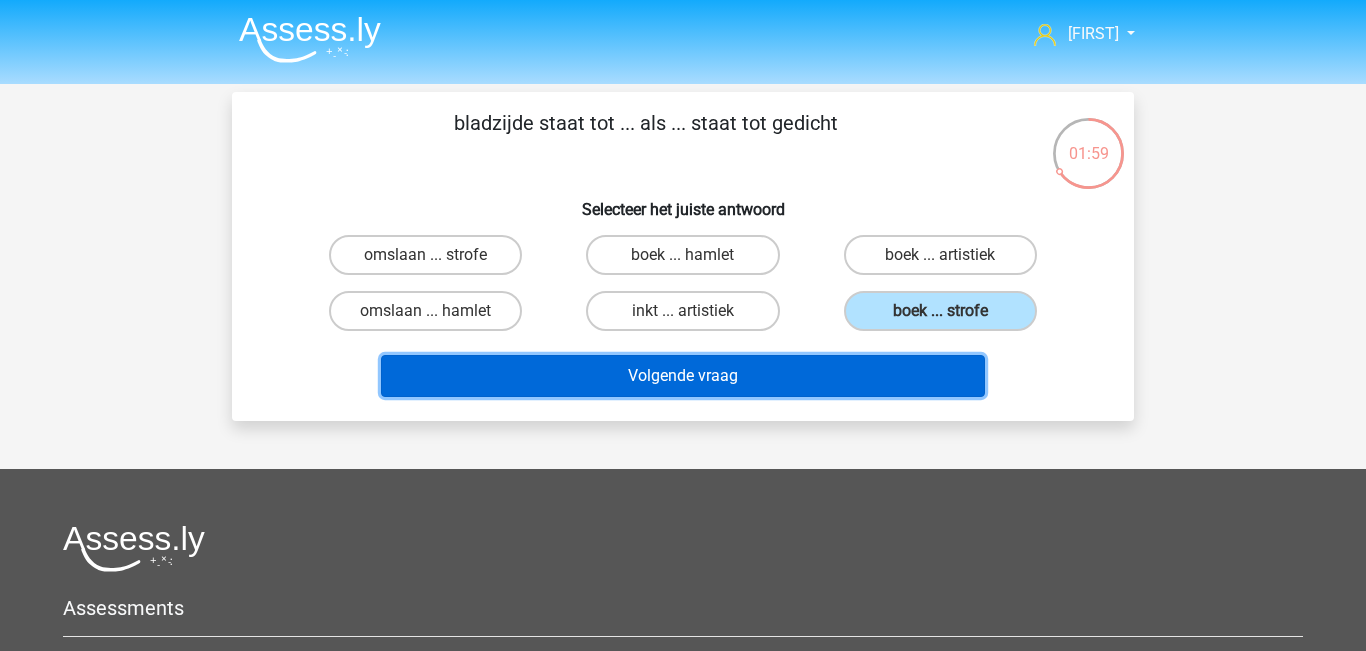 click on "Volgende vraag" at bounding box center (683, 376) 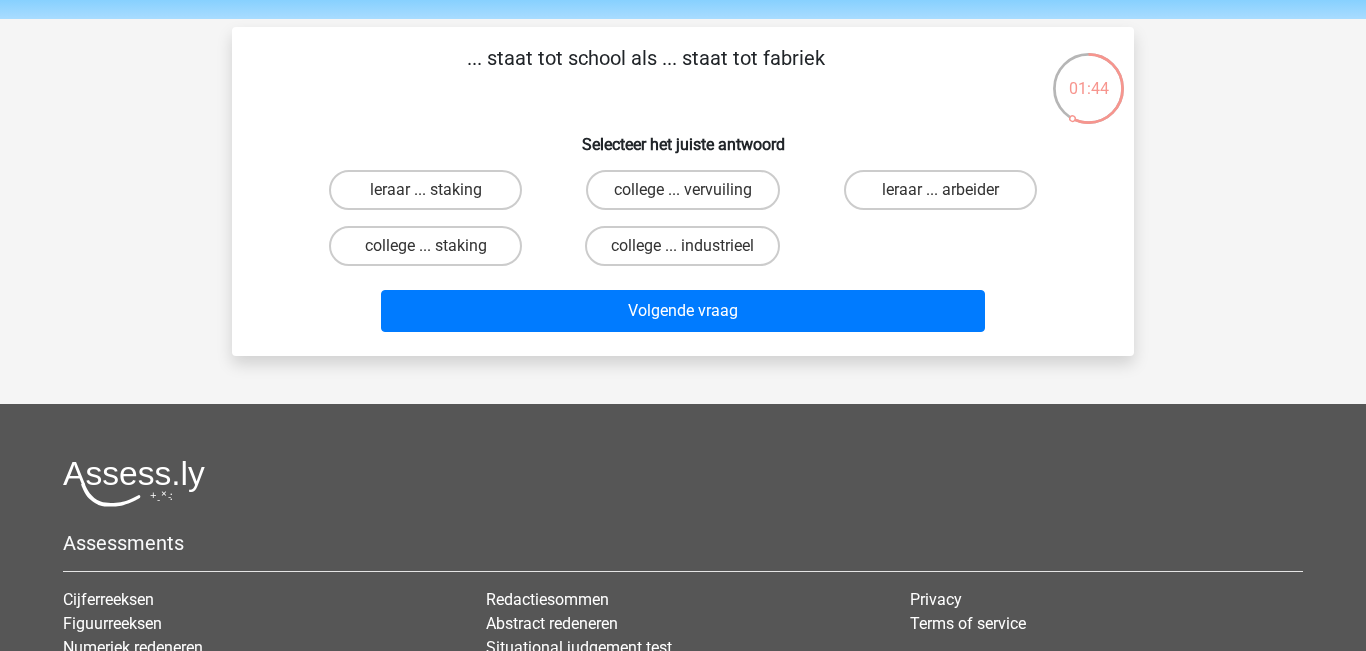scroll, scrollTop: 63, scrollLeft: 0, axis: vertical 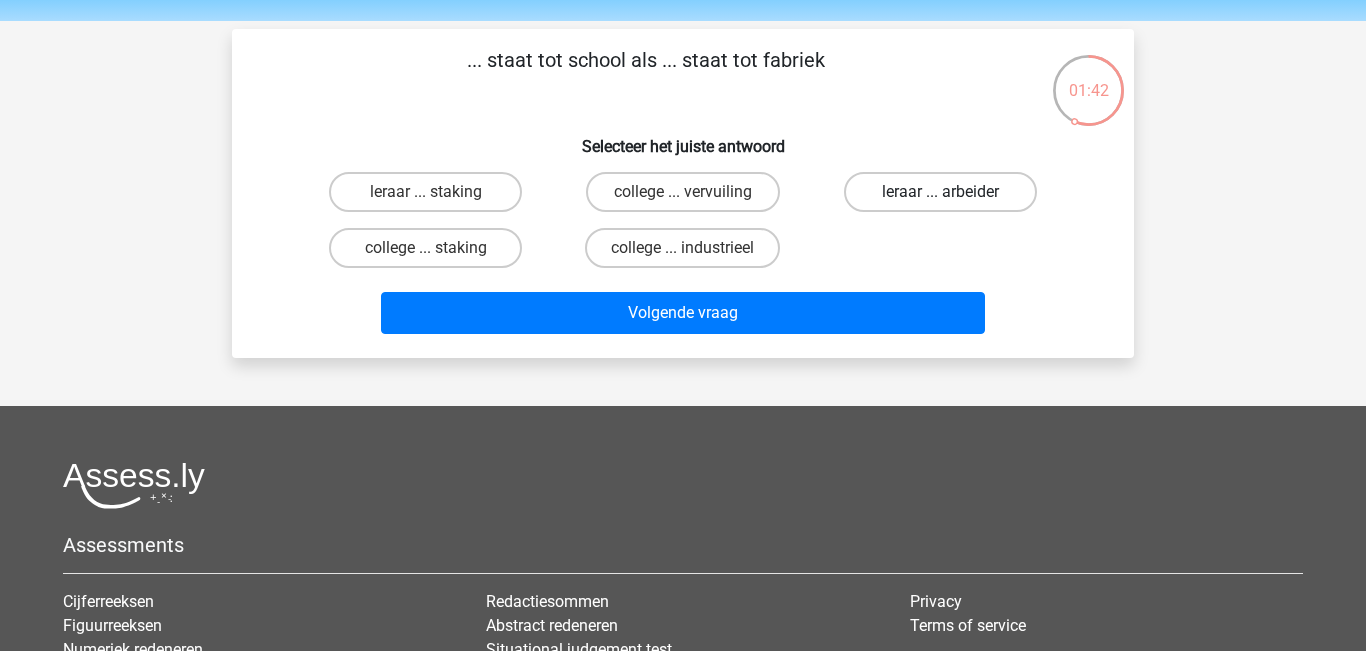 click on "leraar ... arbeider" at bounding box center (940, 192) 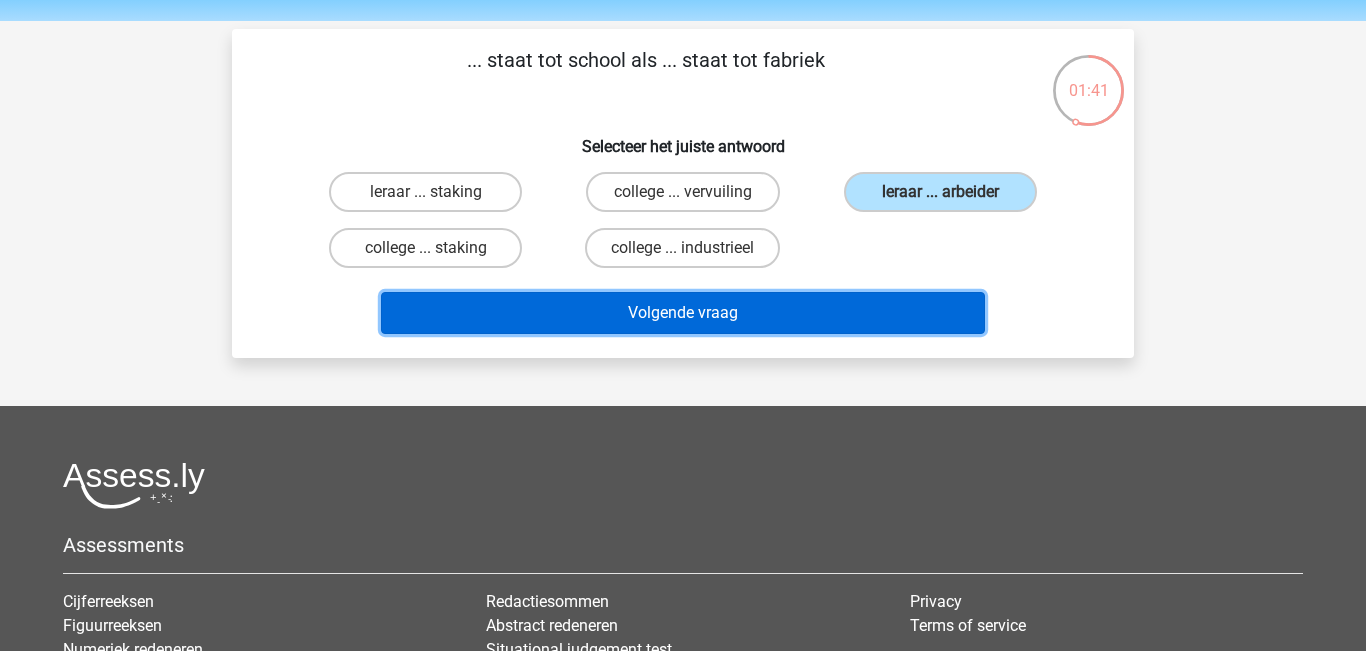 click on "Volgende vraag" at bounding box center [683, 313] 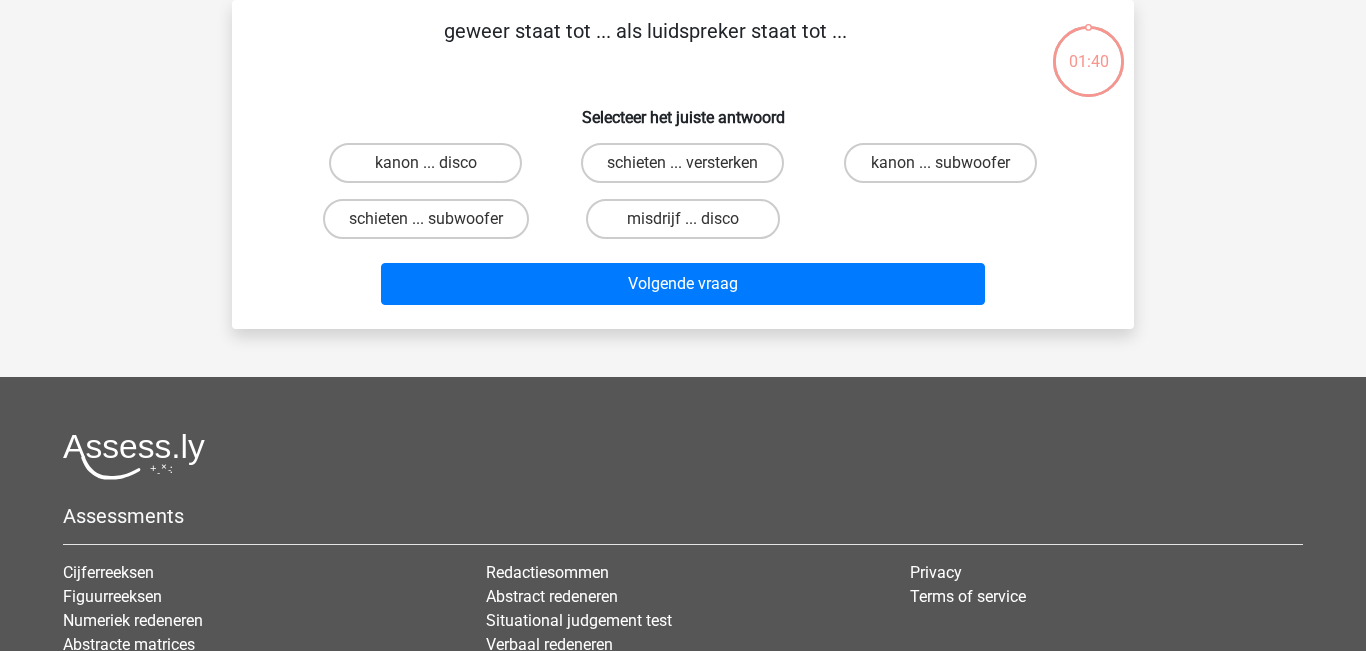 scroll, scrollTop: 41, scrollLeft: 0, axis: vertical 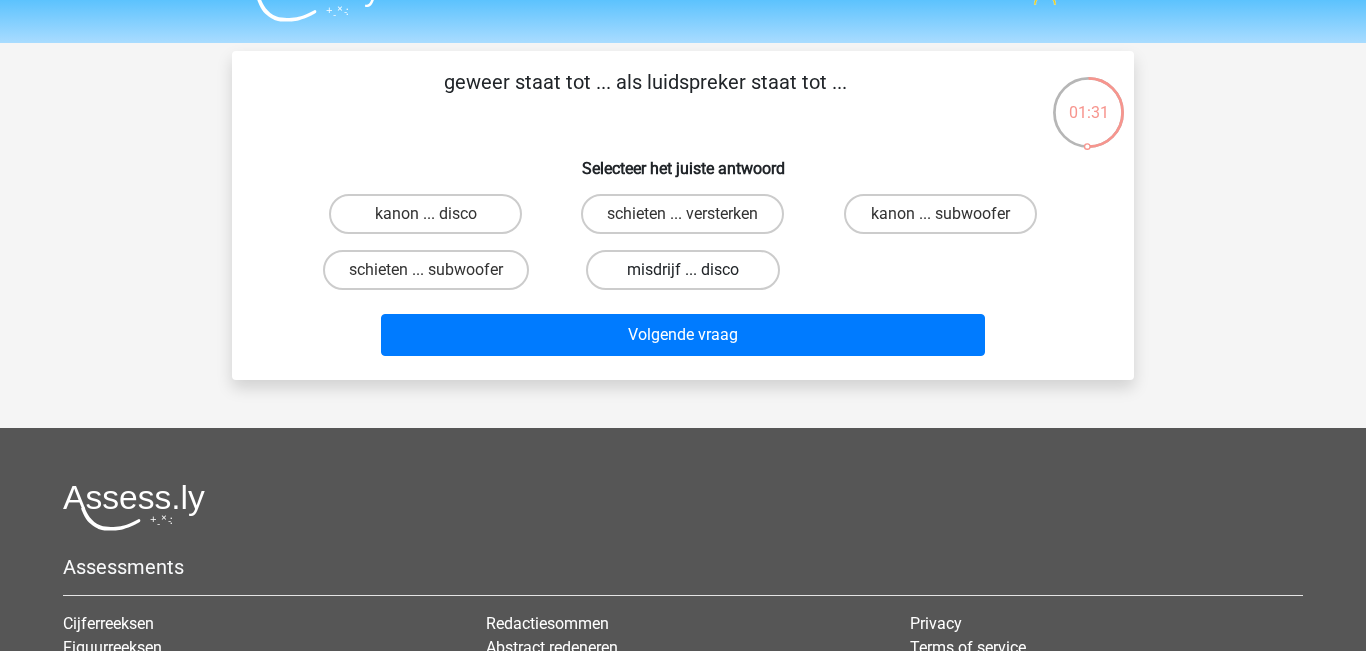 click on "misdrijf ... disco" at bounding box center [682, 270] 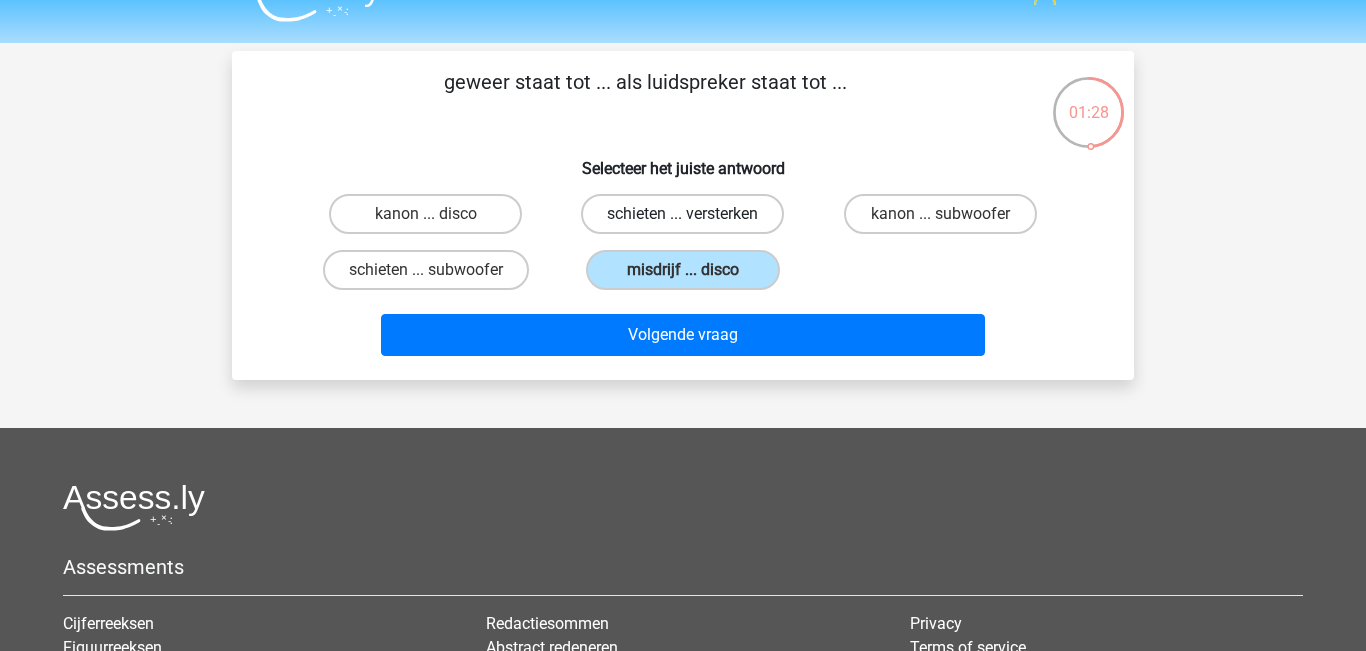 click on "schieten ... versterken" at bounding box center (682, 214) 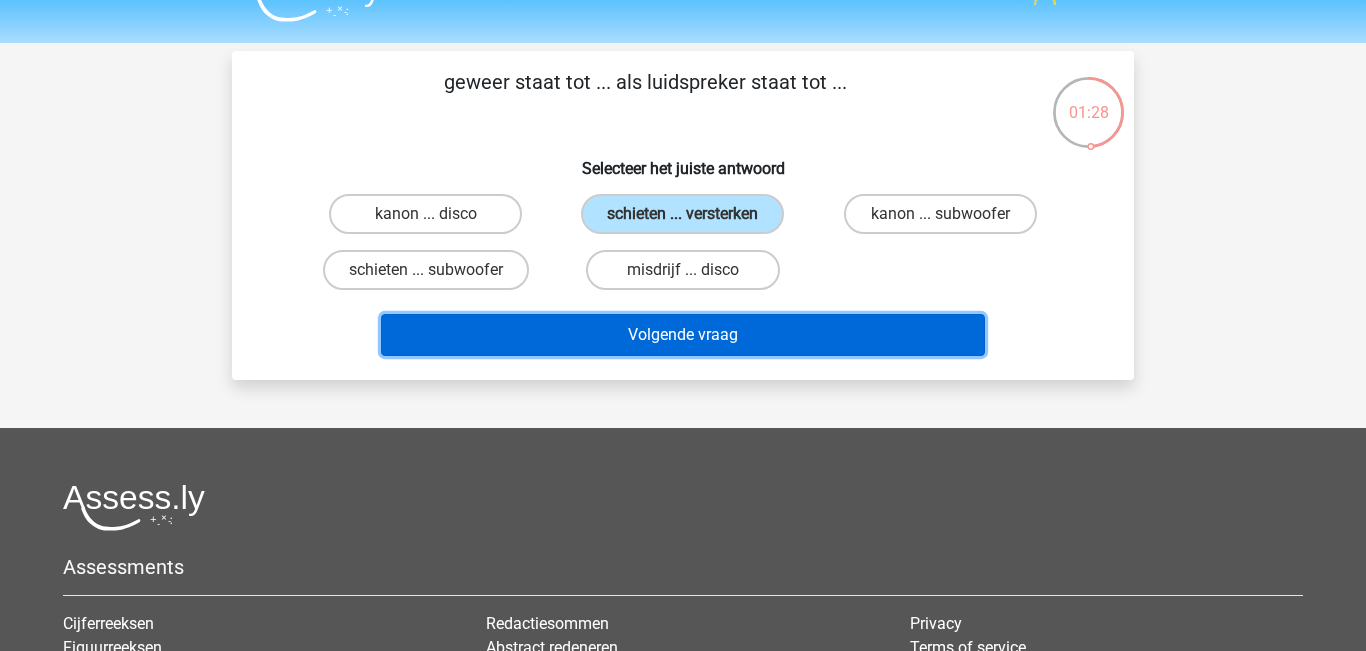 click on "Volgende vraag" at bounding box center (683, 335) 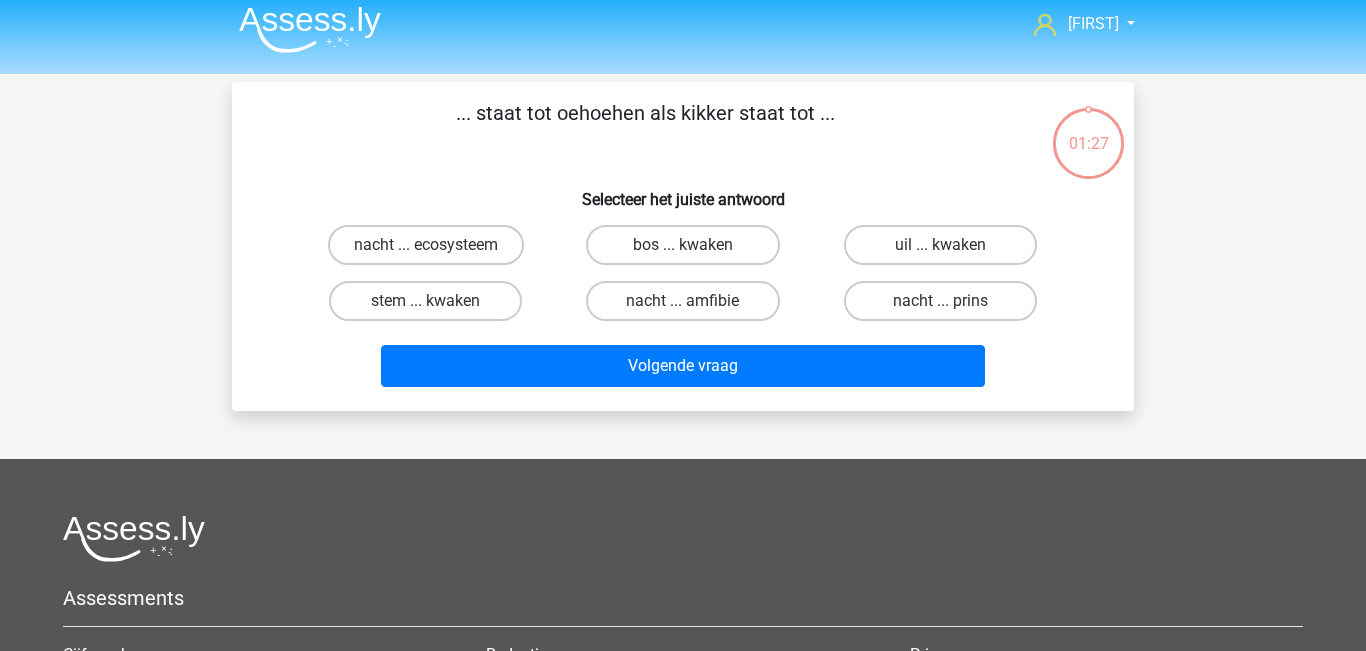 scroll, scrollTop: 0, scrollLeft: 0, axis: both 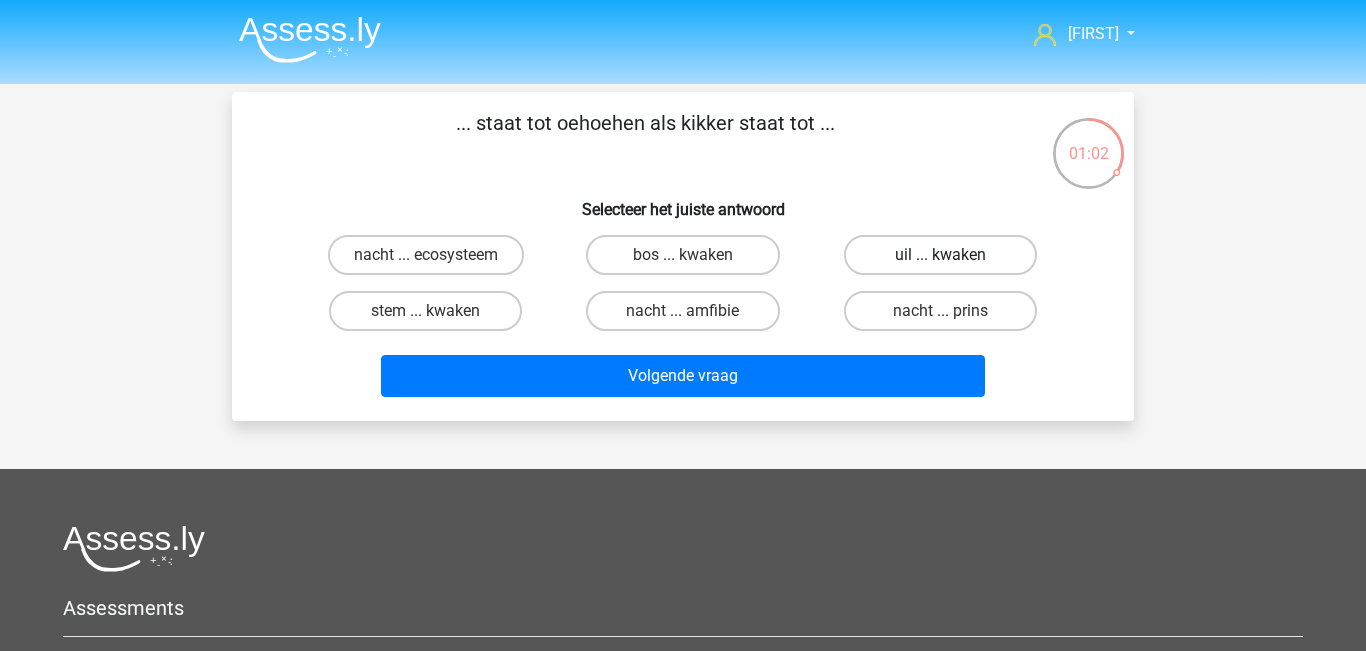 click on "uil ... kwaken" at bounding box center (940, 255) 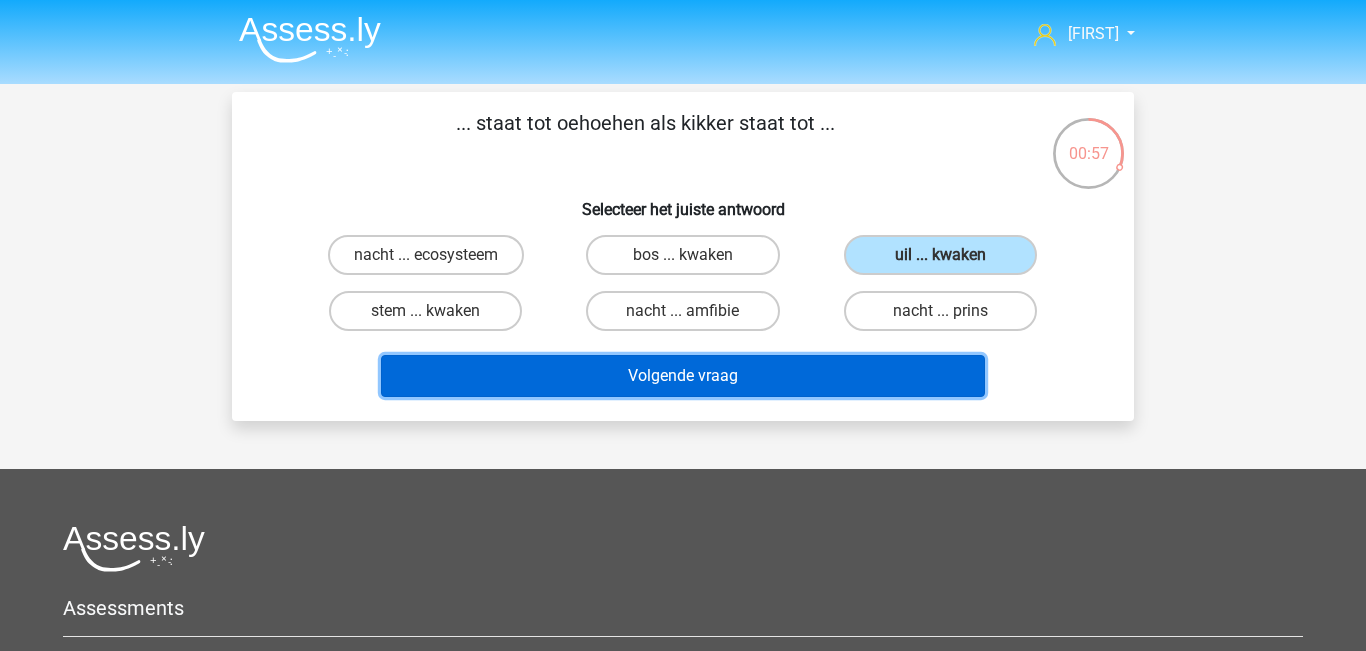 click on "Volgende vraag" at bounding box center [683, 376] 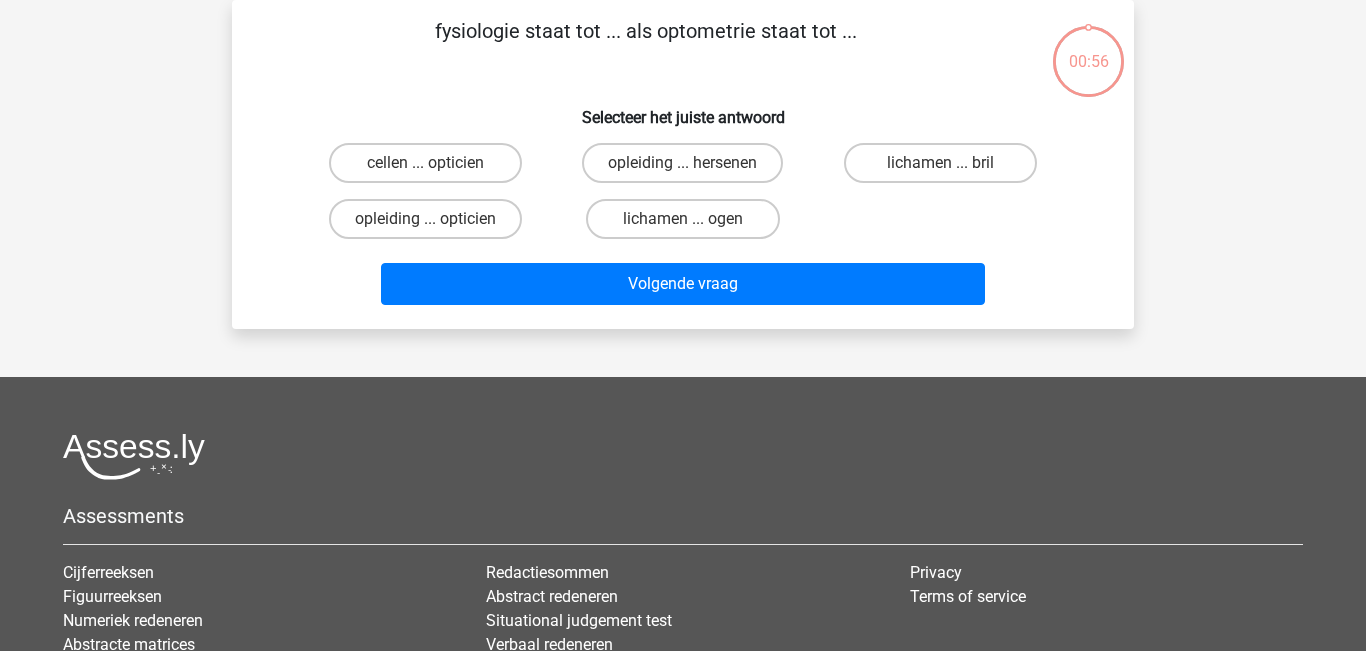 scroll, scrollTop: 20, scrollLeft: 0, axis: vertical 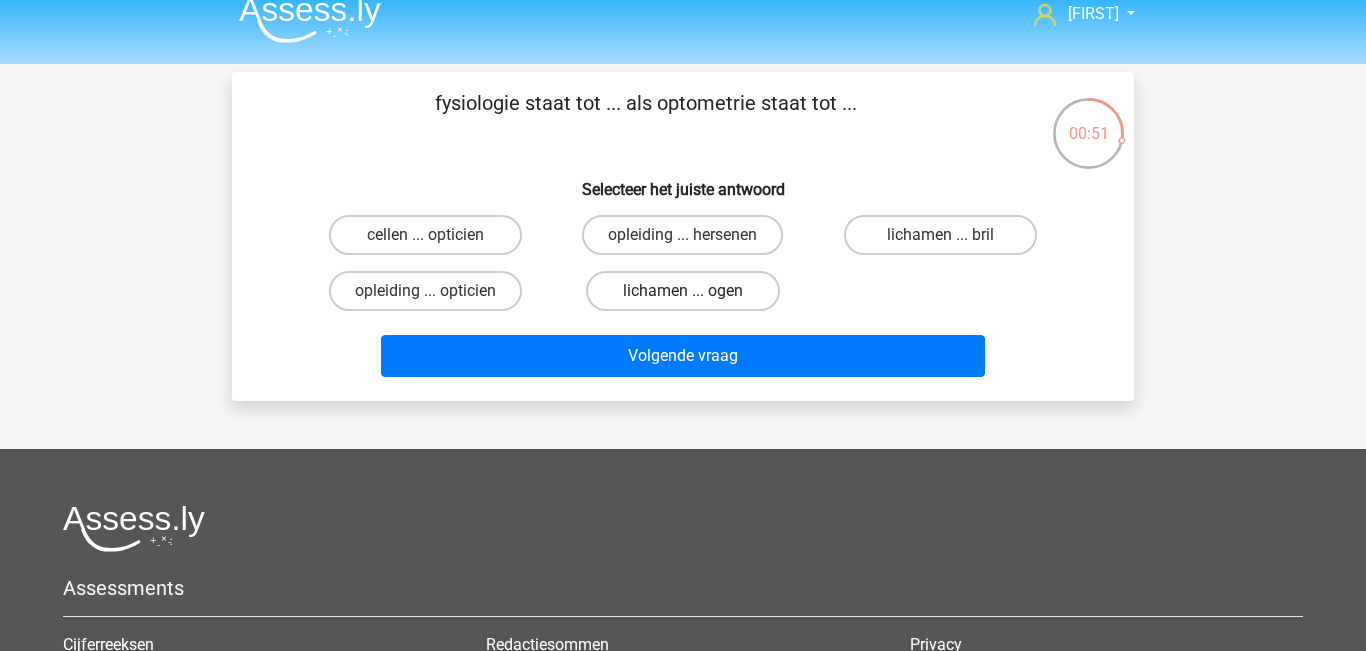 click on "lichamen ... ogen" at bounding box center (682, 291) 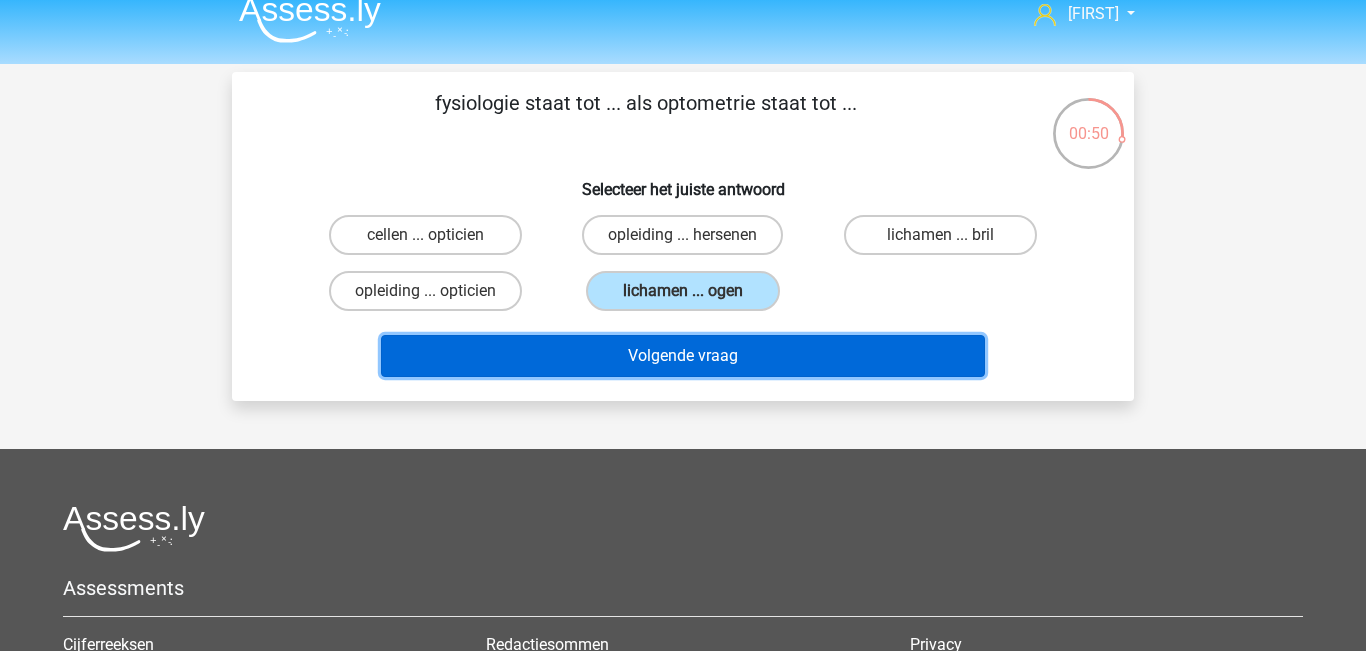 click on "Volgende vraag" at bounding box center (683, 356) 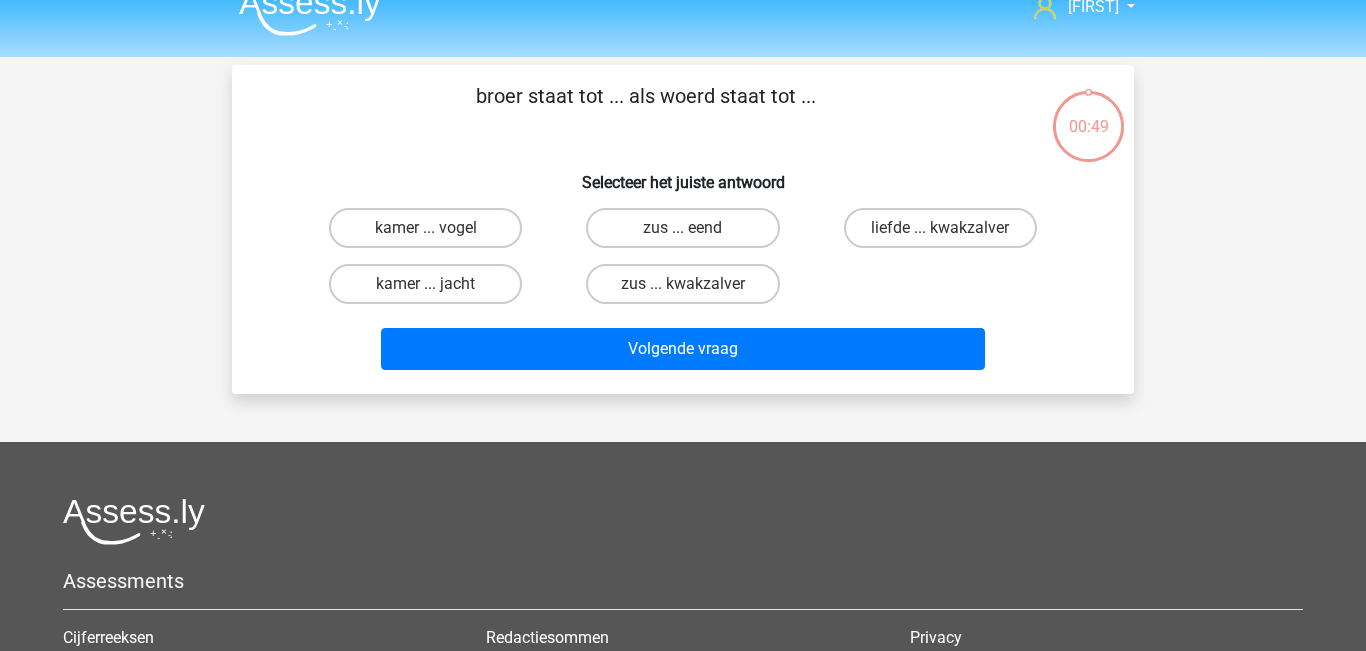 scroll, scrollTop: 17, scrollLeft: 0, axis: vertical 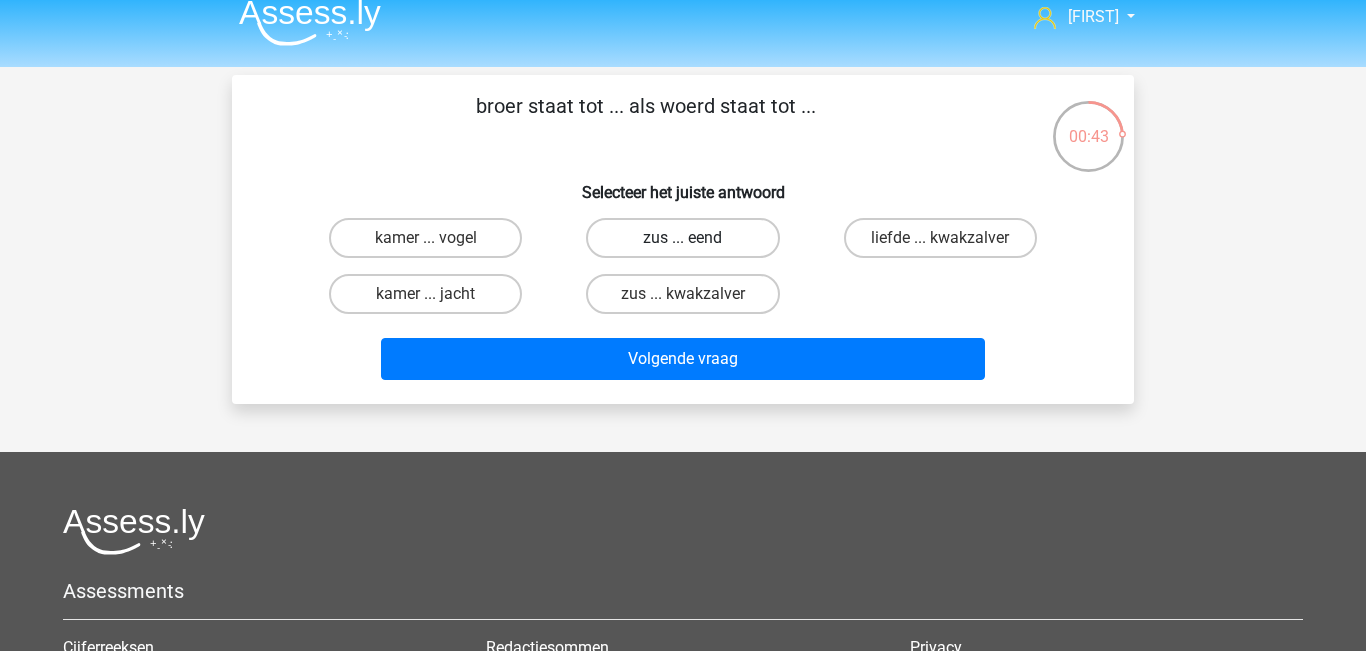 click on "zus ... eend" at bounding box center [682, 238] 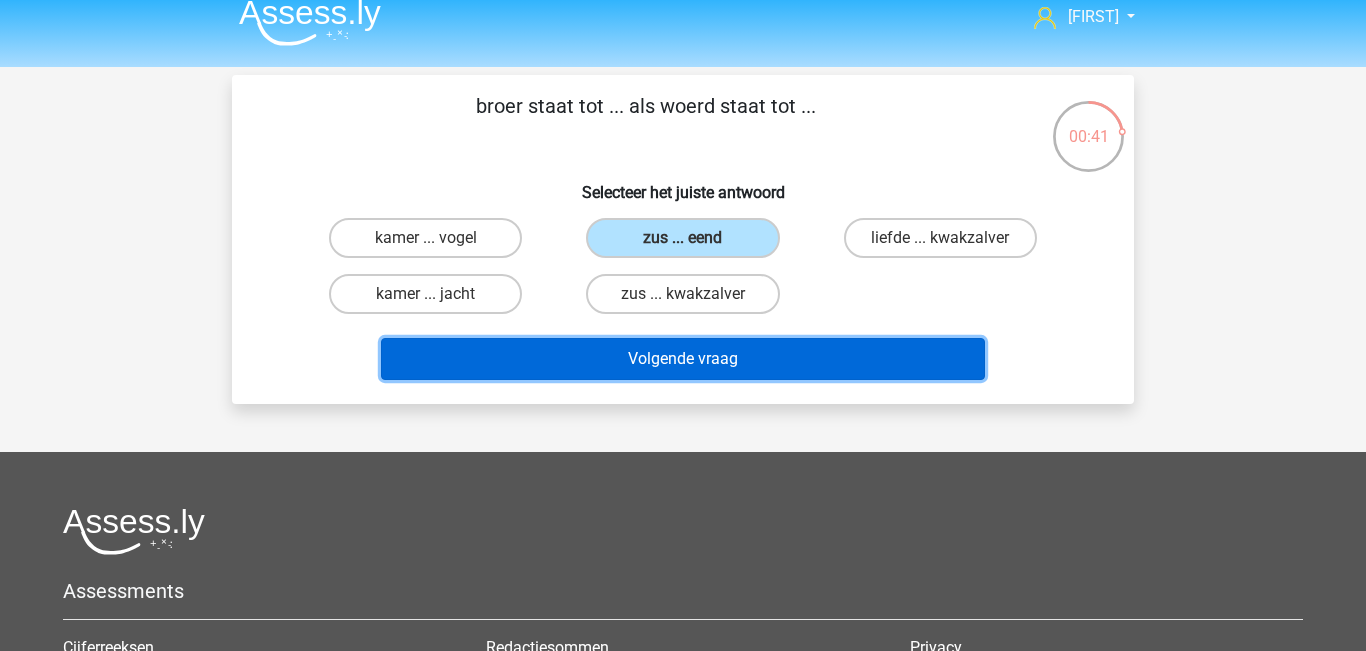 click on "Volgende vraag" at bounding box center (683, 359) 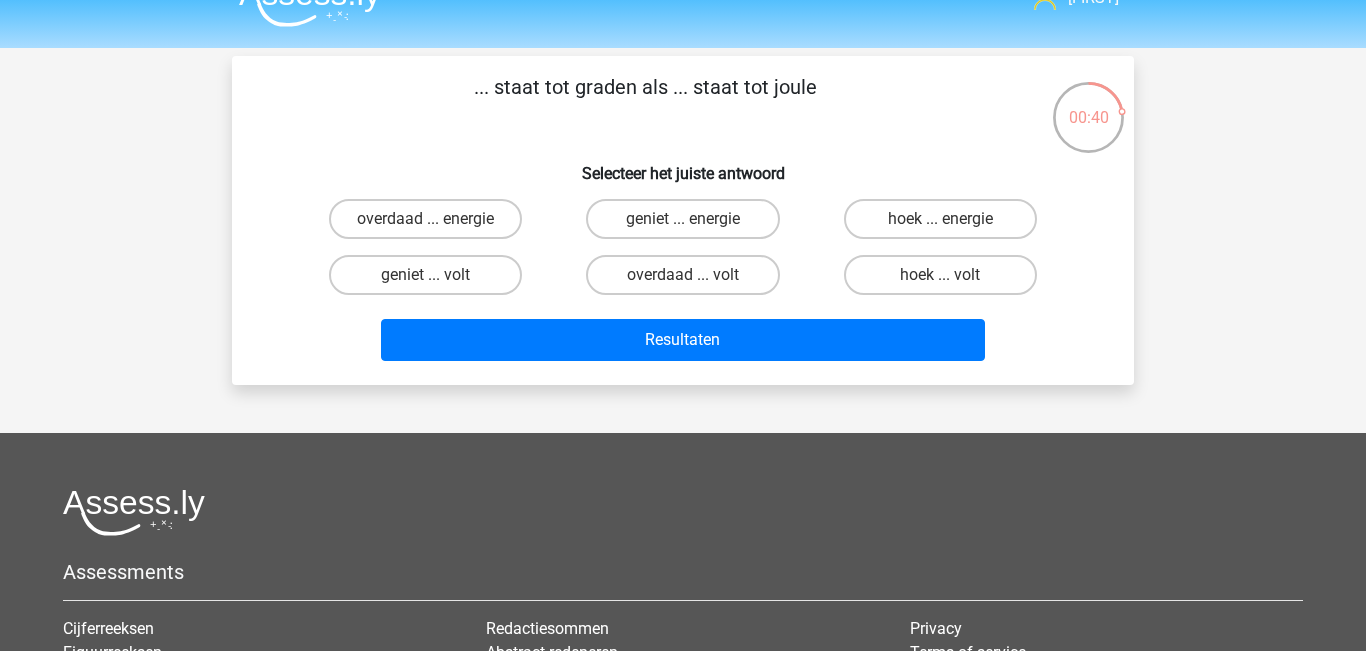 scroll, scrollTop: 35, scrollLeft: 0, axis: vertical 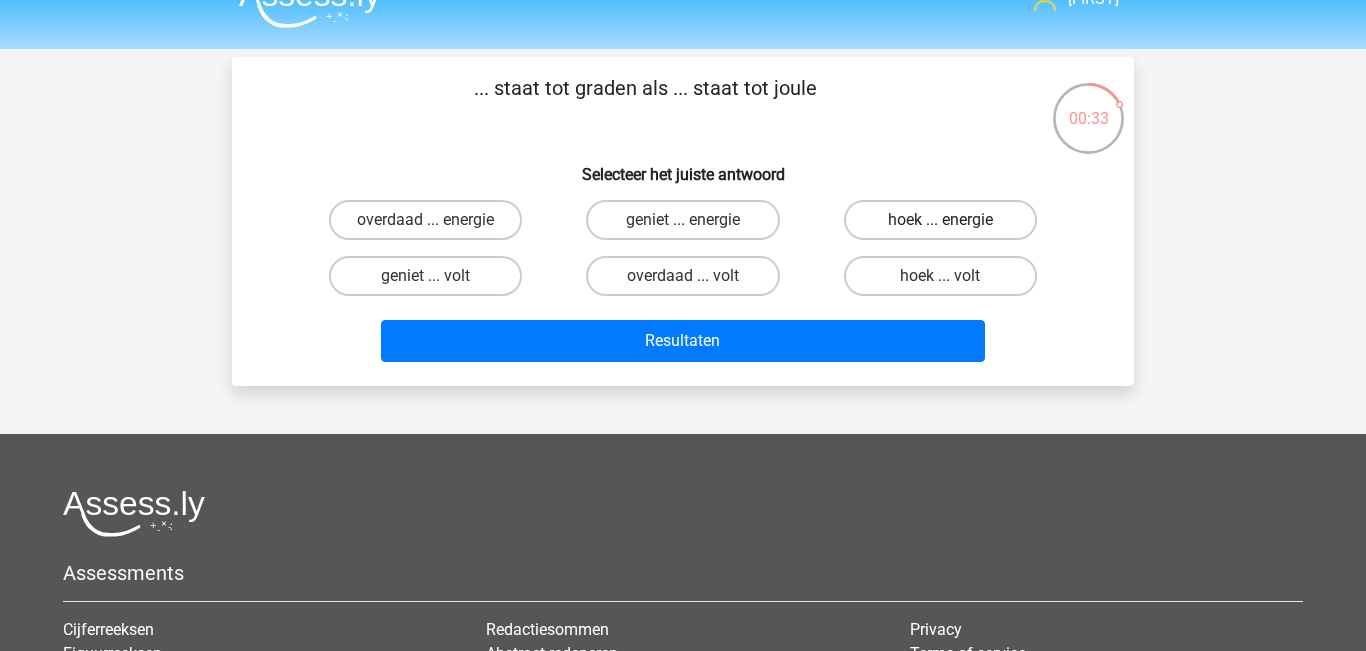 click on "hoek ... energie" at bounding box center [940, 220] 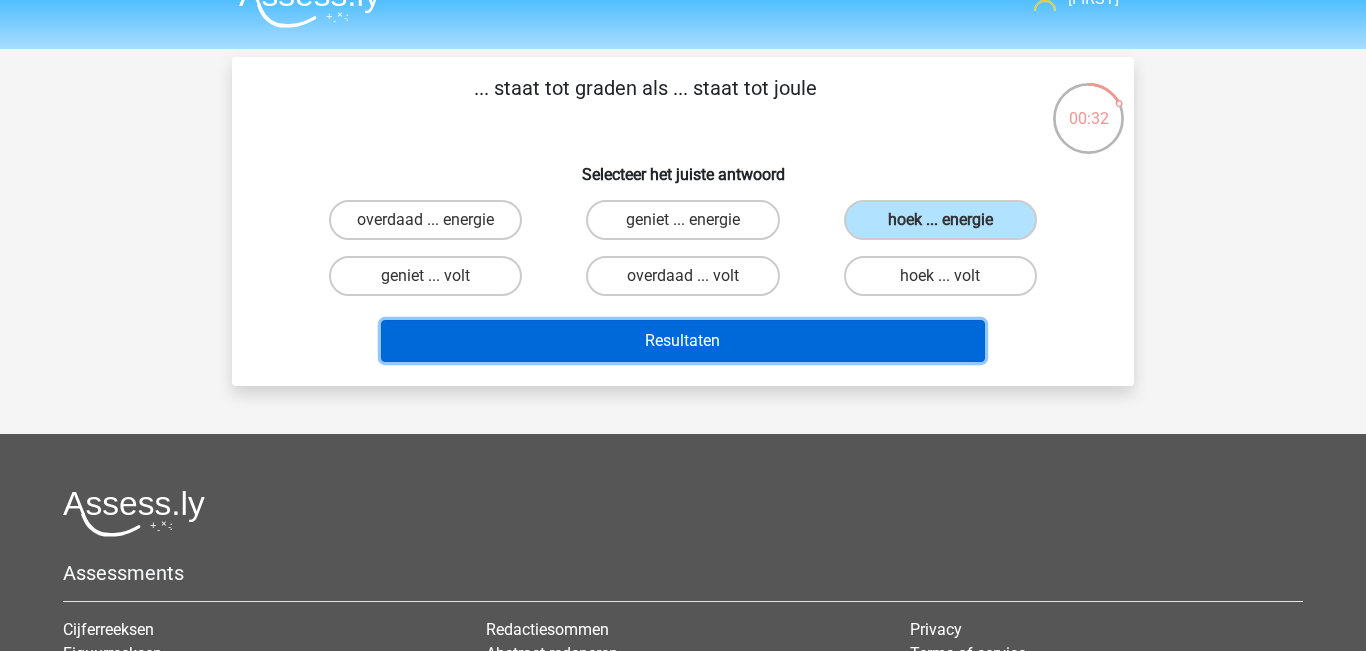 click on "Resultaten" at bounding box center (683, 341) 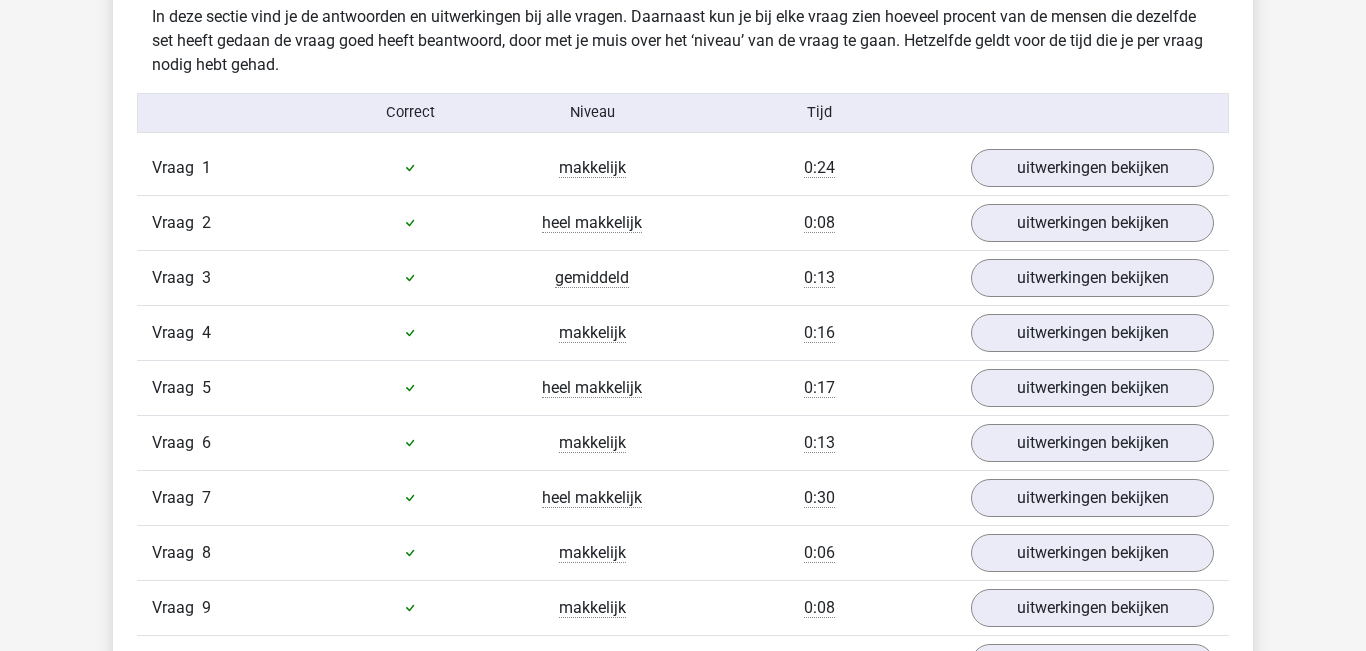 scroll, scrollTop: 0, scrollLeft: 0, axis: both 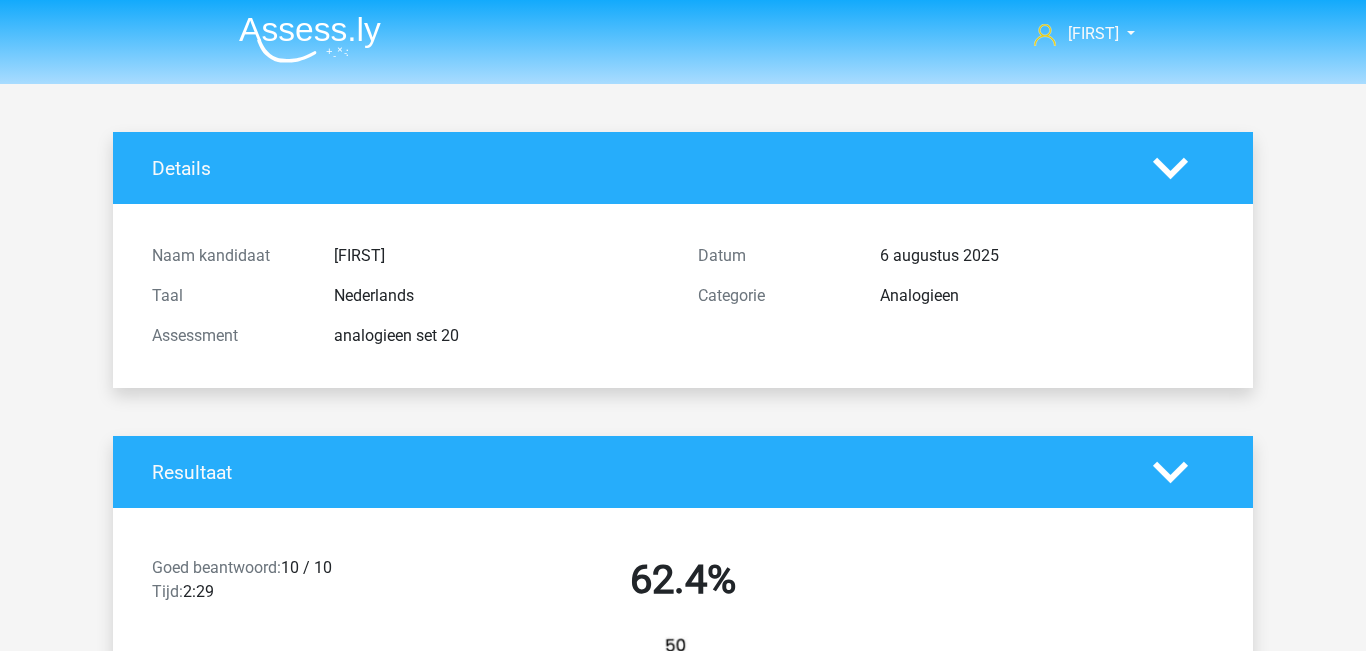 click at bounding box center (310, 39) 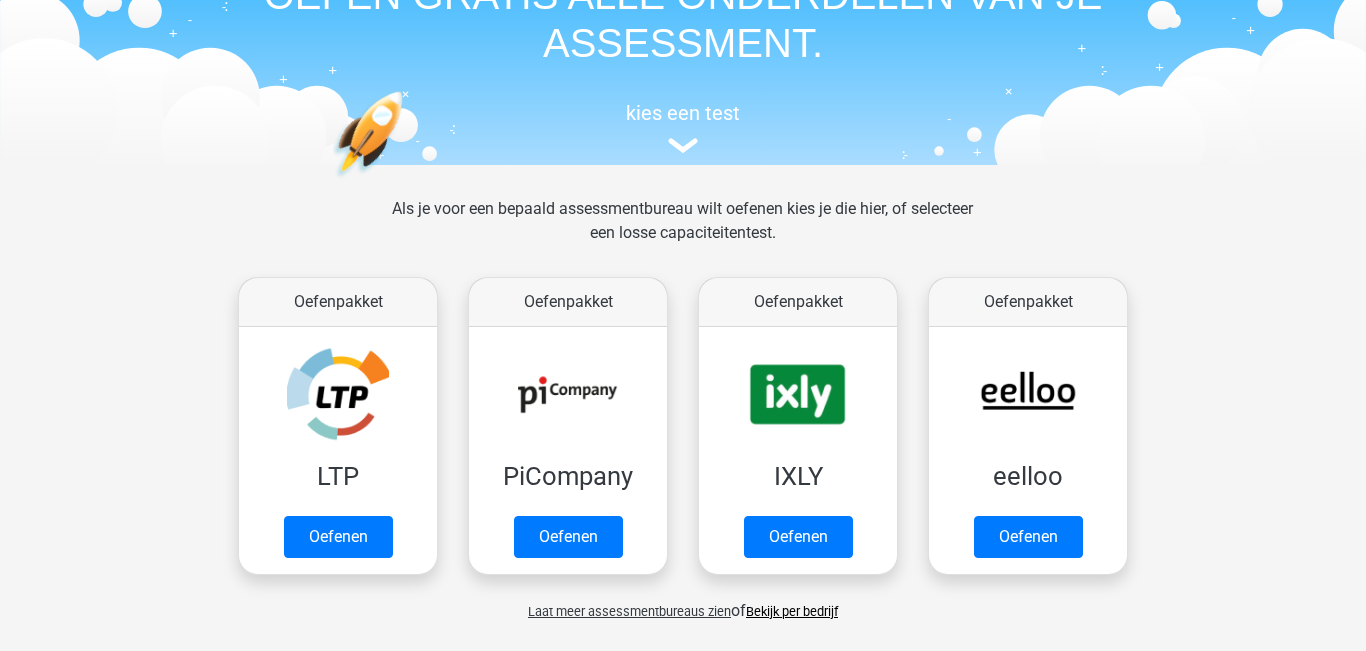 scroll, scrollTop: 134, scrollLeft: 0, axis: vertical 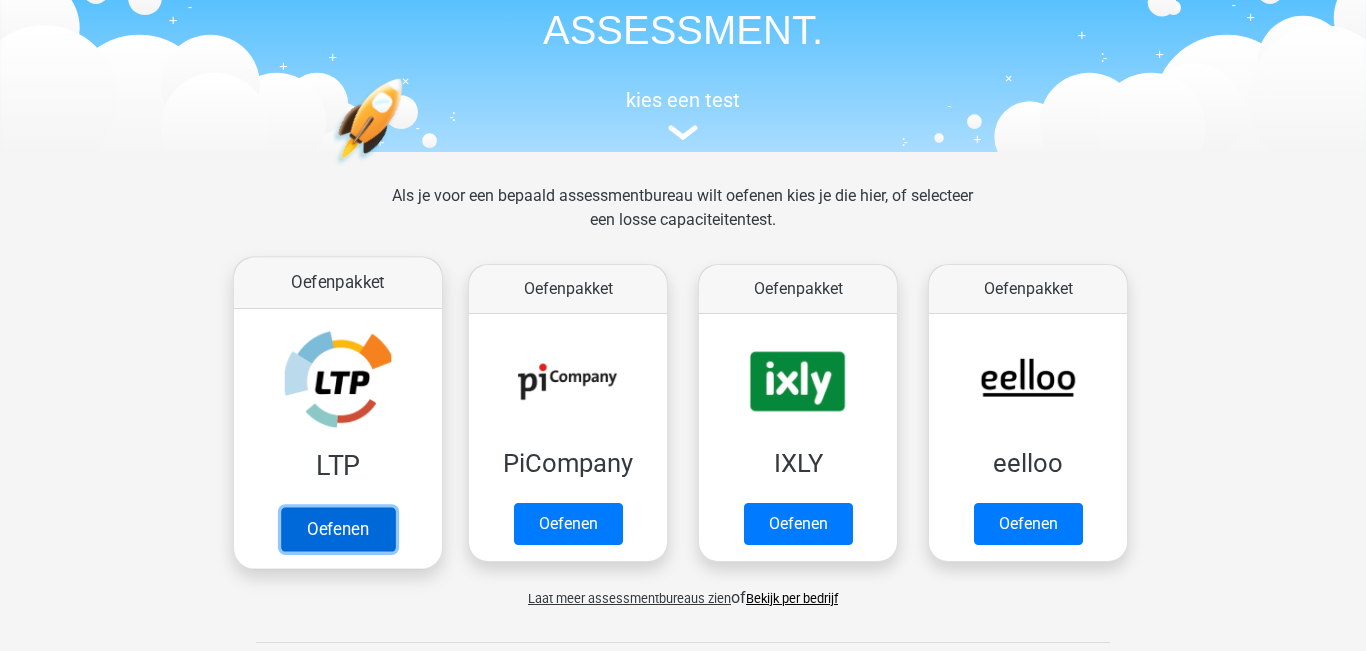 click on "Oefenen" at bounding box center (338, 529) 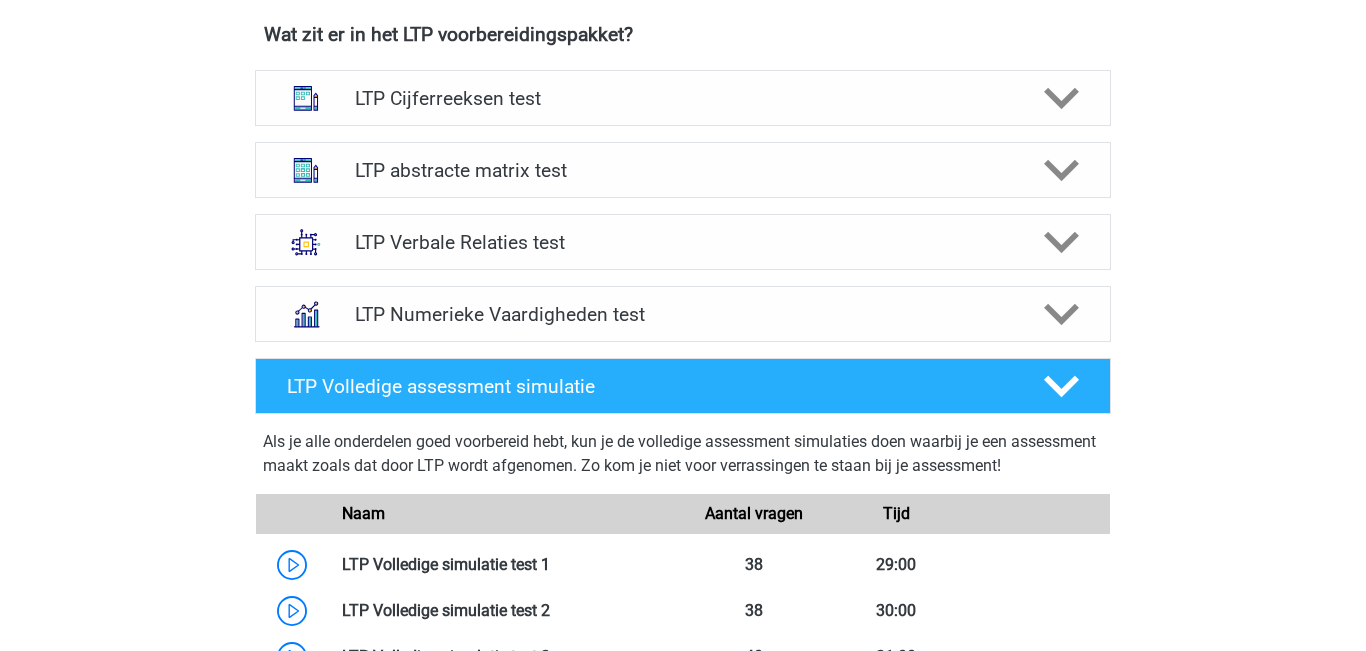 scroll, scrollTop: 784, scrollLeft: 0, axis: vertical 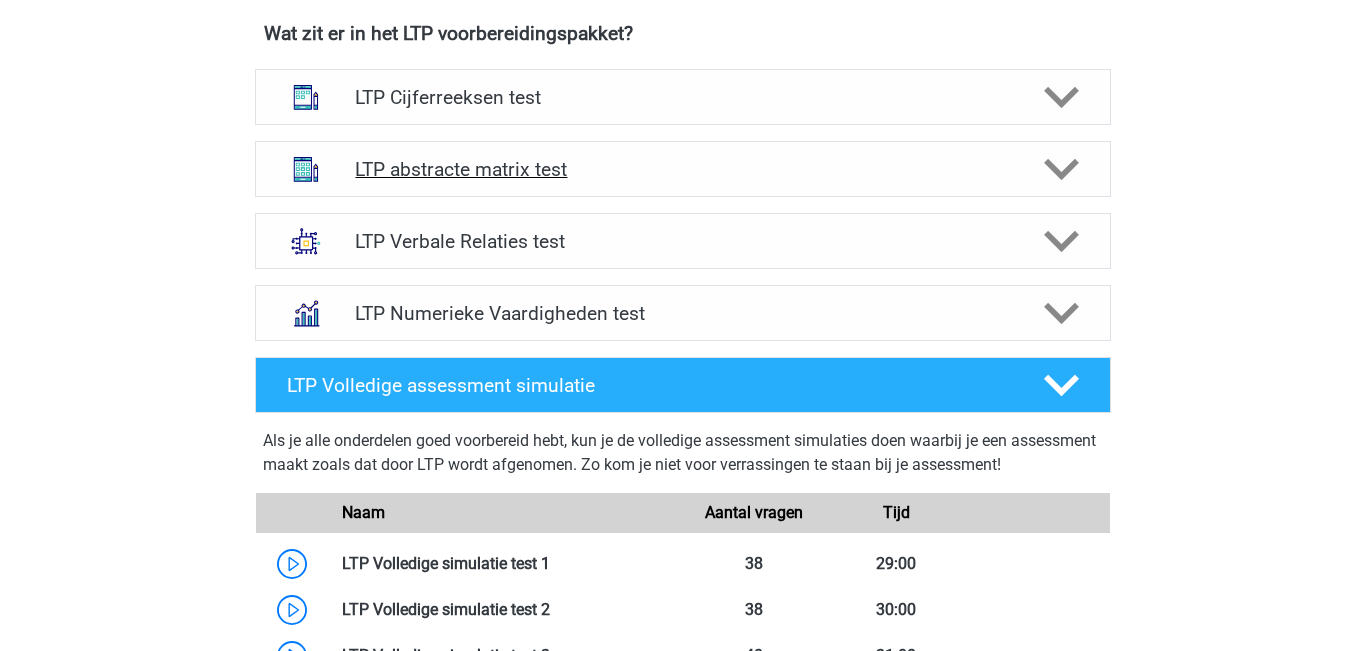 click on "LTP abstracte matrix test" at bounding box center [682, 169] 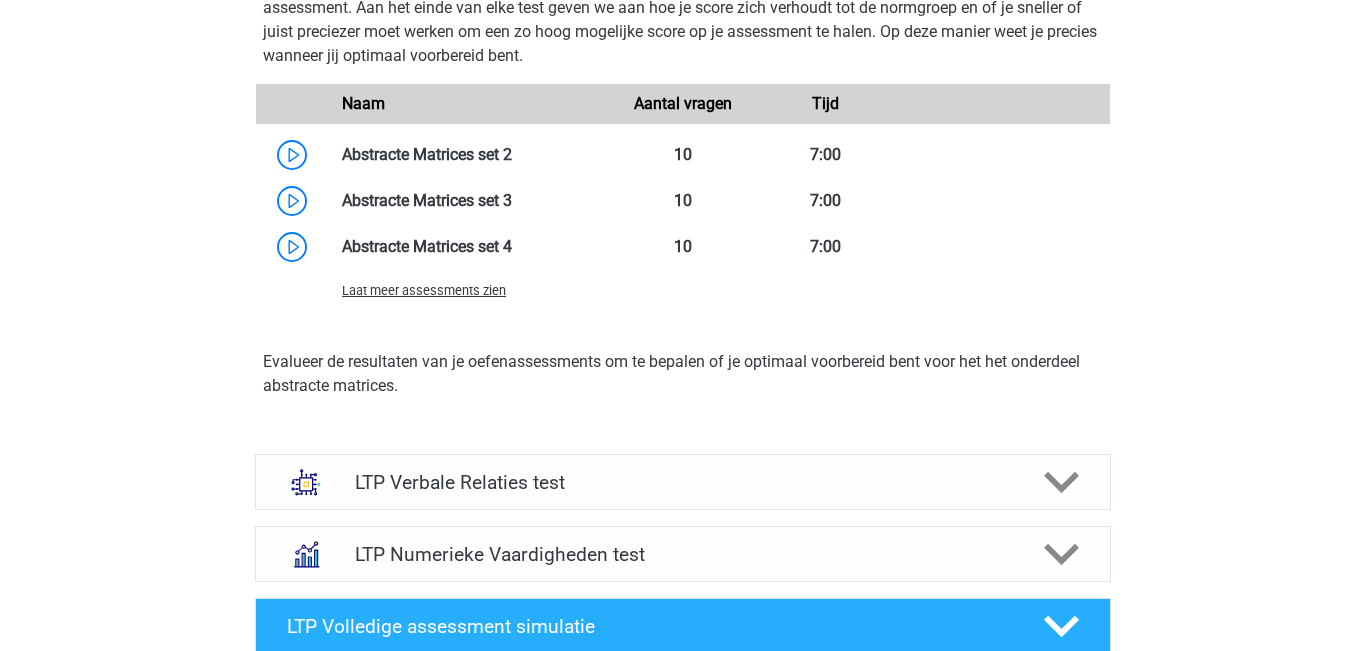 scroll, scrollTop: 1599, scrollLeft: 0, axis: vertical 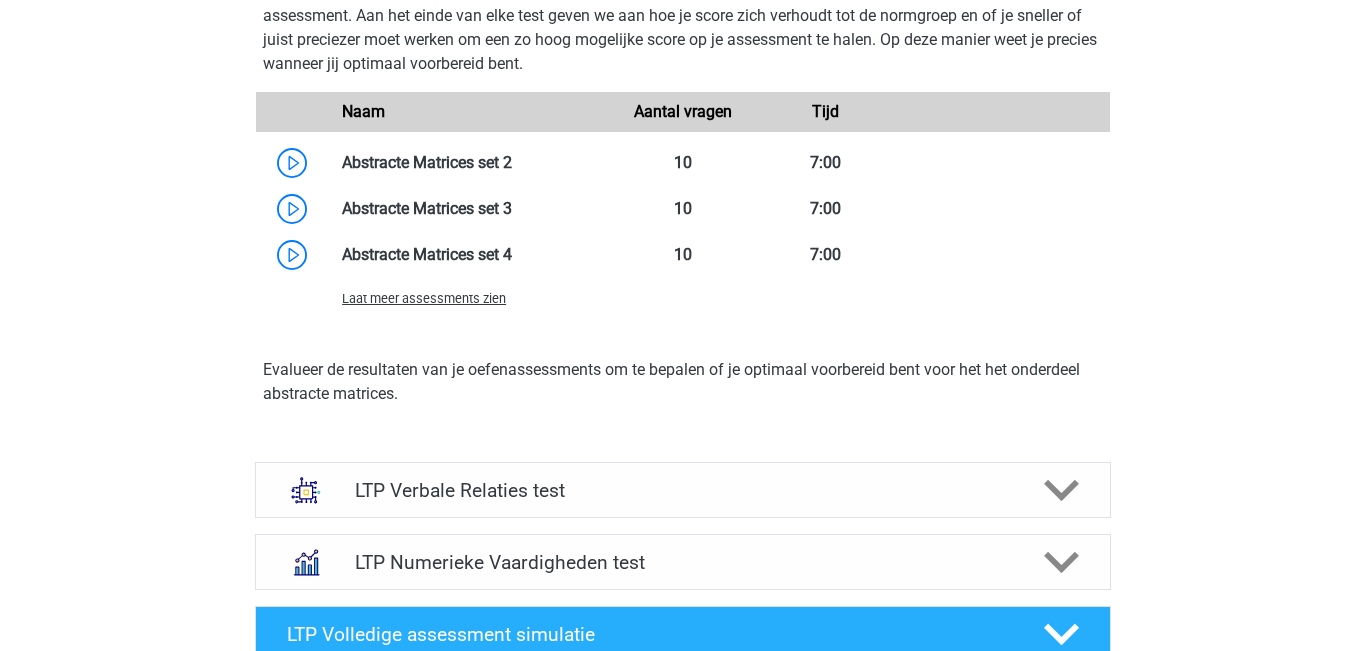 click on "Laat meer assessments zien" at bounding box center [424, 298] 